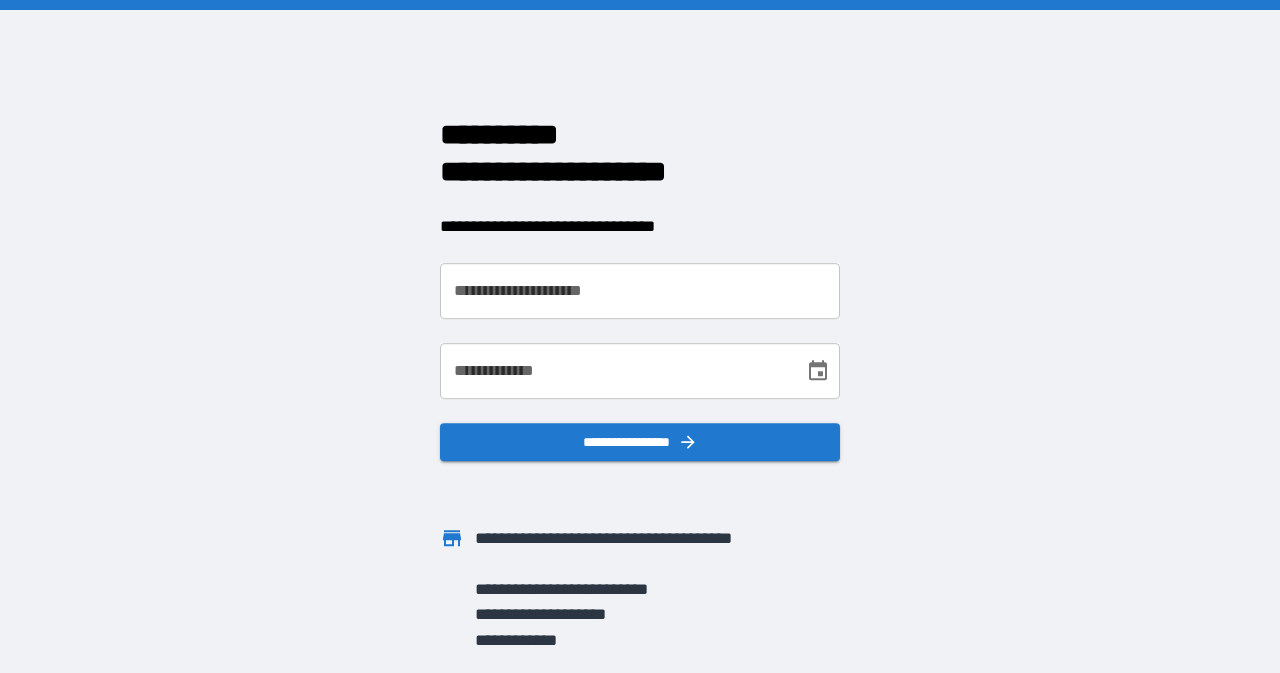 scroll, scrollTop: 0, scrollLeft: 0, axis: both 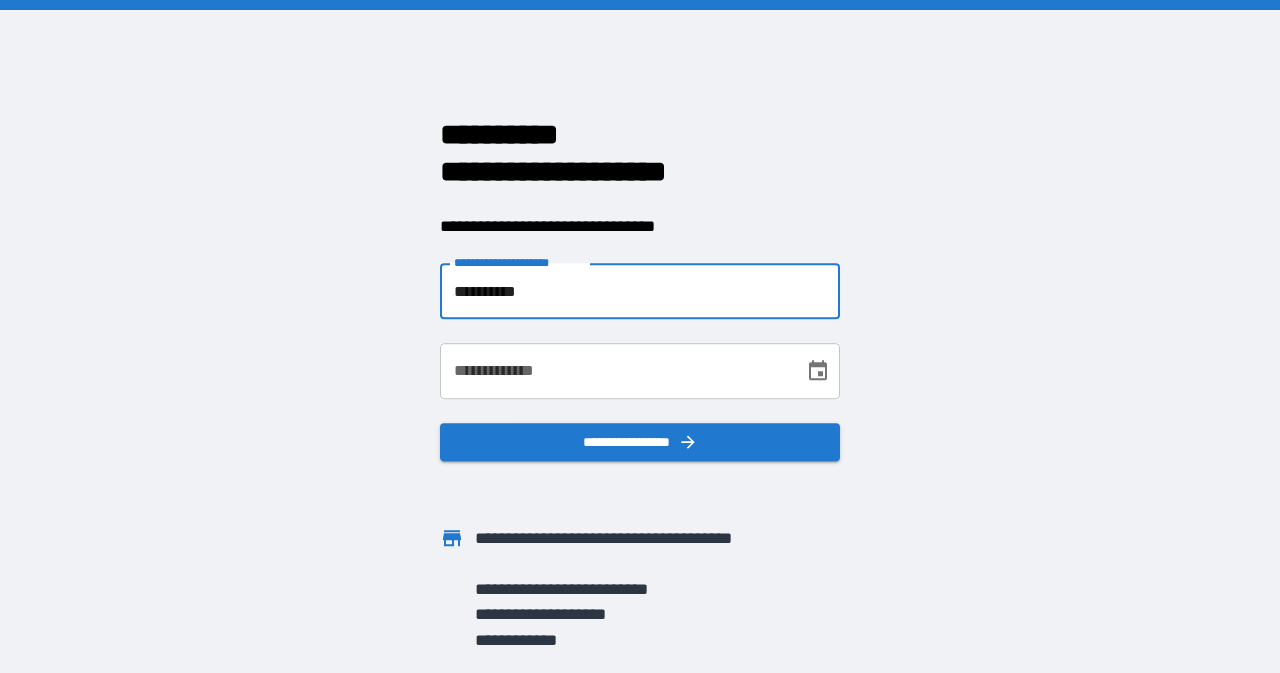 type on "**********" 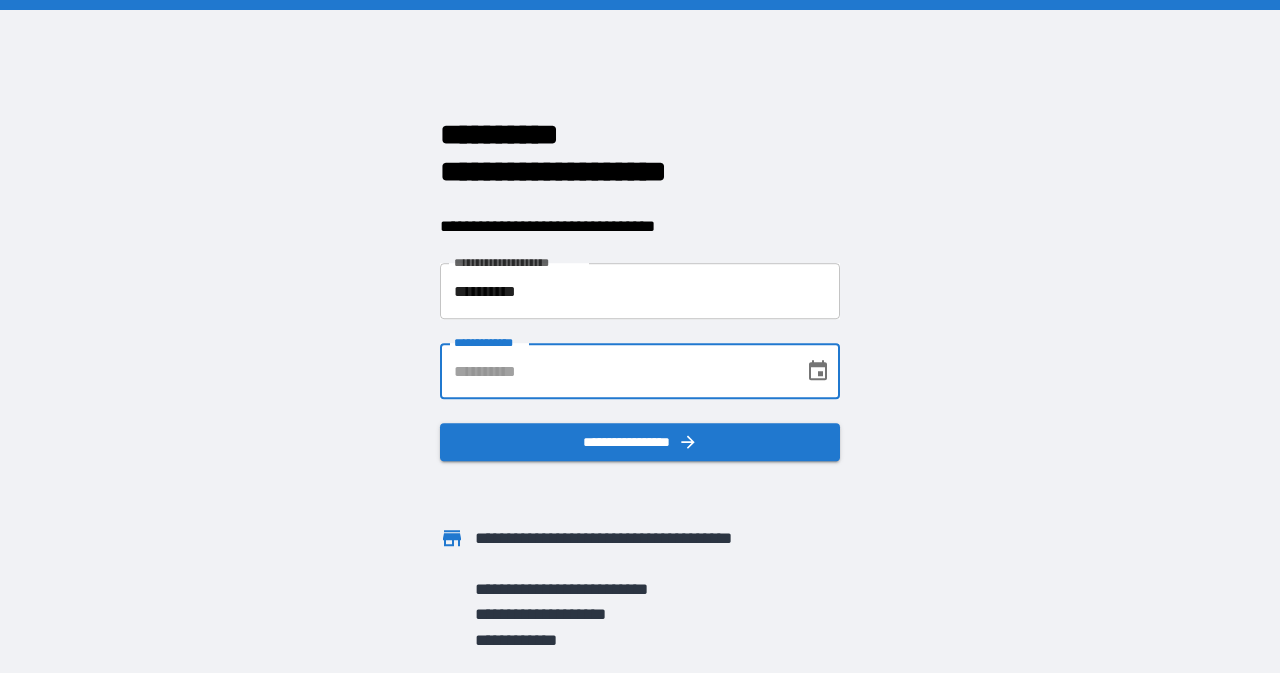 click on "**********" at bounding box center [615, 371] 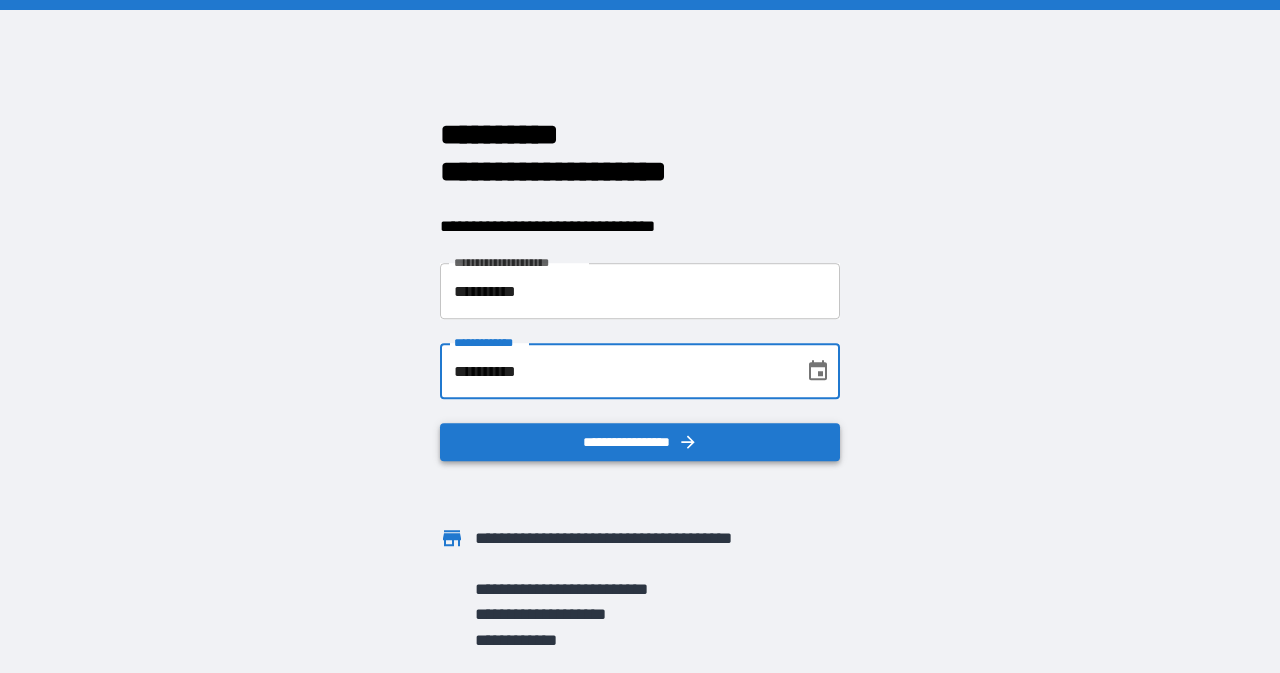 click on "**********" at bounding box center (640, 442) 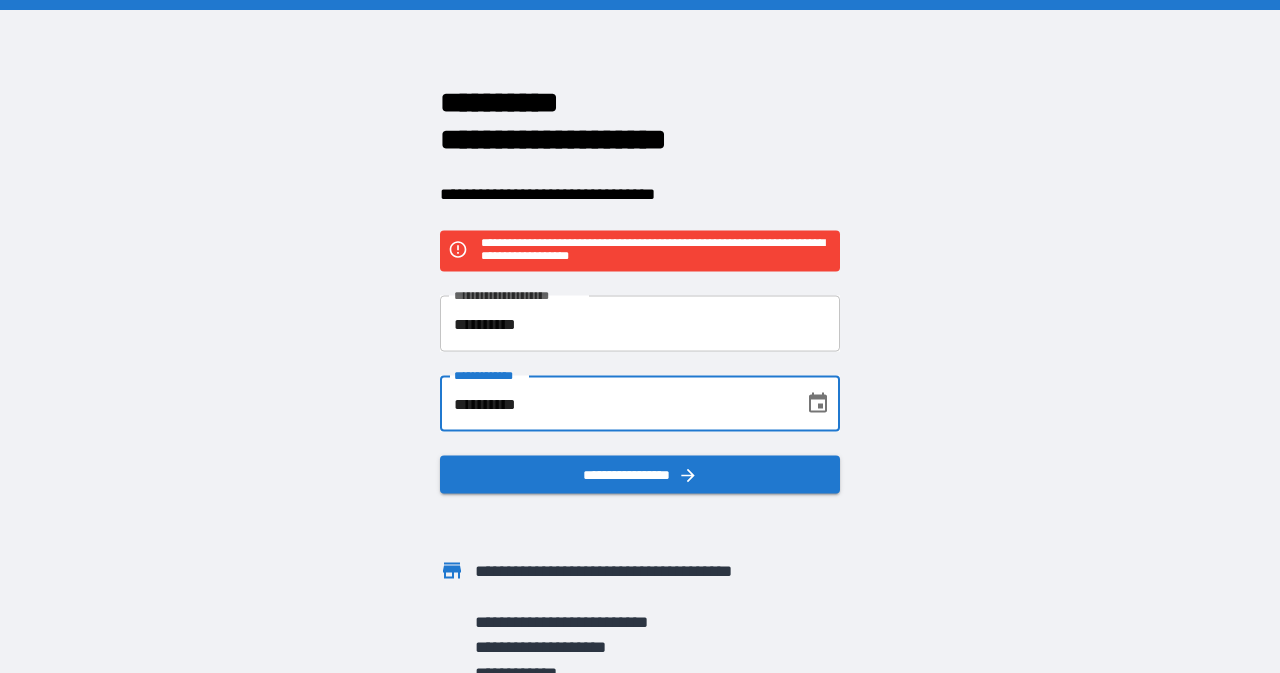 drag, startPoint x: 610, startPoint y: 397, endPoint x: 378, endPoint y: 434, distance: 234.9319 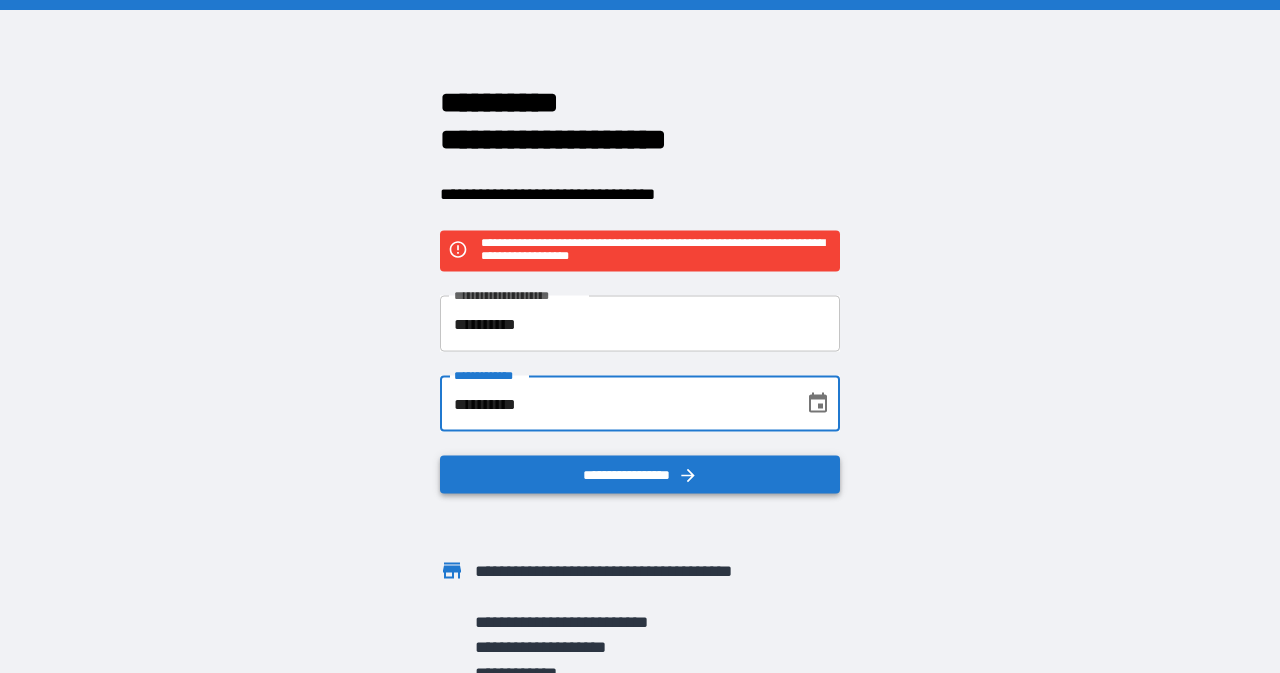 type on "**********" 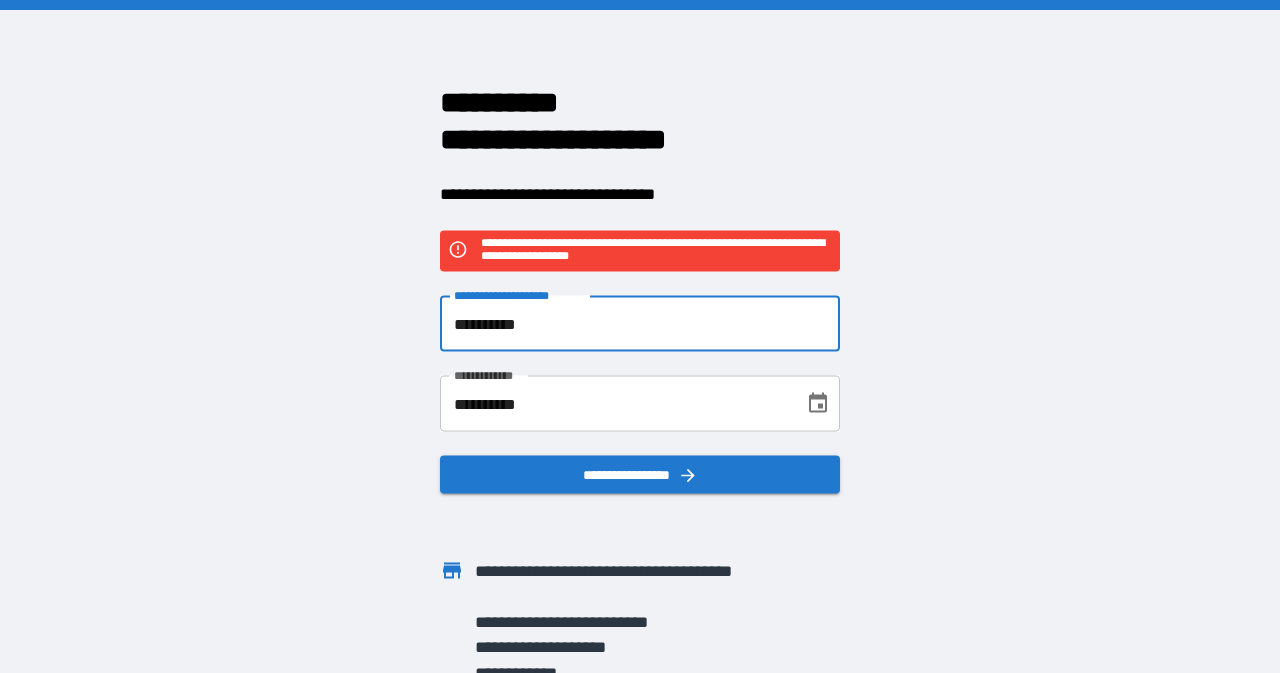 drag, startPoint x: 560, startPoint y: 323, endPoint x: 400, endPoint y: 321, distance: 160.0125 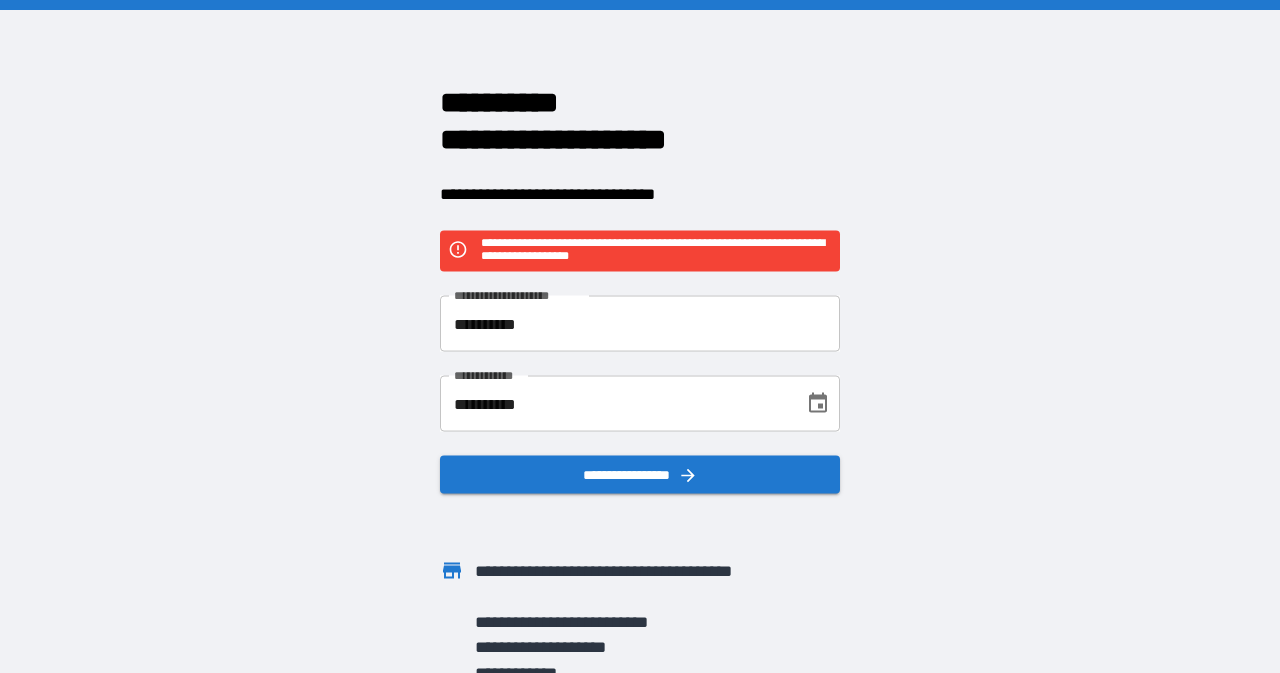 click on "**********" at bounding box center (640, 336) 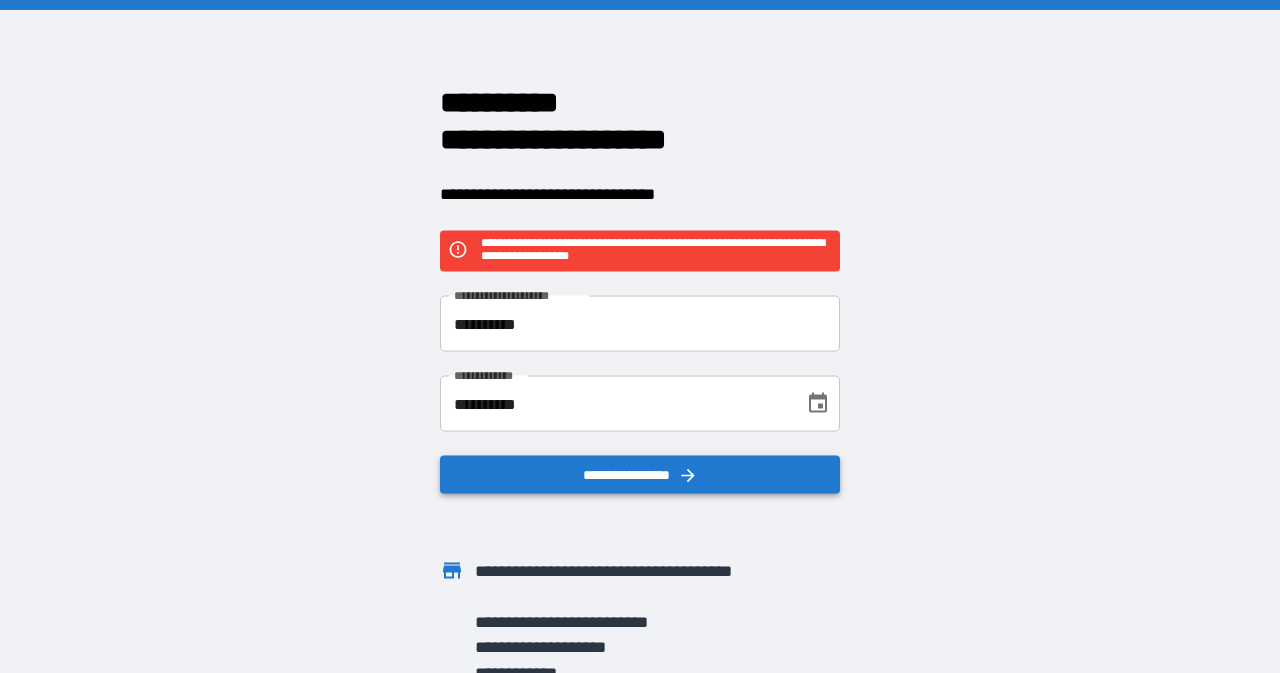 click on "**********" at bounding box center [640, 475] 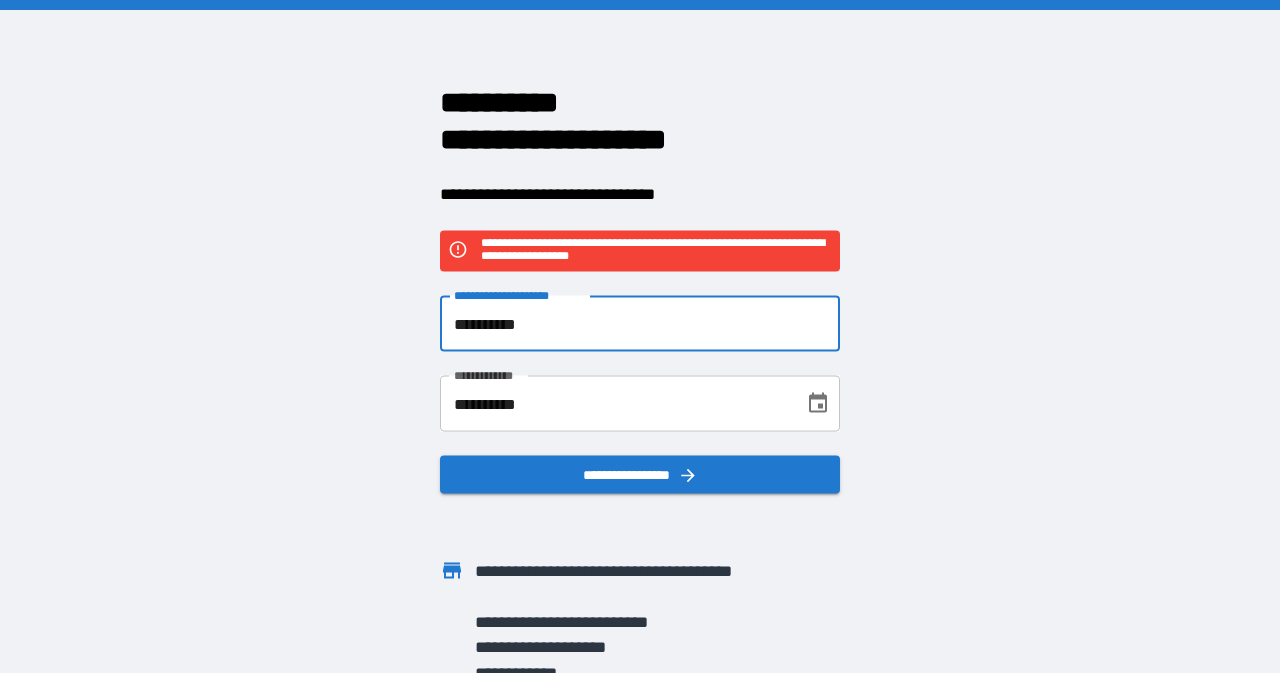 drag, startPoint x: 562, startPoint y: 314, endPoint x: 215, endPoint y: 299, distance: 347.32407 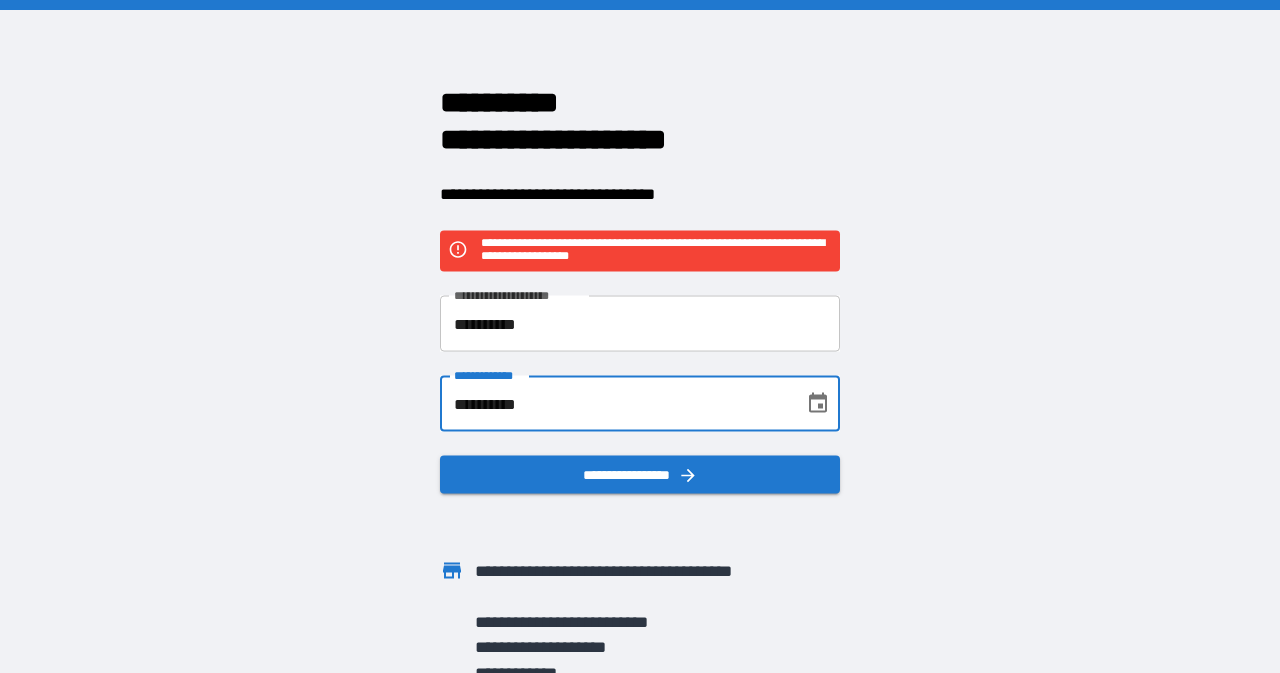 drag, startPoint x: 581, startPoint y: 414, endPoint x: 350, endPoint y: 416, distance: 231.00865 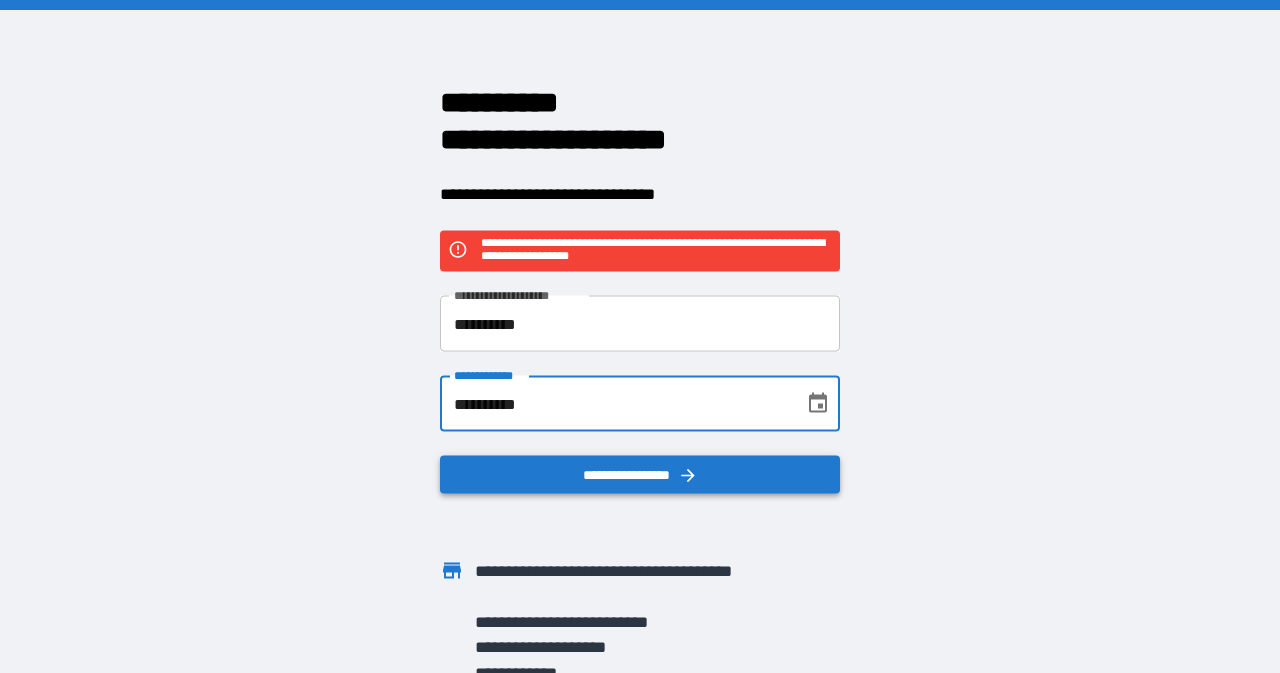 type on "**********" 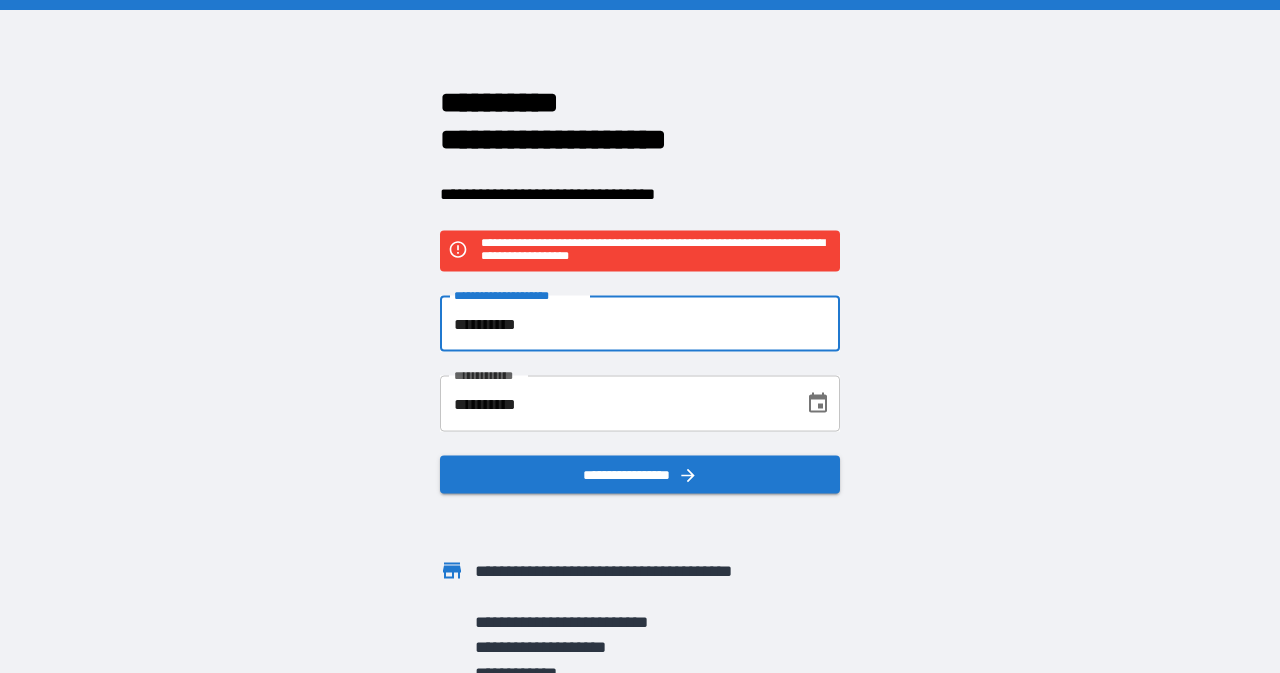 drag, startPoint x: 566, startPoint y: 315, endPoint x: 328, endPoint y: 343, distance: 239.6414 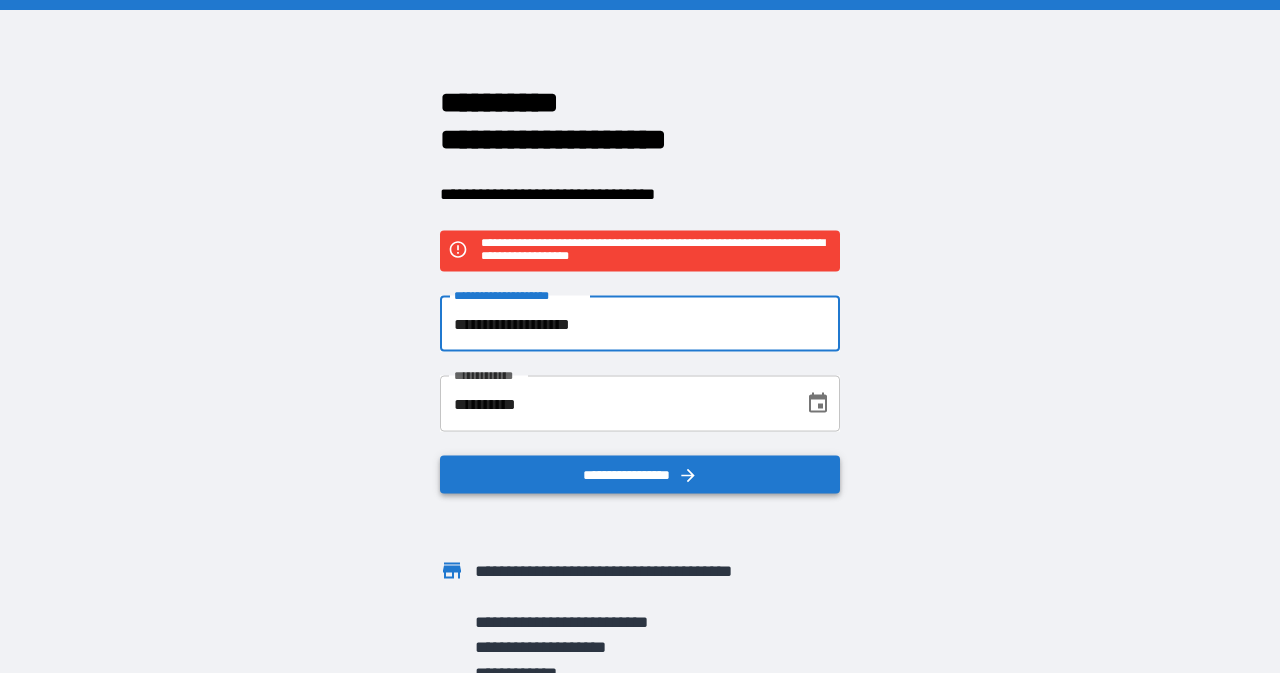 type on "**********" 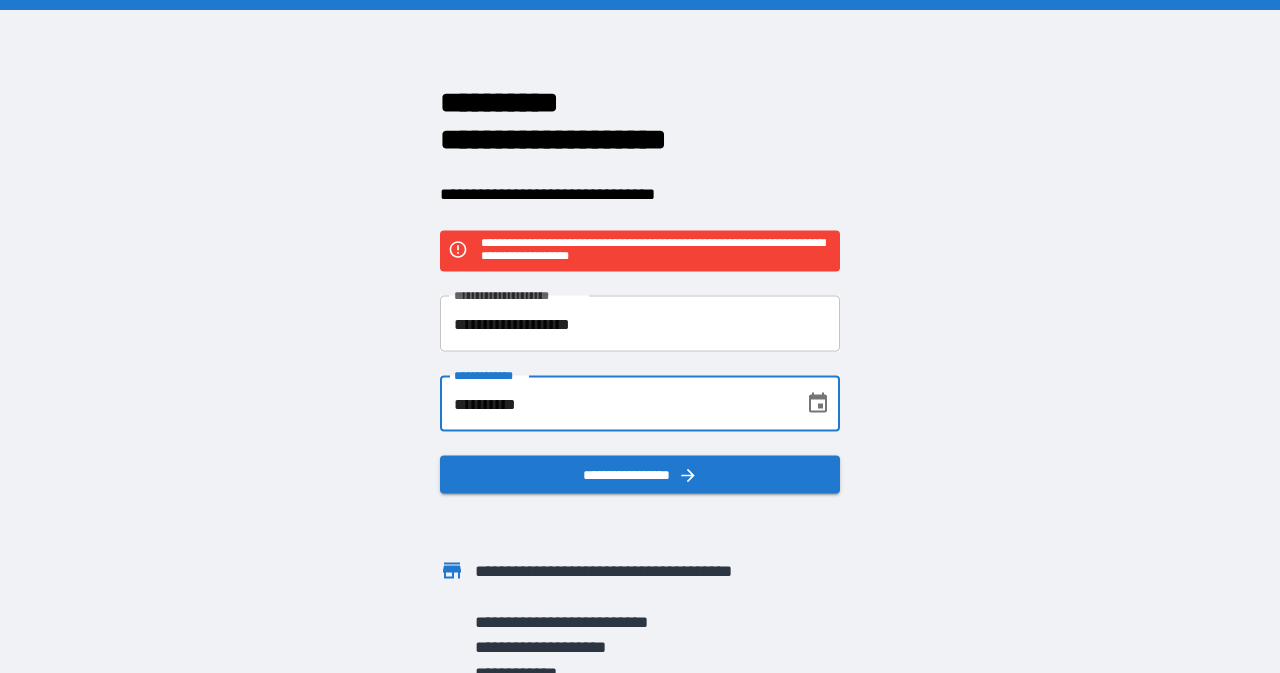 drag, startPoint x: 548, startPoint y: 408, endPoint x: 312, endPoint y: 403, distance: 236.05296 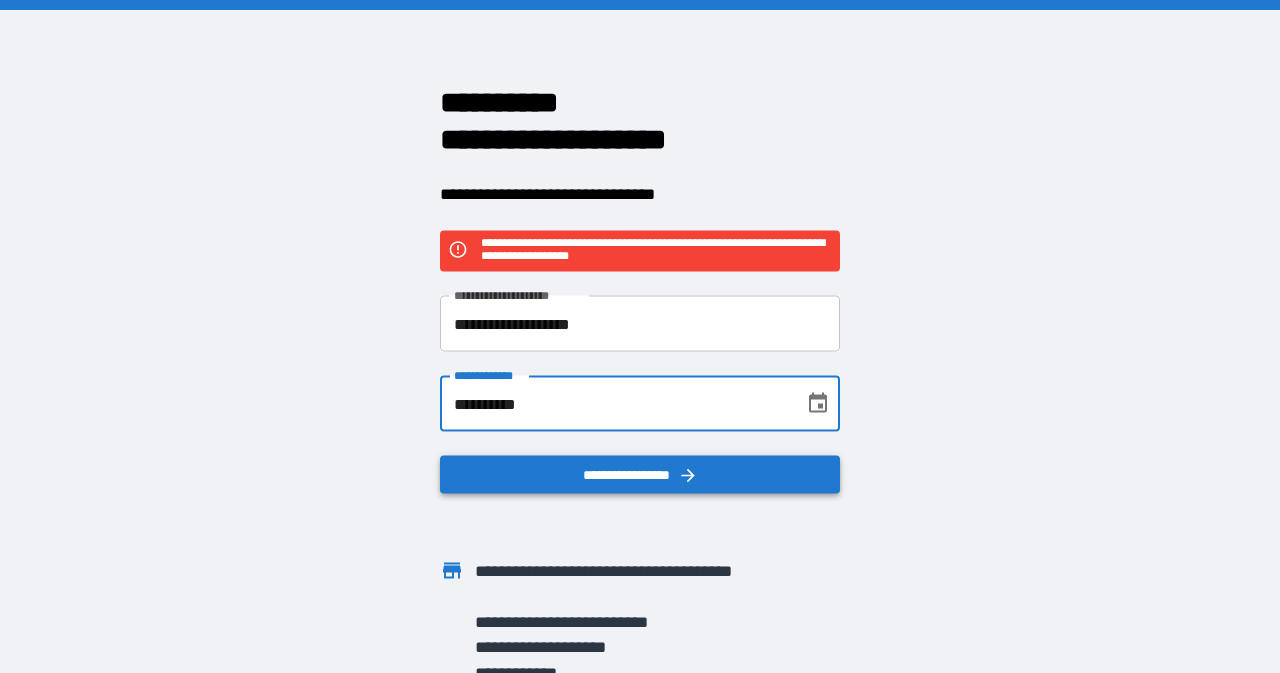 type on "**********" 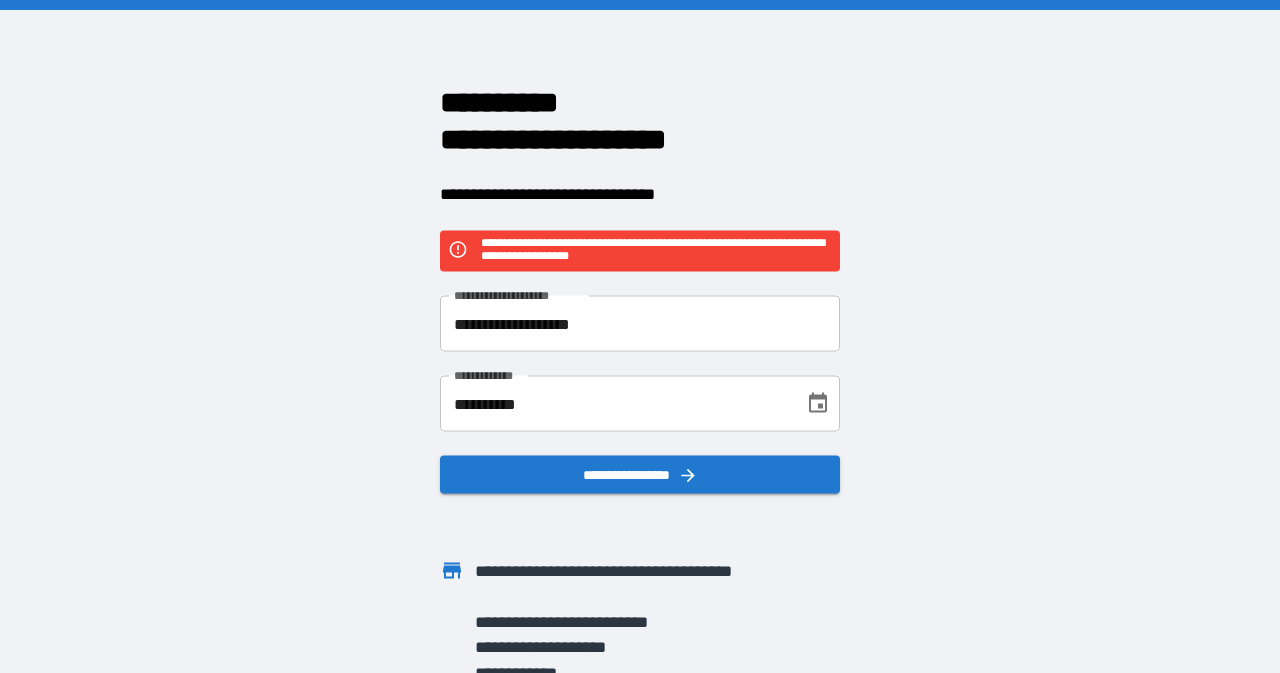 click on "**********" at bounding box center [640, 336] 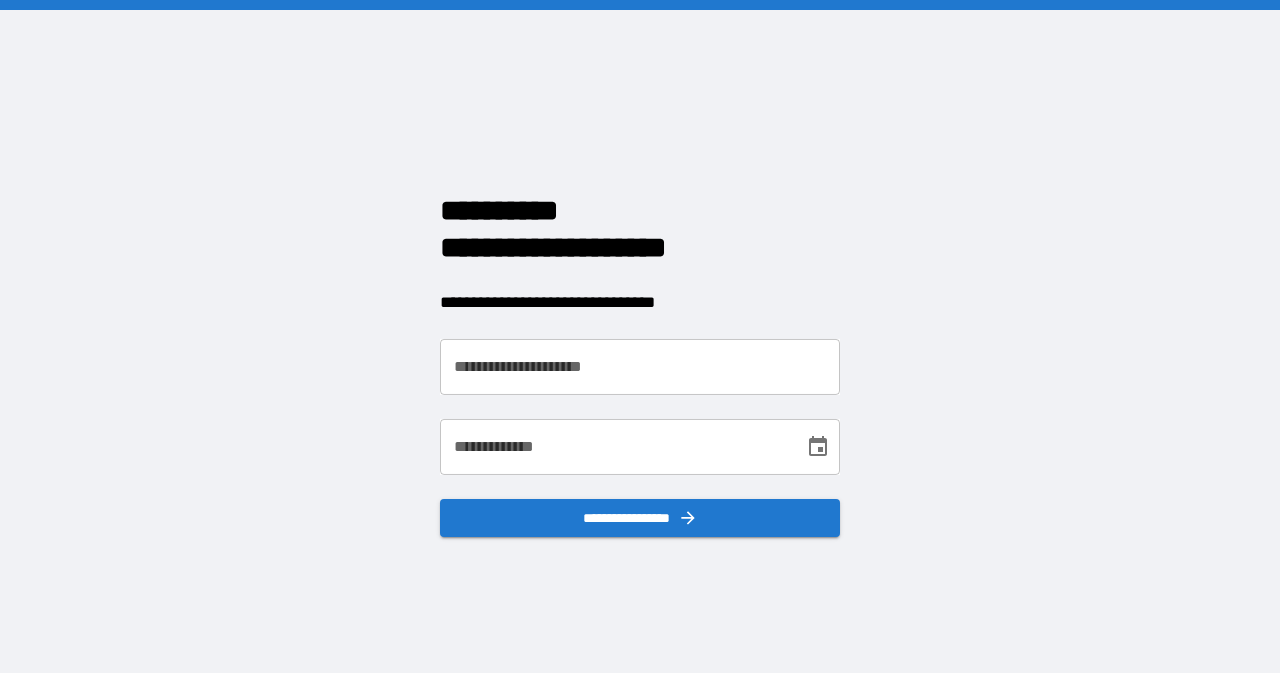 scroll, scrollTop: 0, scrollLeft: 0, axis: both 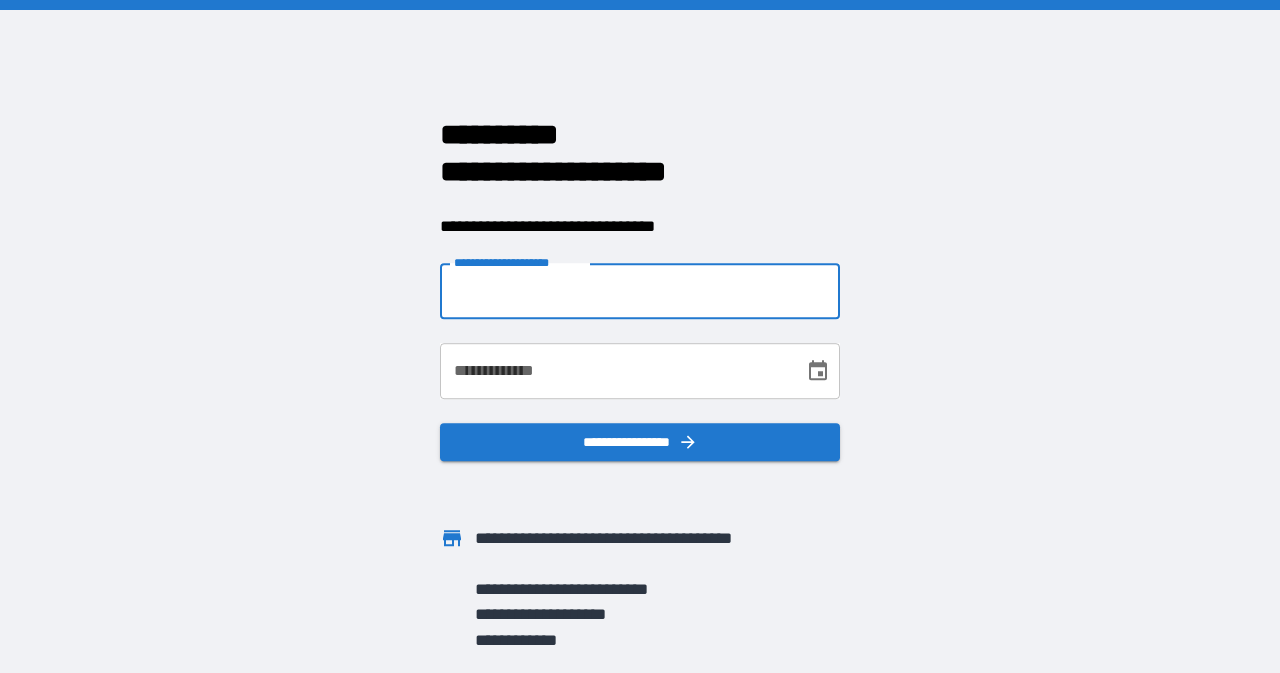 click on "**********" at bounding box center [640, 291] 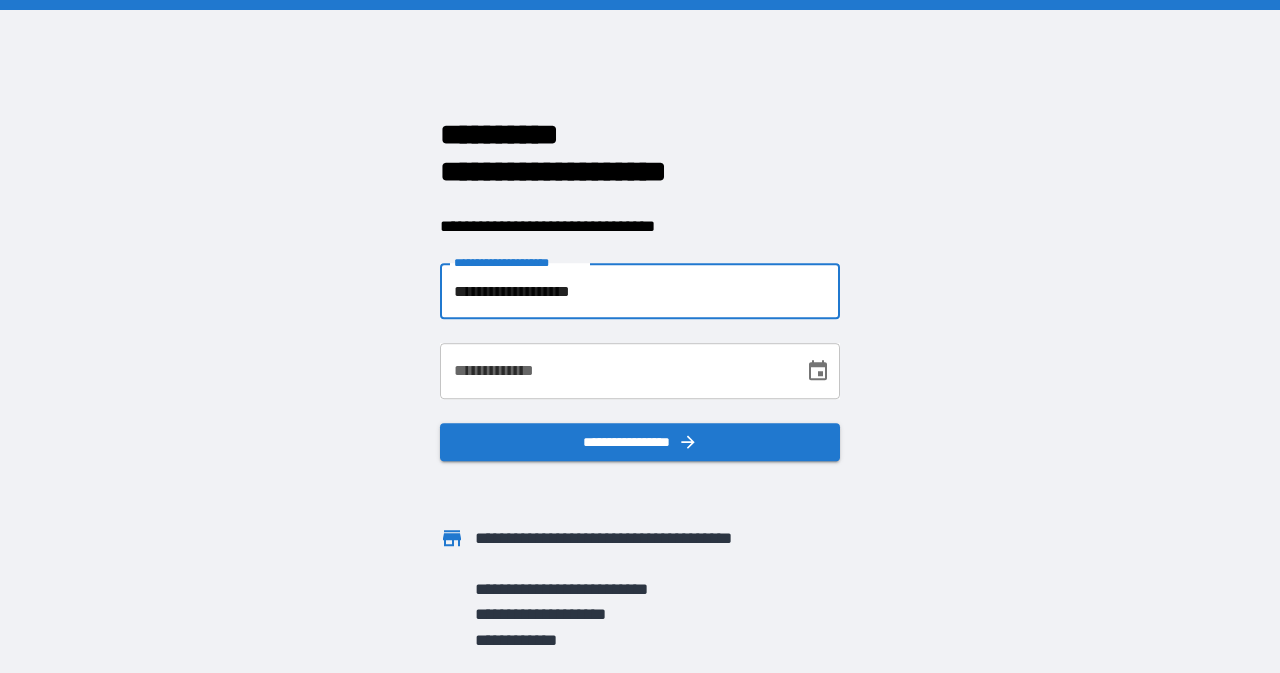 type on "**********" 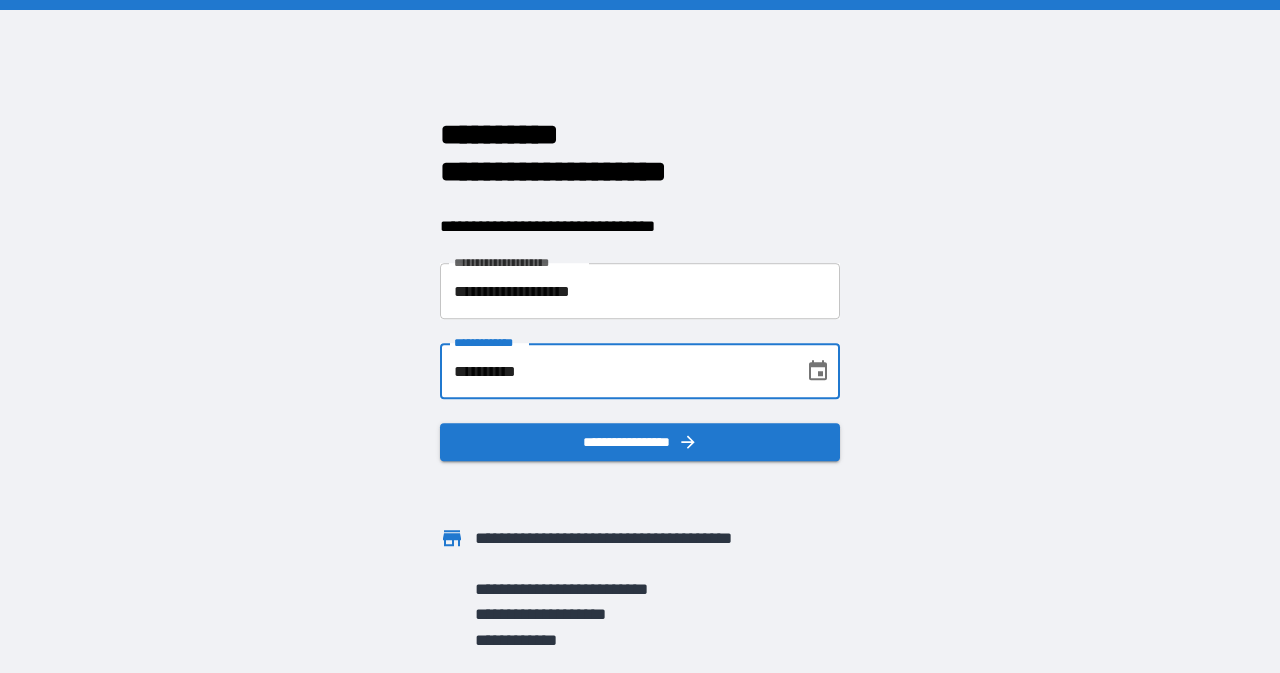 type on "**********" 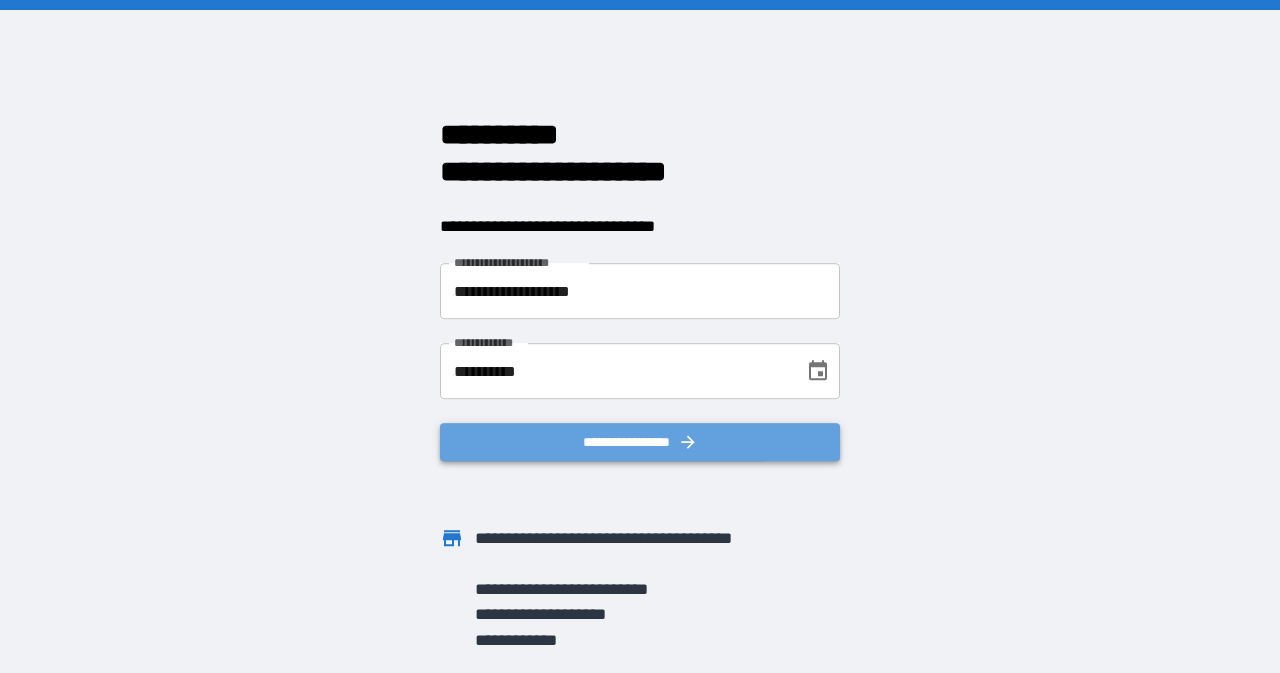 click on "**********" at bounding box center (640, 442) 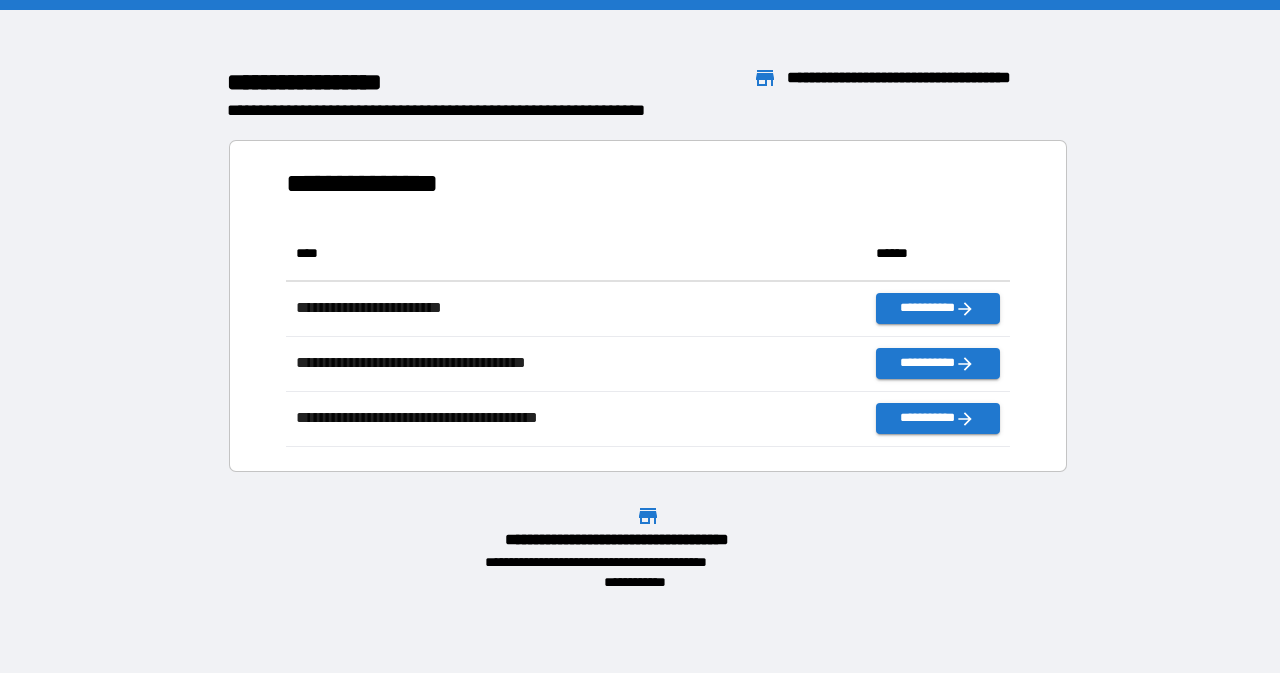 scroll, scrollTop: 16, scrollLeft: 16, axis: both 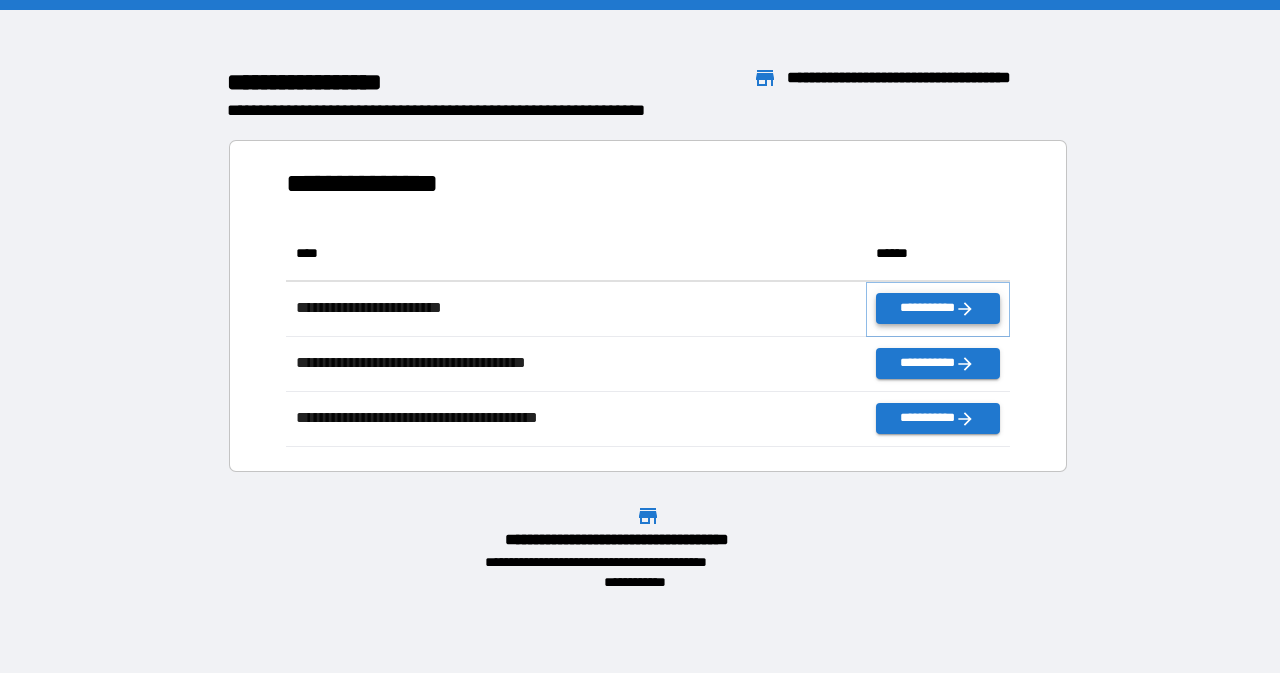 click on "**********" at bounding box center (938, 308) 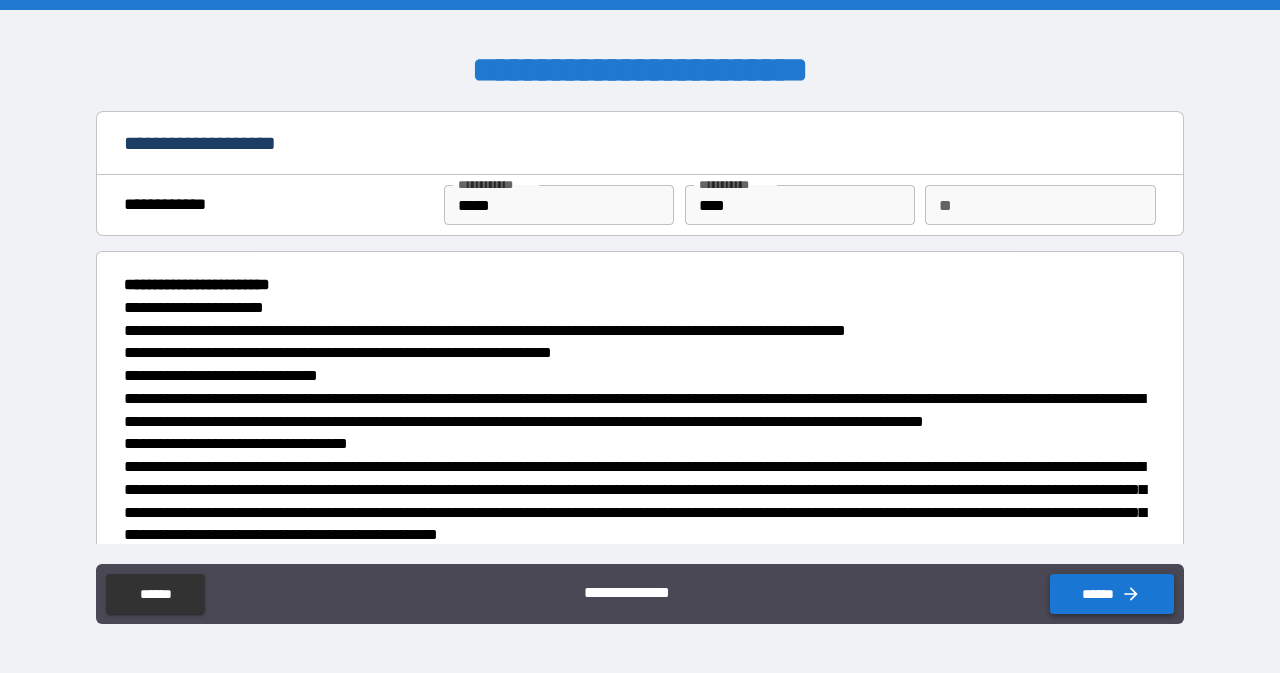 click 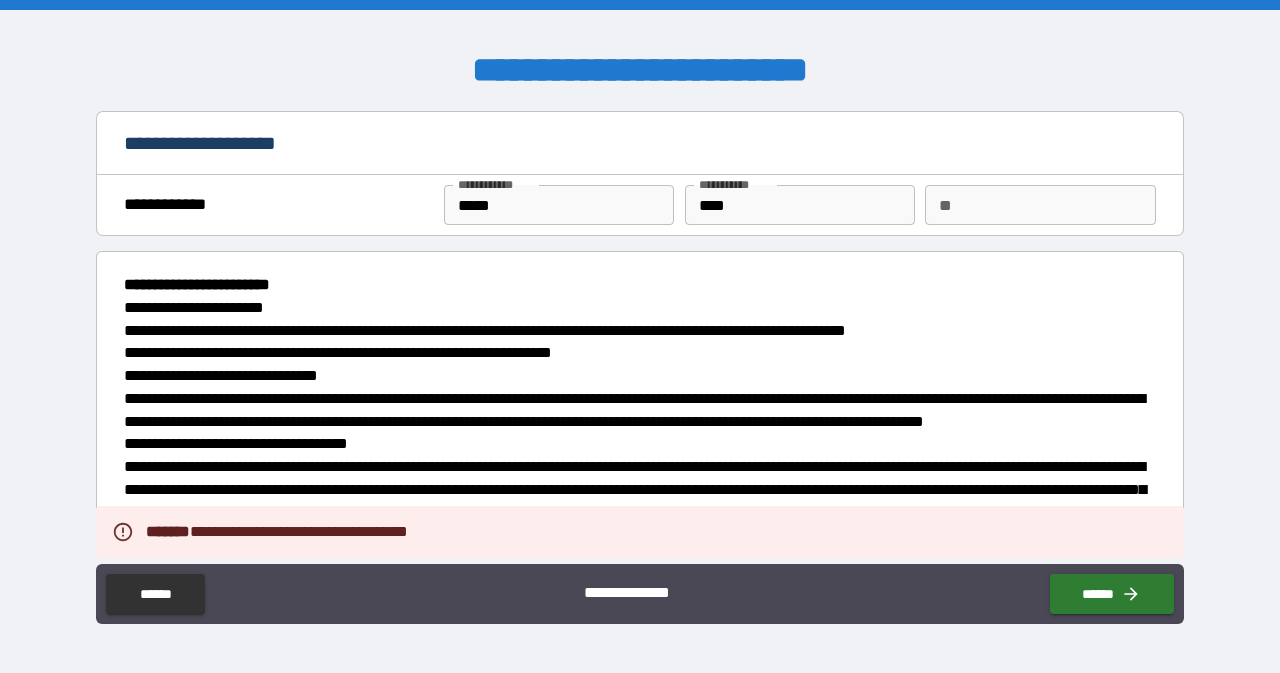 scroll, scrollTop: 699, scrollLeft: 0, axis: vertical 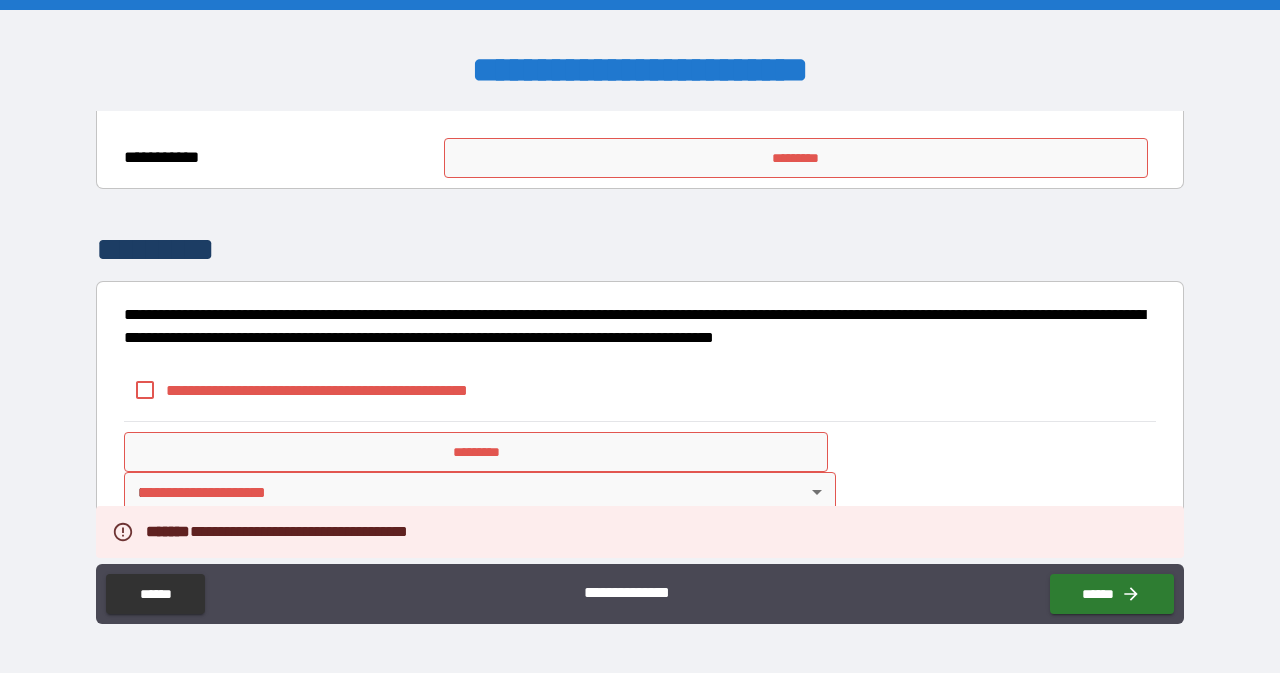 click on "*********" at bounding box center [796, 158] 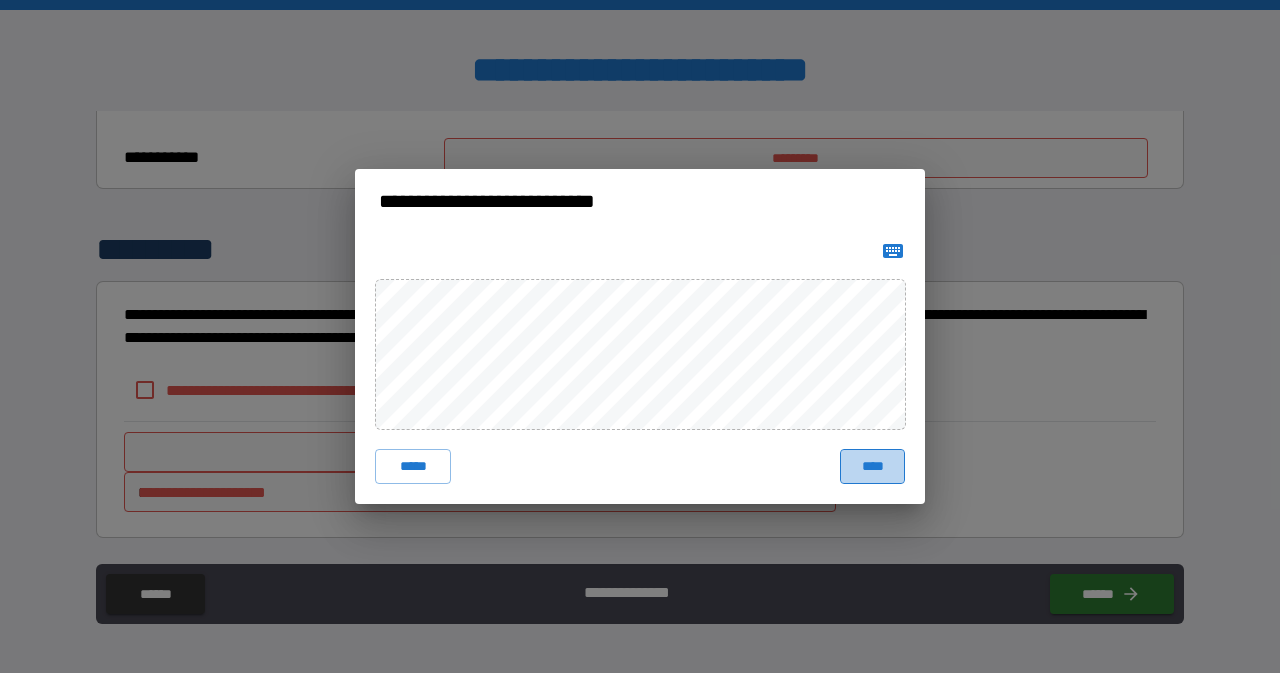 click on "****" at bounding box center (872, 467) 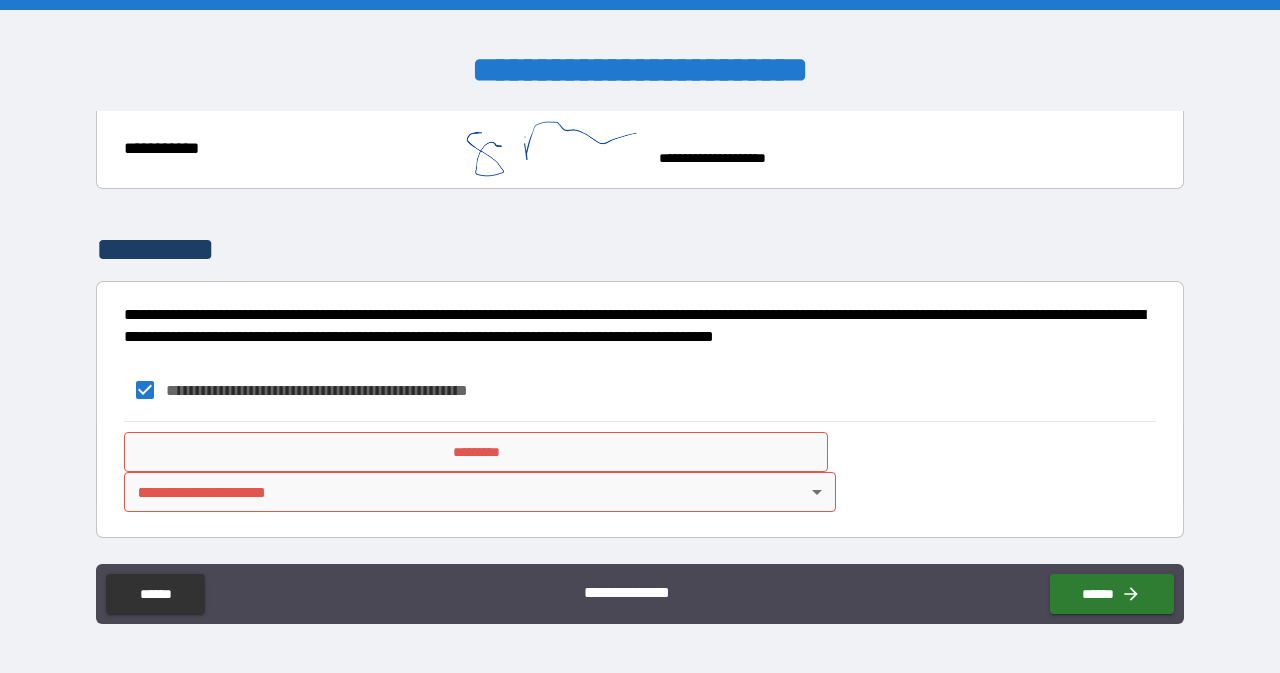click on "**********" at bounding box center (640, 336) 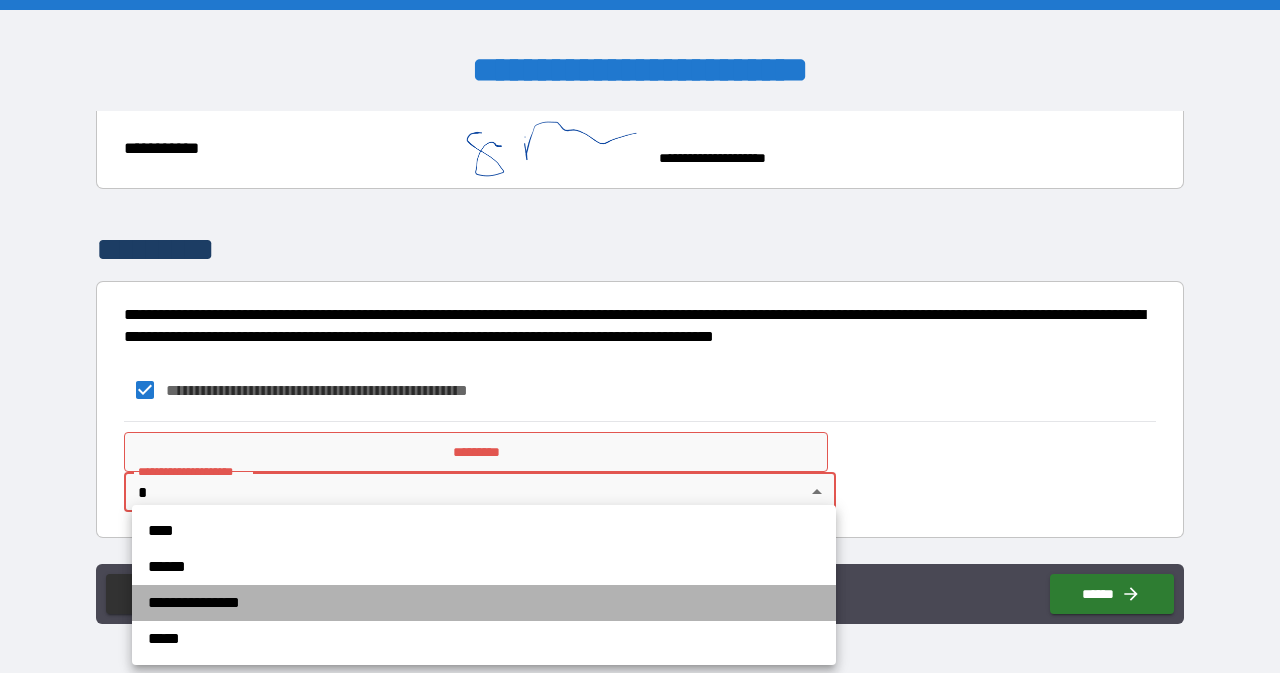click on "**********" at bounding box center [484, 603] 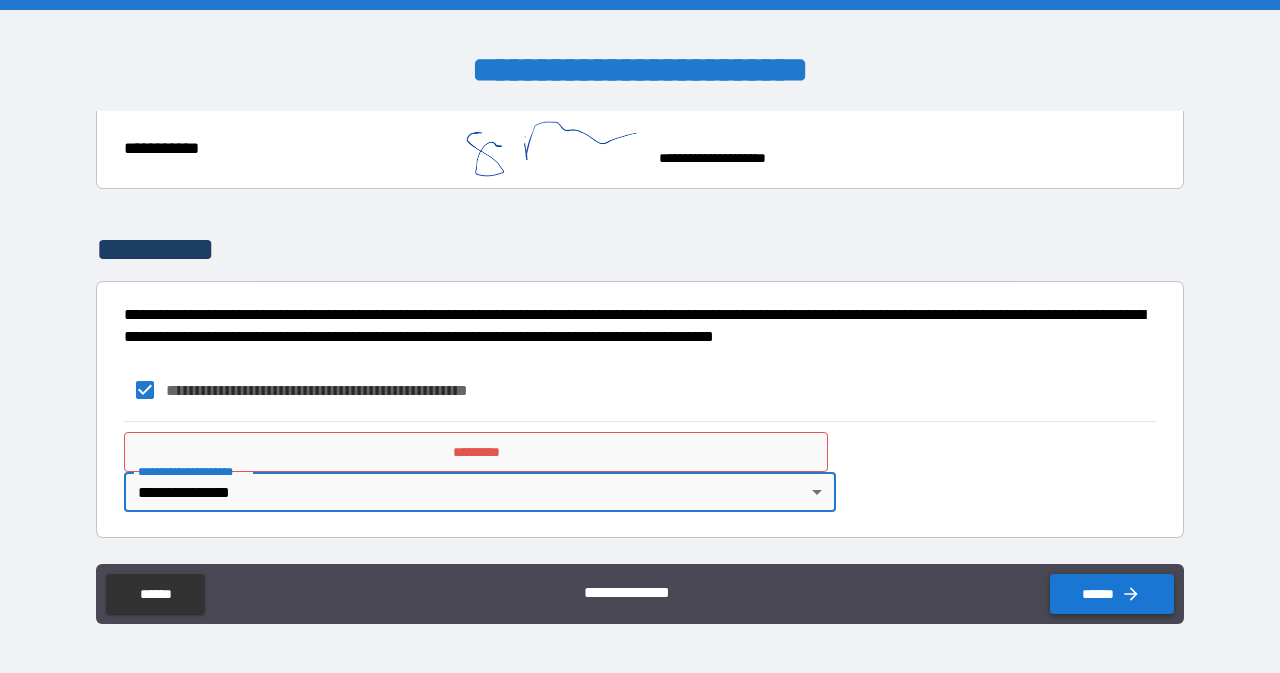 click on "******" at bounding box center [1112, 594] 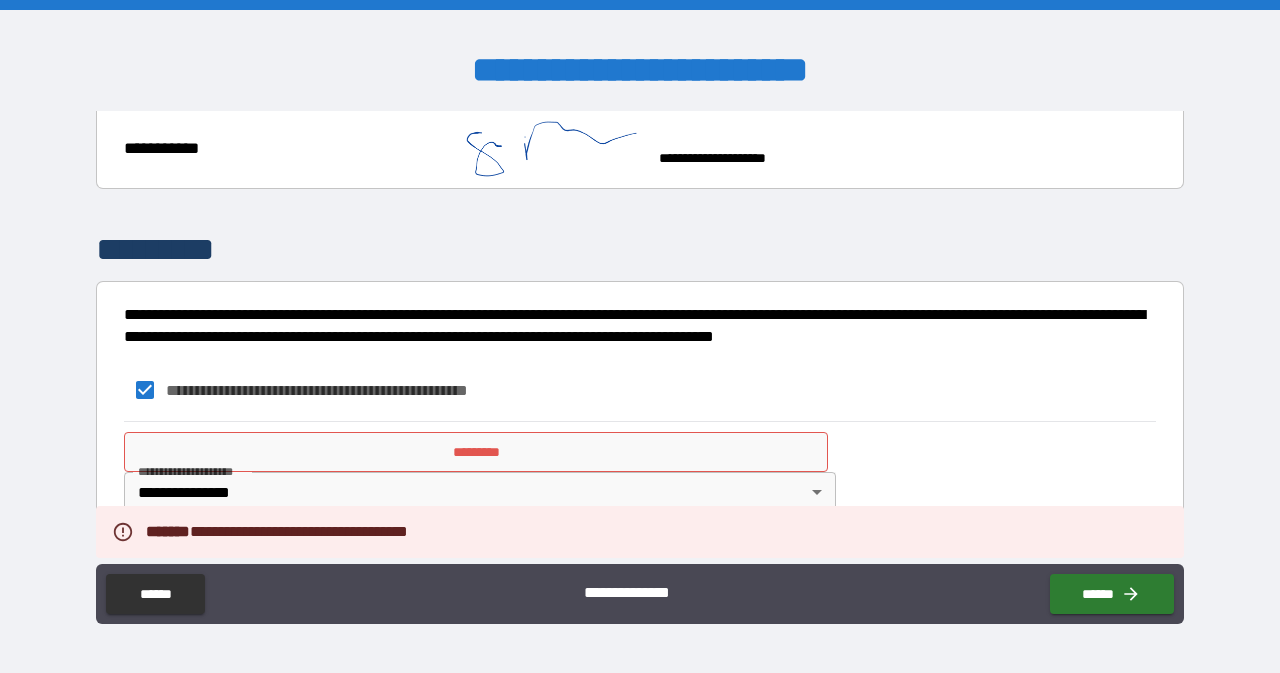 click on "*********" at bounding box center (476, 452) 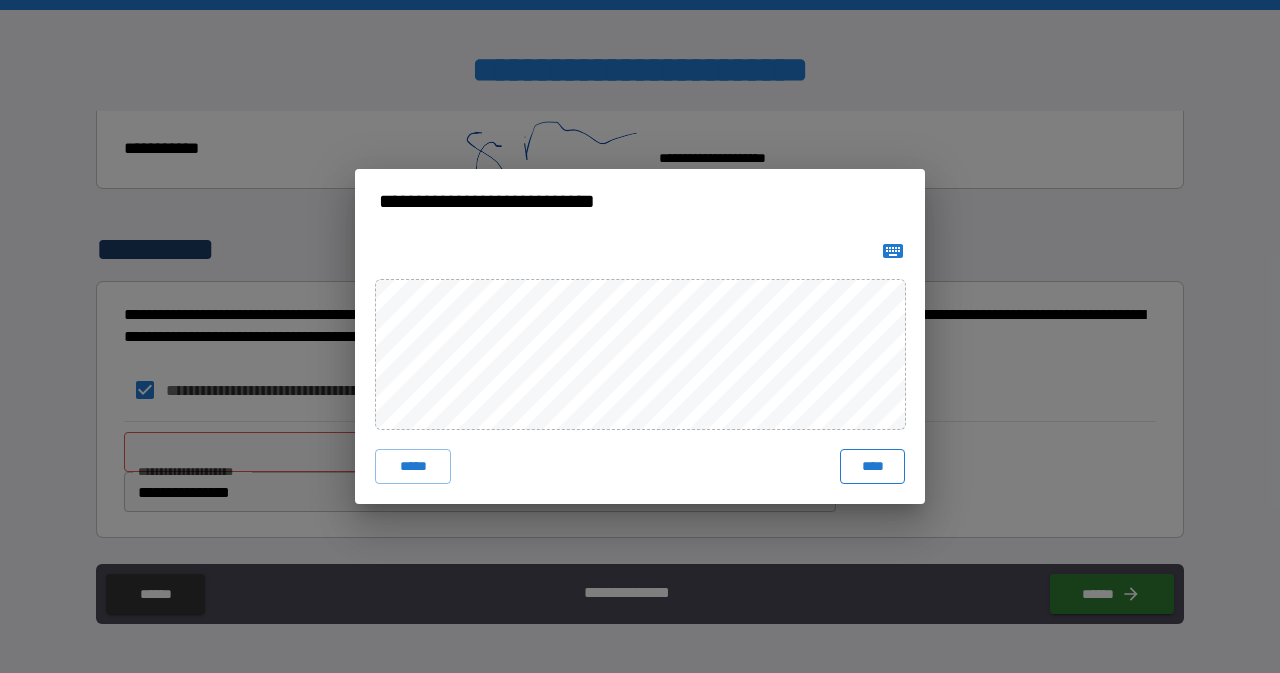 click on "****" at bounding box center (872, 467) 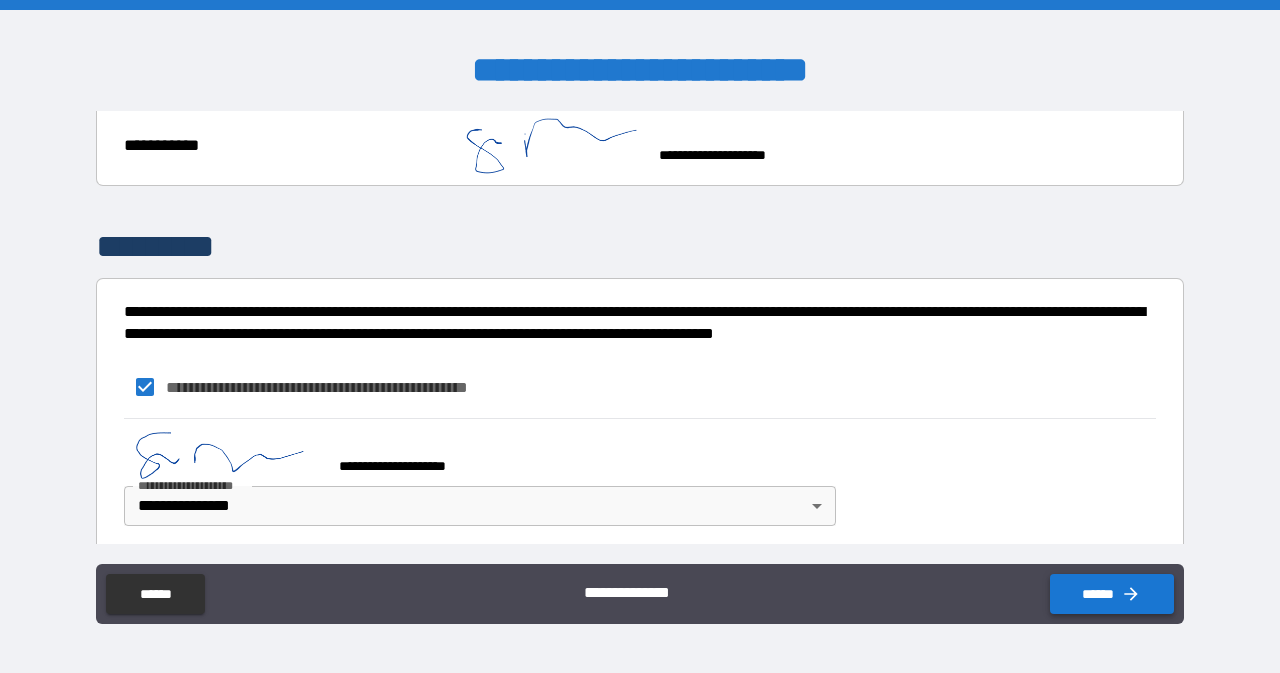 click on "******" at bounding box center (1112, 594) 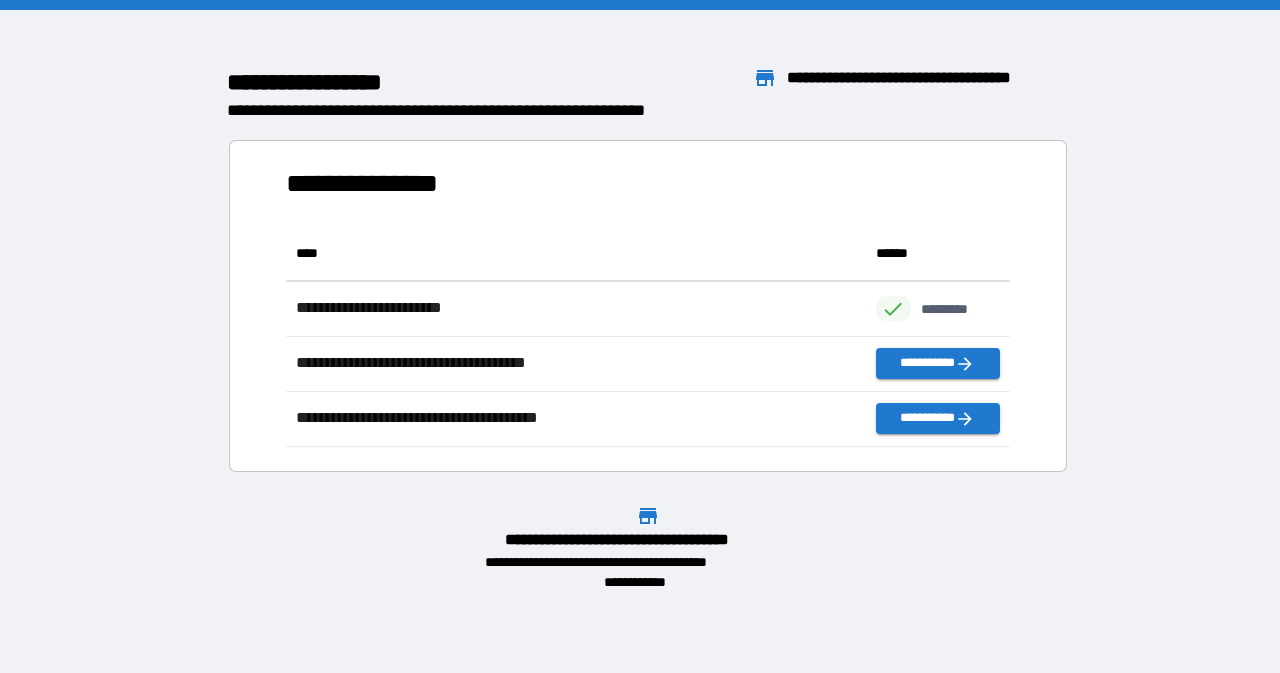 scroll, scrollTop: 16, scrollLeft: 16, axis: both 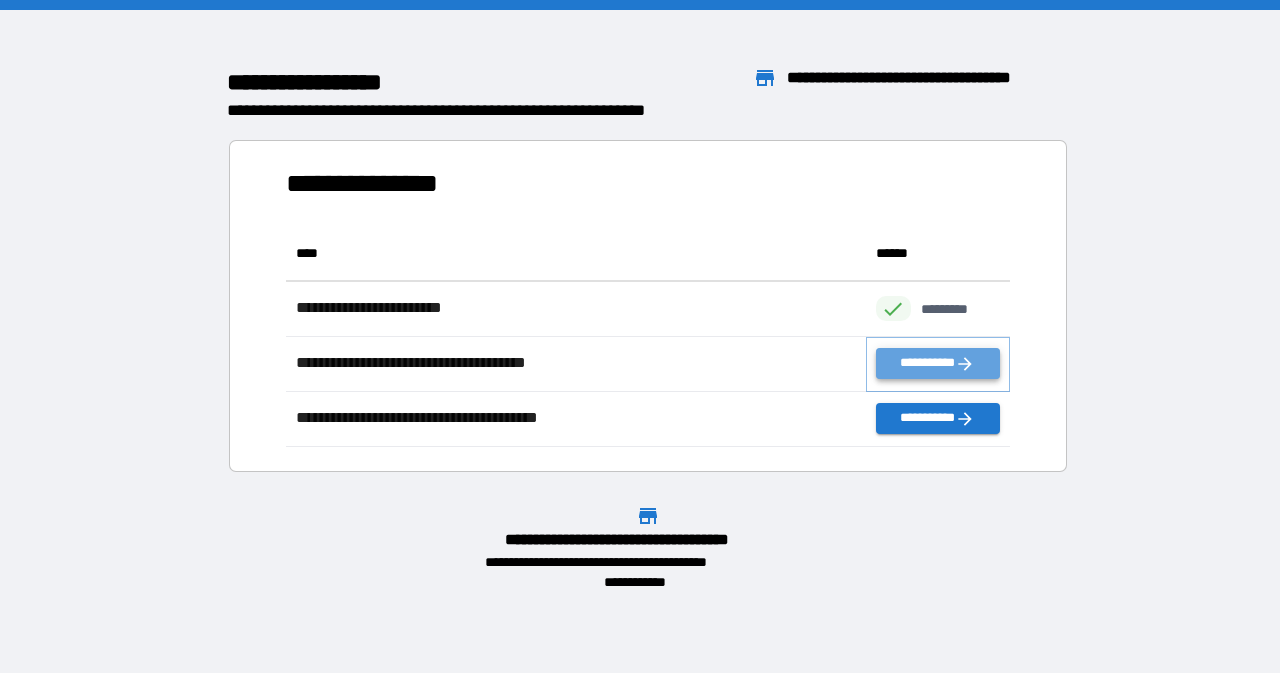click on "**********" at bounding box center [938, 363] 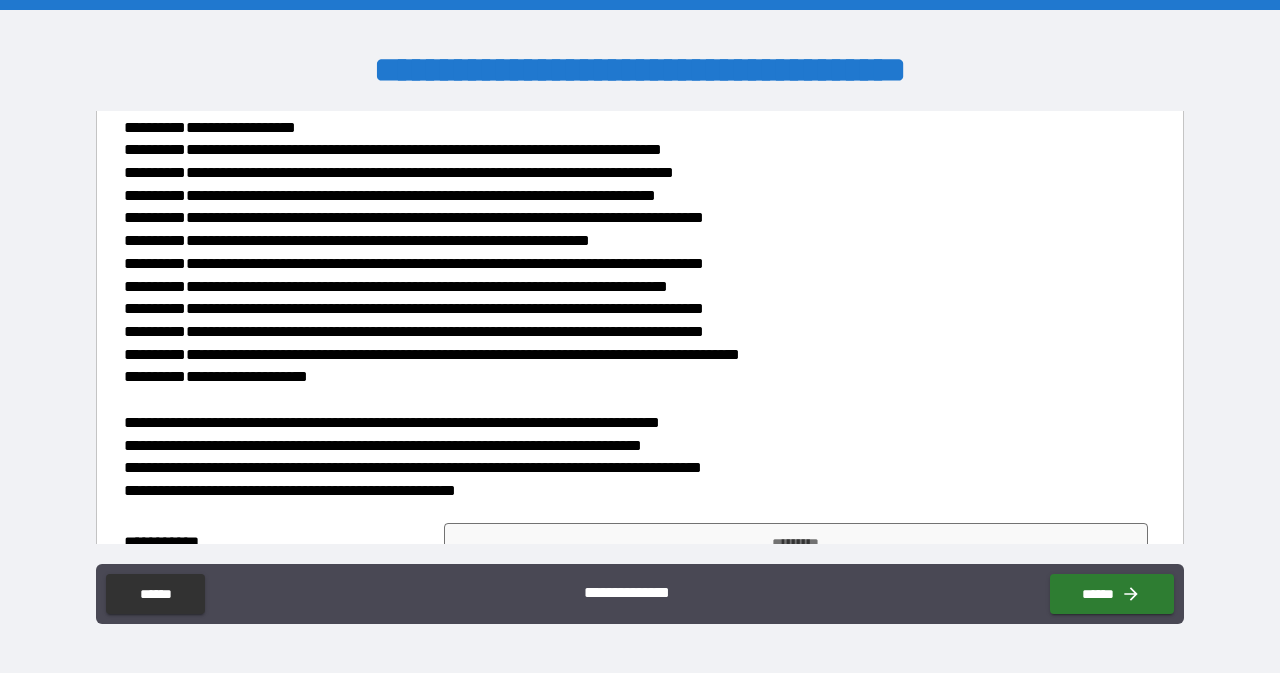scroll, scrollTop: 1320, scrollLeft: 0, axis: vertical 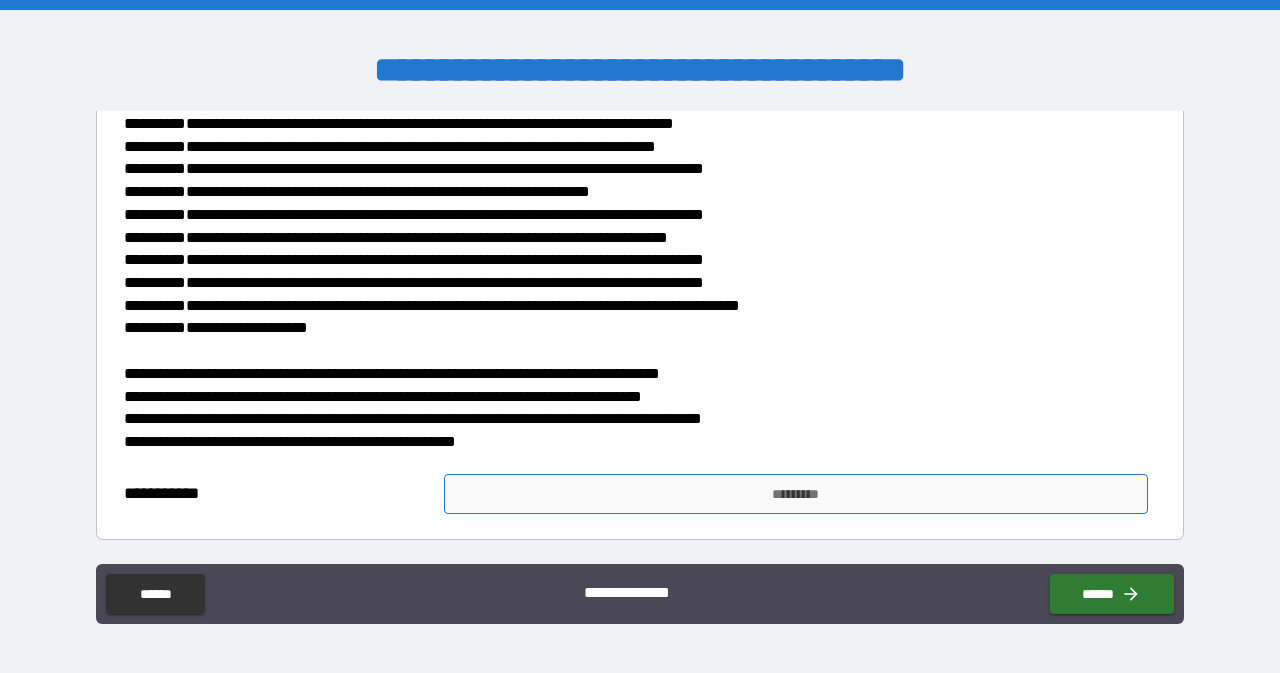click on "*********" at bounding box center (796, 494) 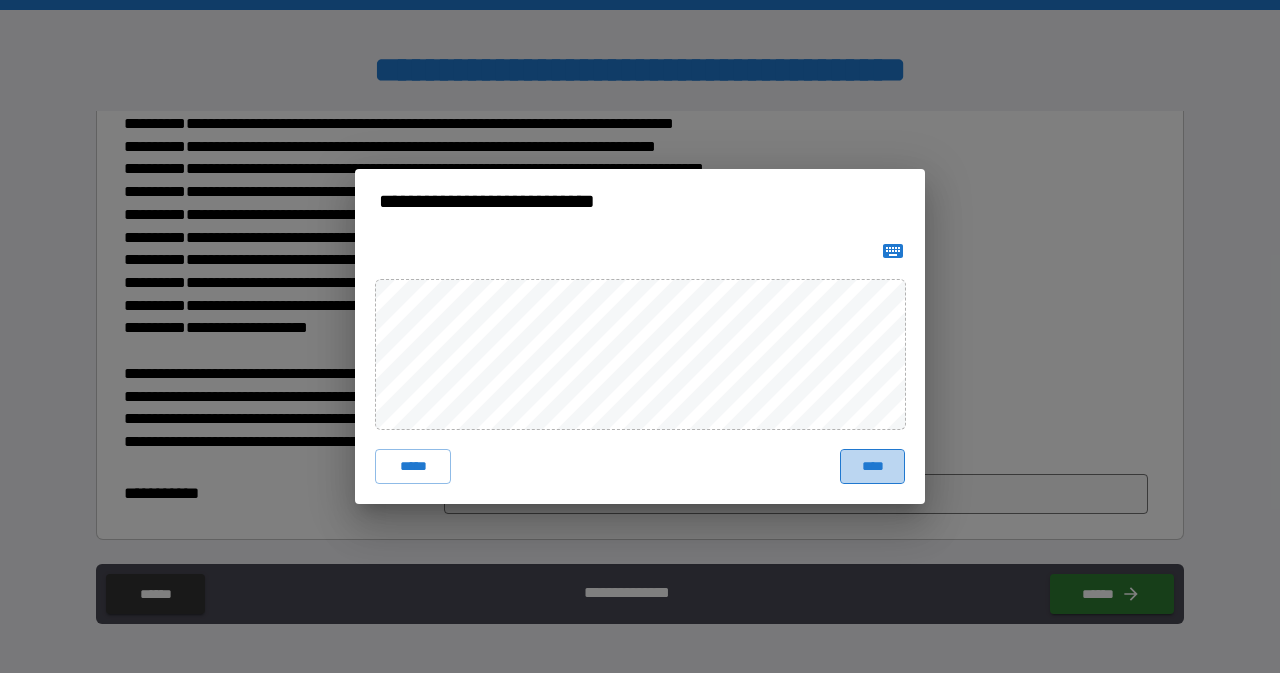click on "****" at bounding box center [872, 467] 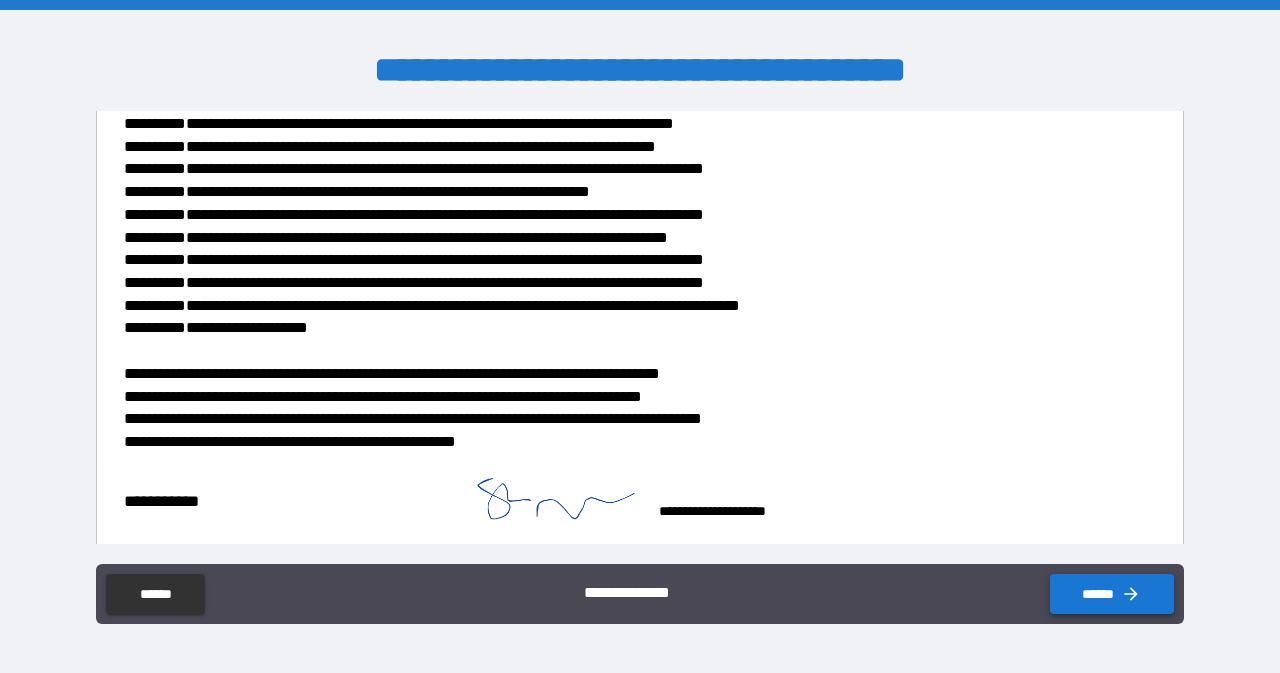 click on "******" at bounding box center (1112, 594) 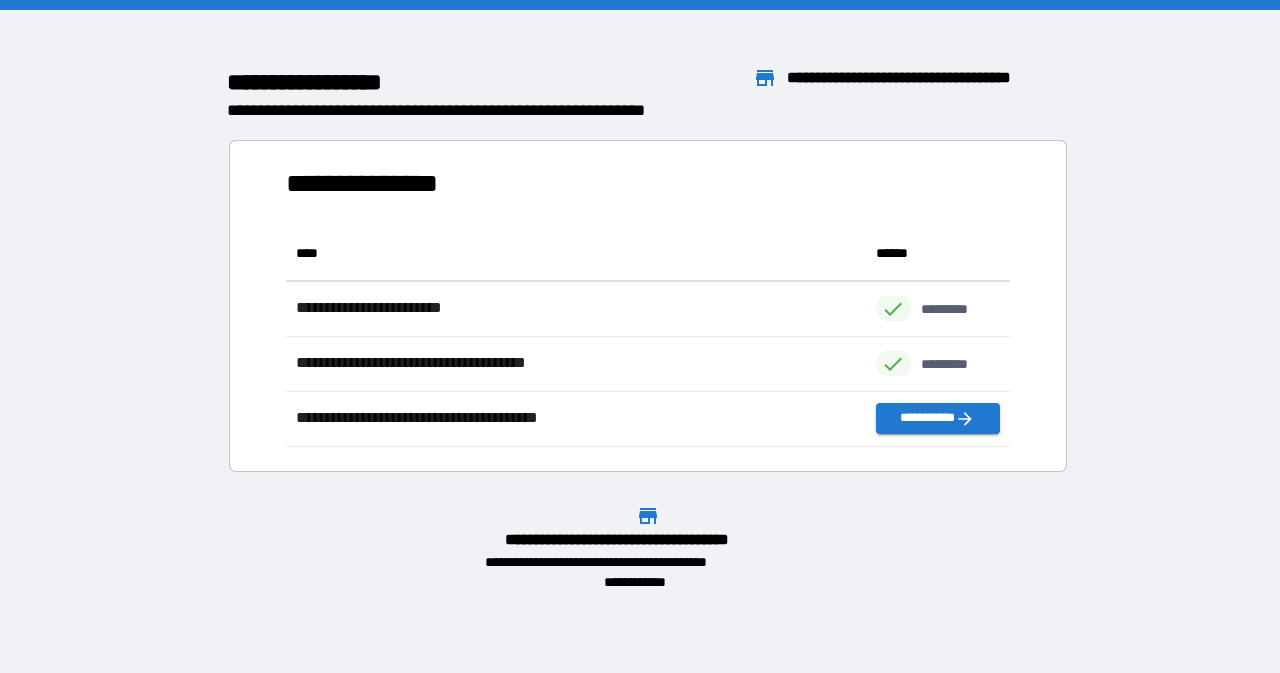 scroll, scrollTop: 16, scrollLeft: 16, axis: both 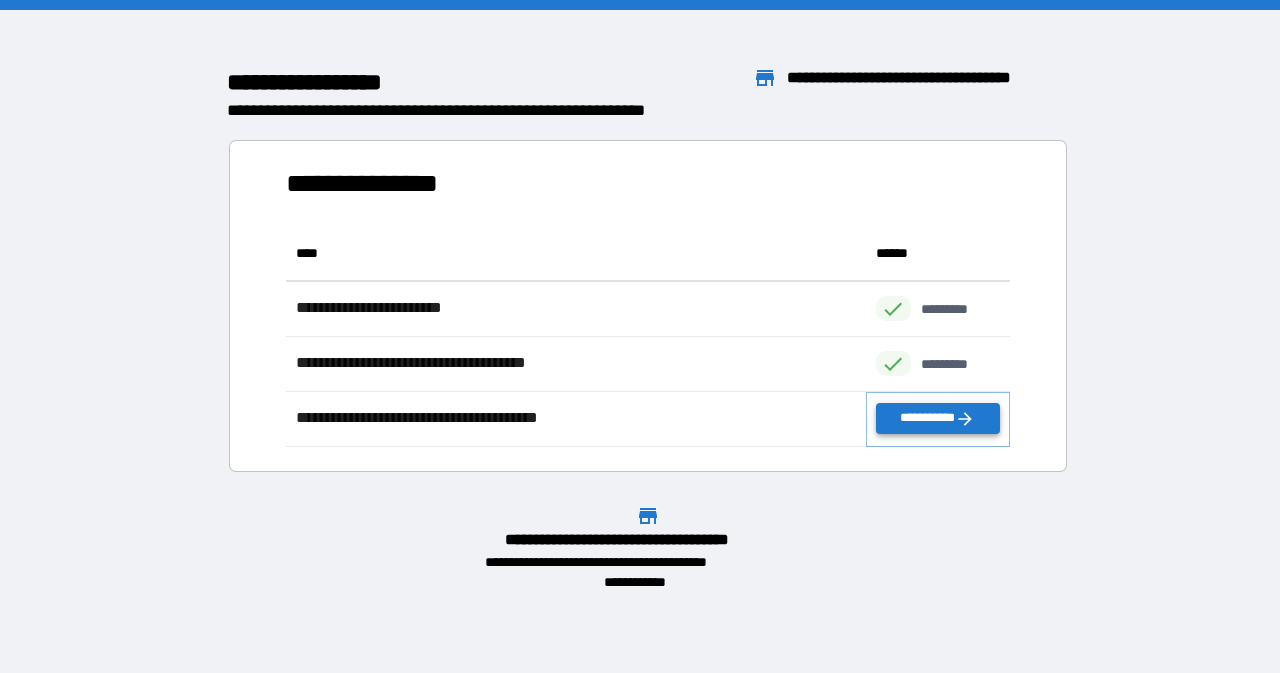 click on "**********" at bounding box center (938, 418) 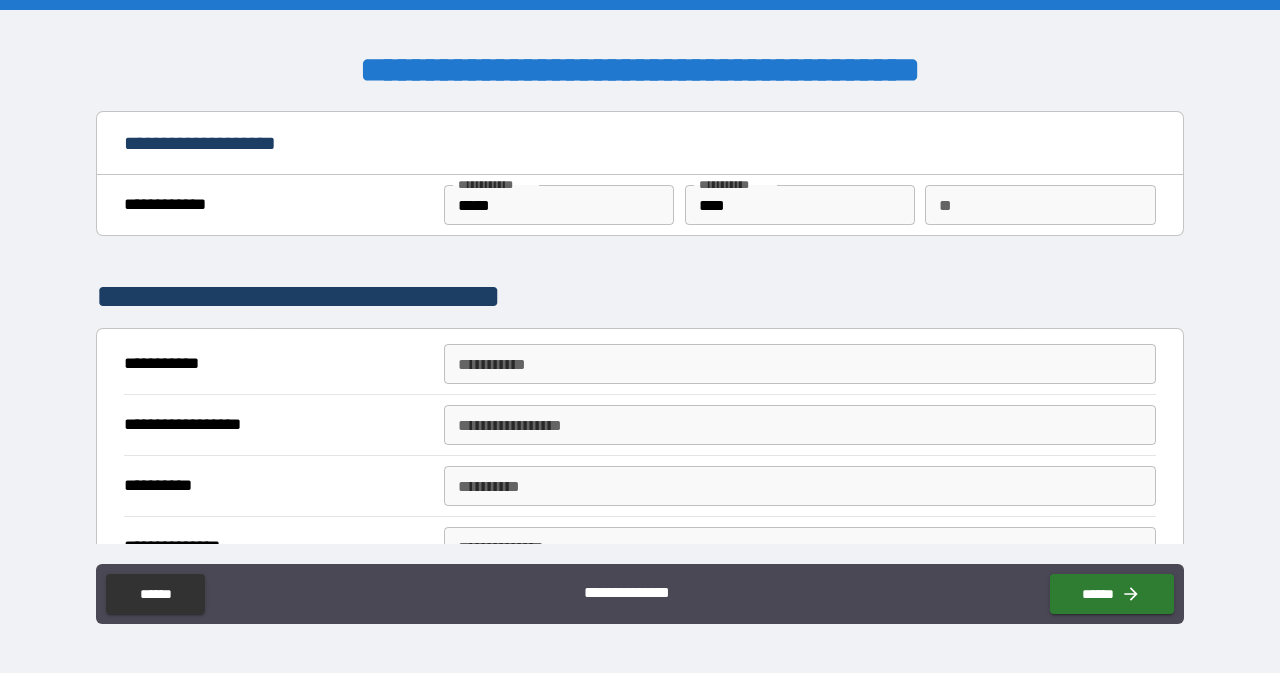 click on "**********" at bounding box center (800, 364) 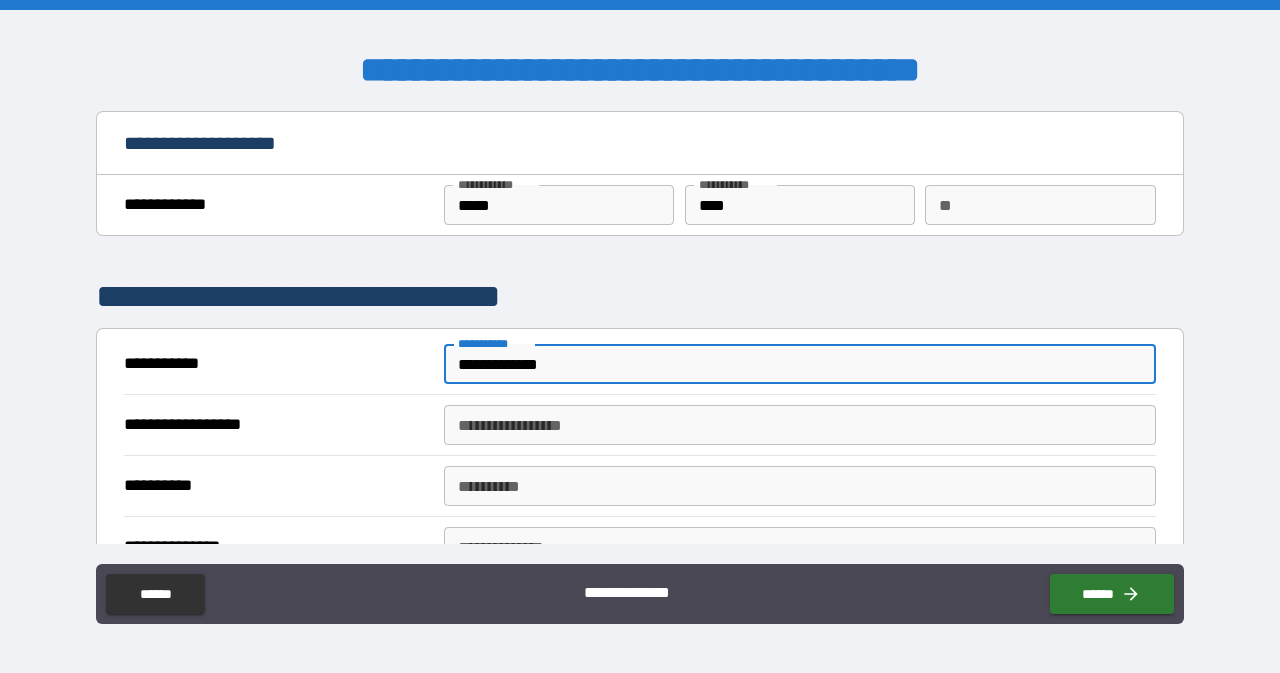type on "**********" 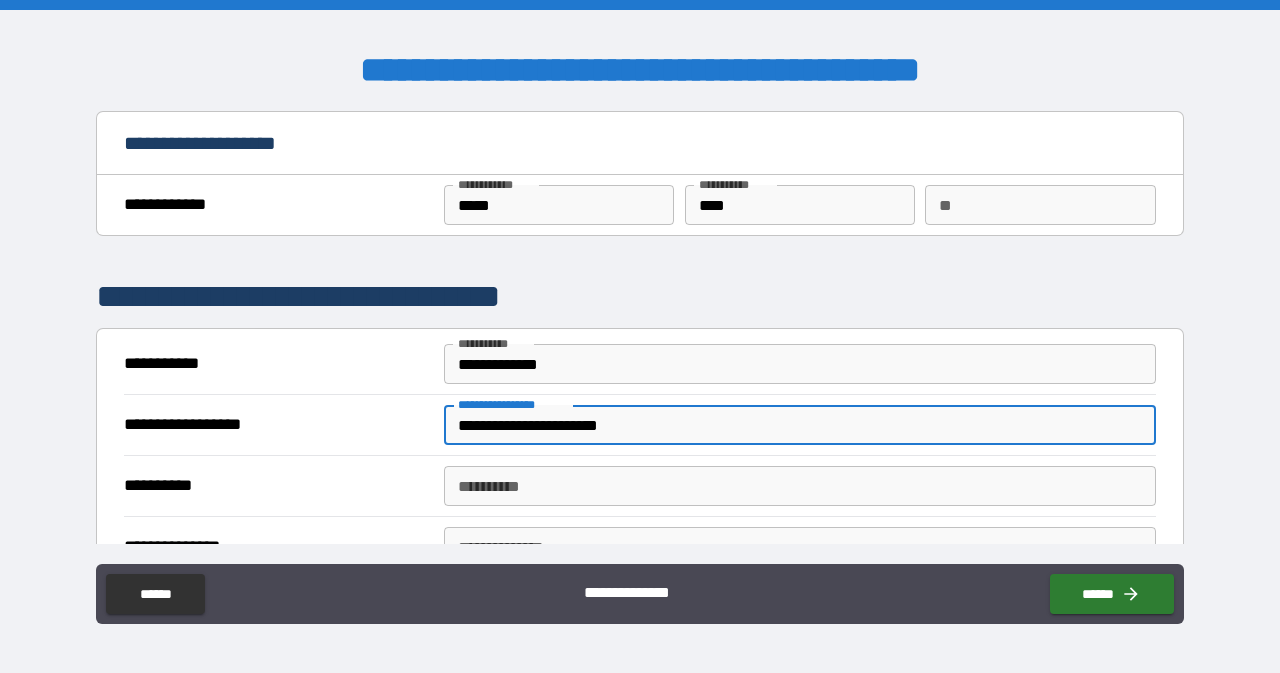 type on "**********" 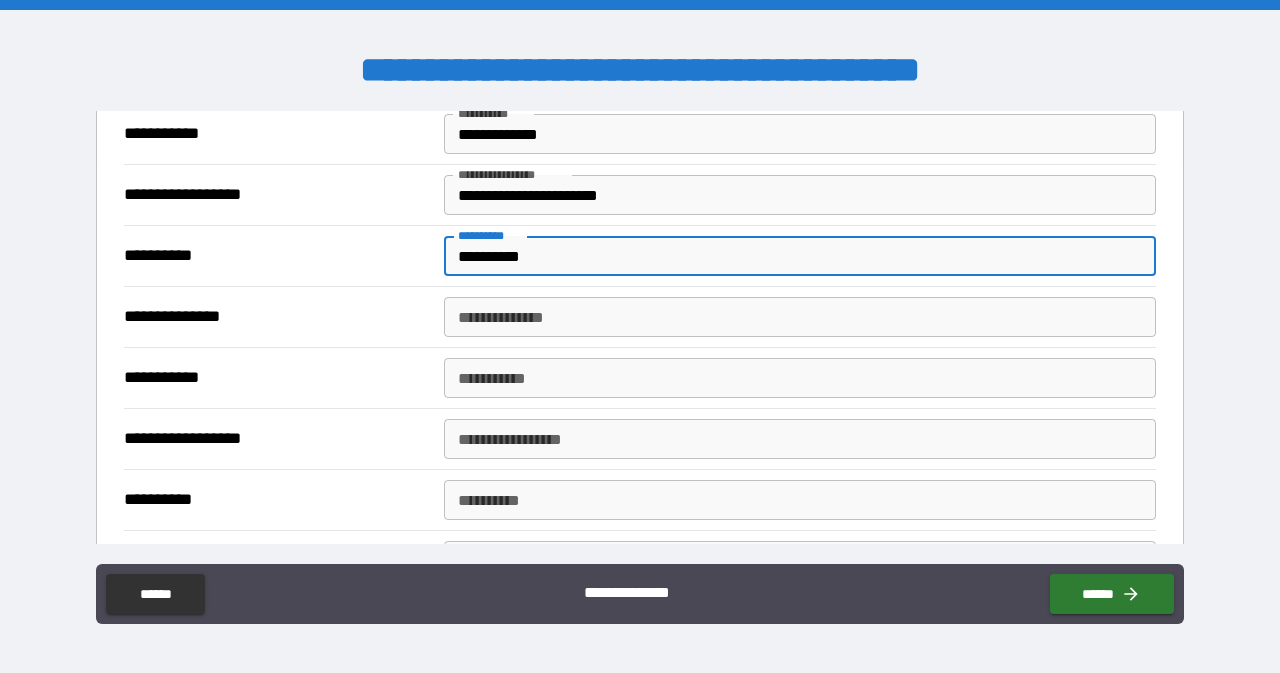 scroll, scrollTop: 232, scrollLeft: 0, axis: vertical 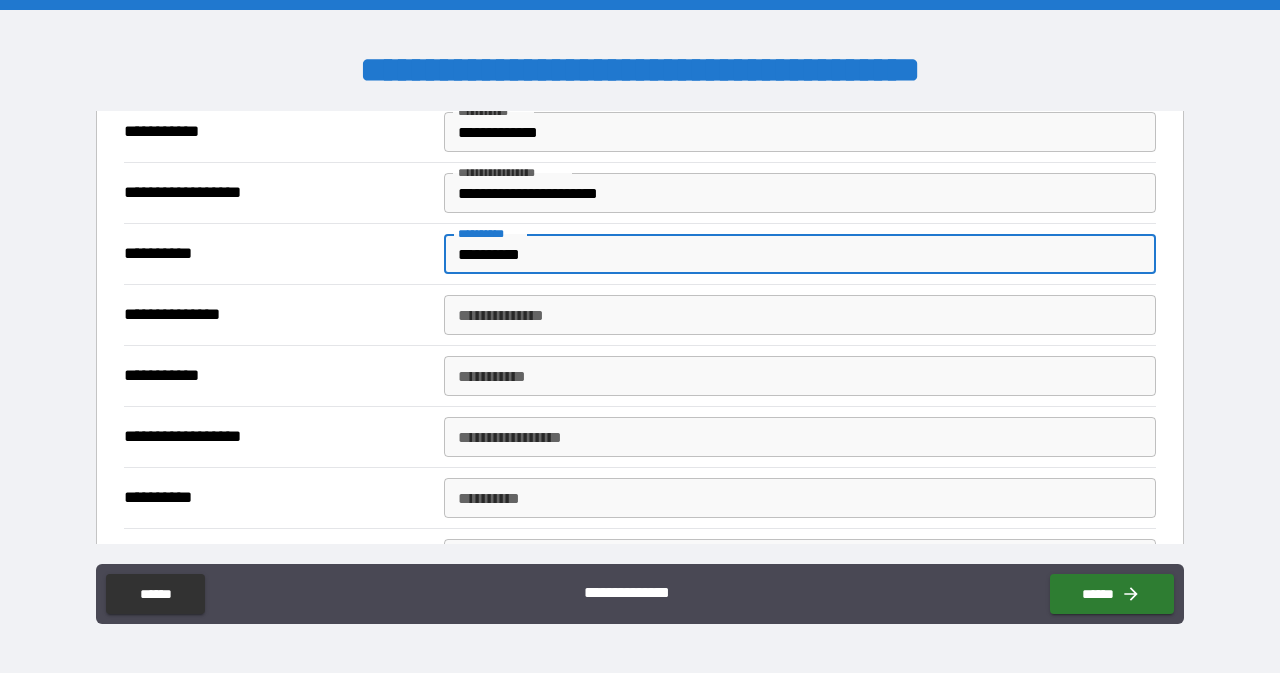 type on "**********" 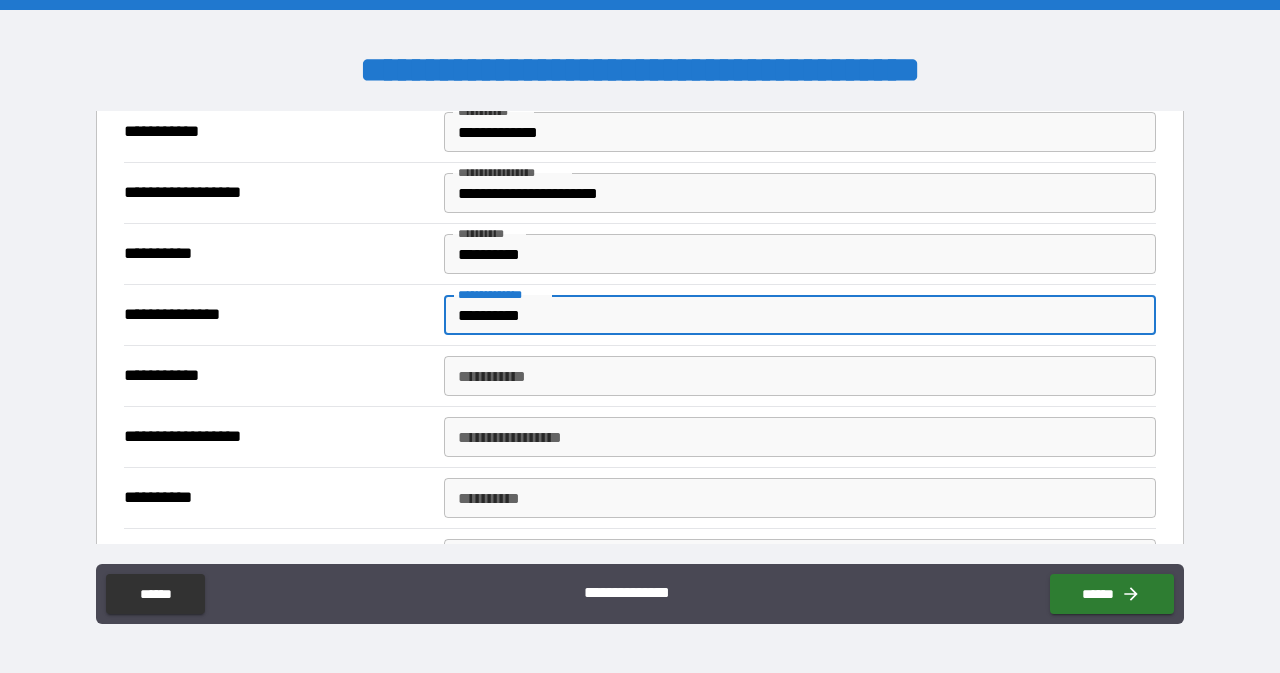 type on "**********" 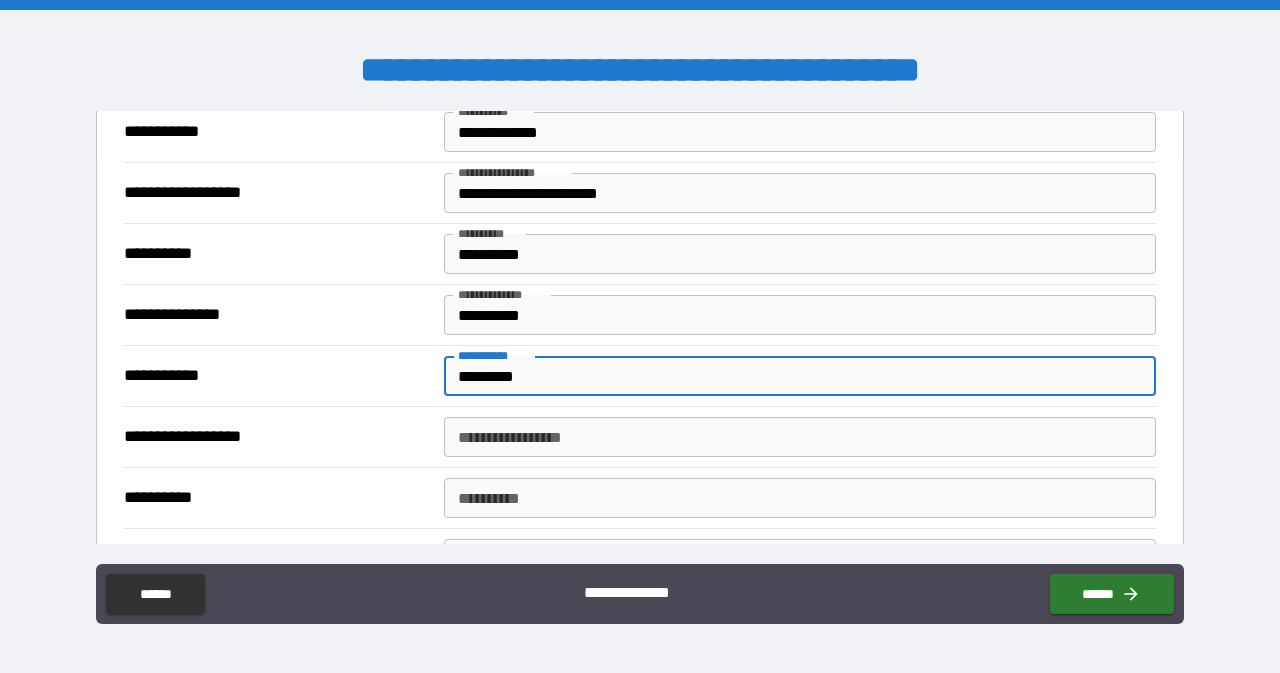 type on "*********" 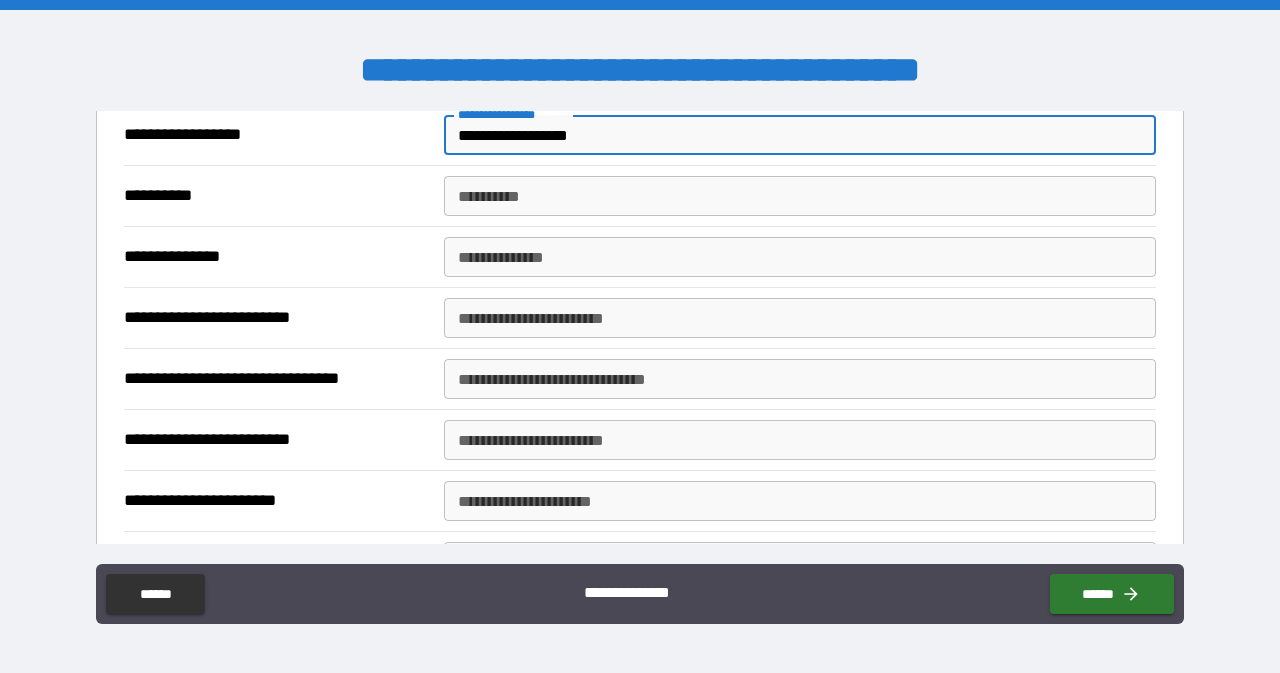 scroll, scrollTop: 538, scrollLeft: 0, axis: vertical 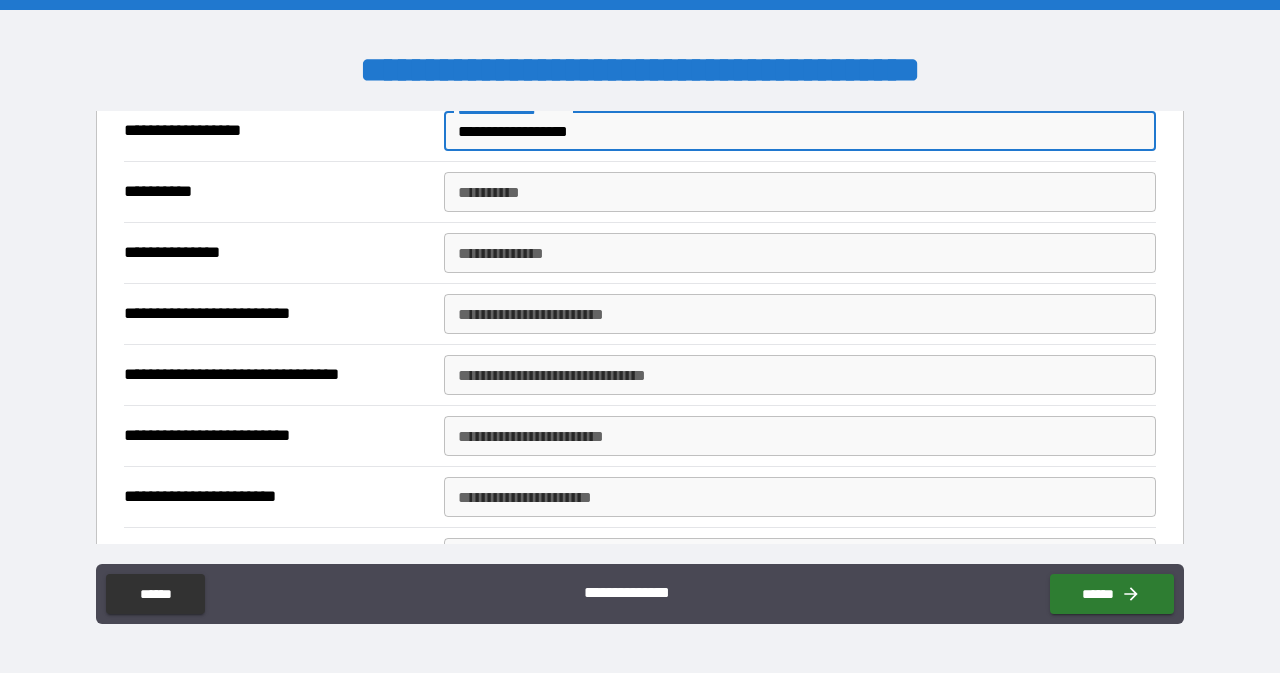 type on "**********" 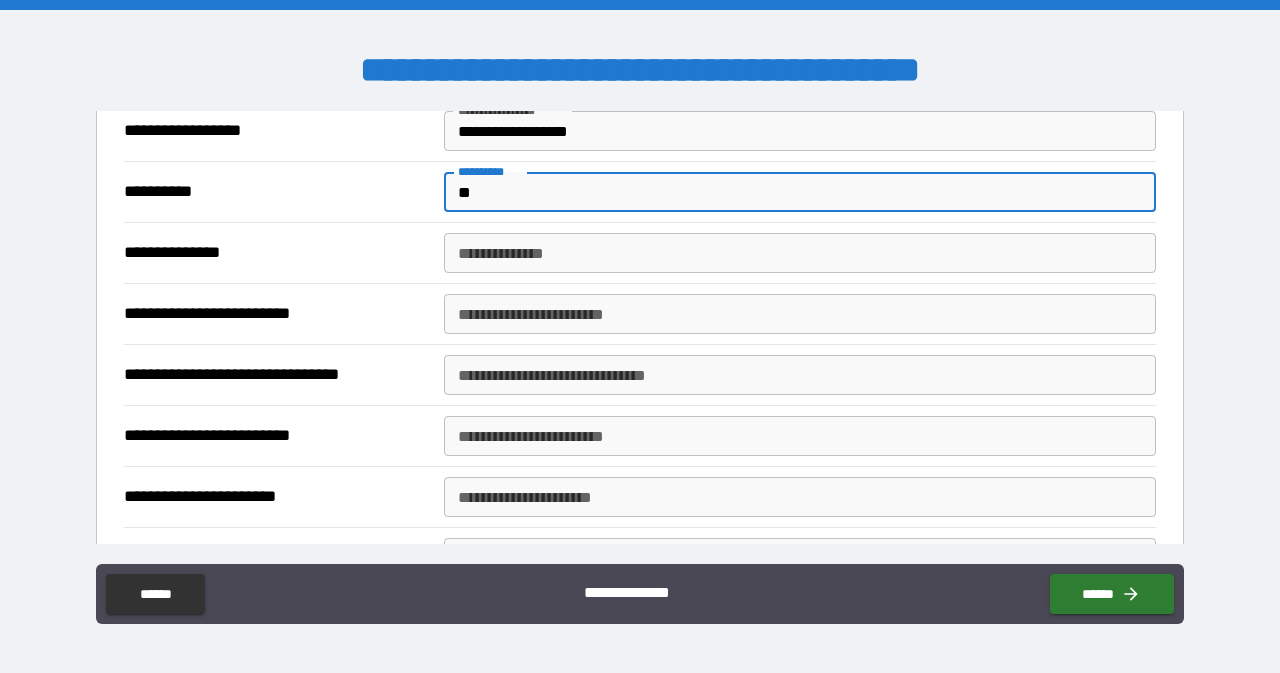 type on "*" 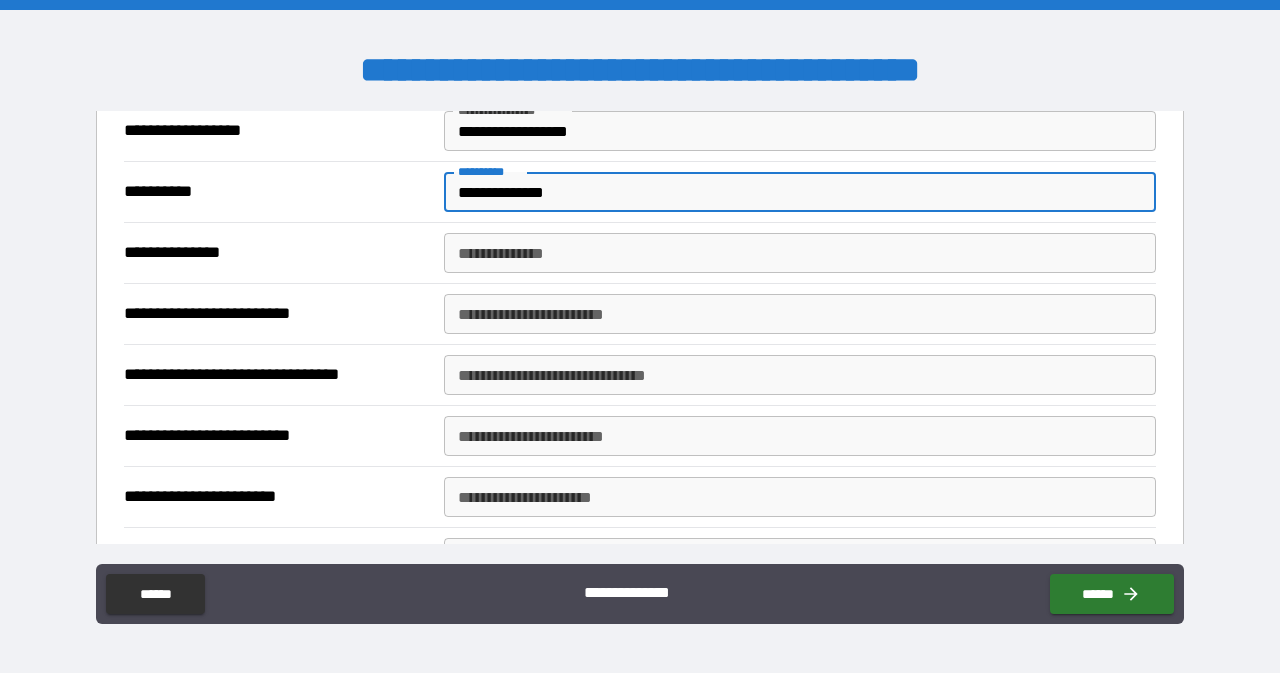 type on "**********" 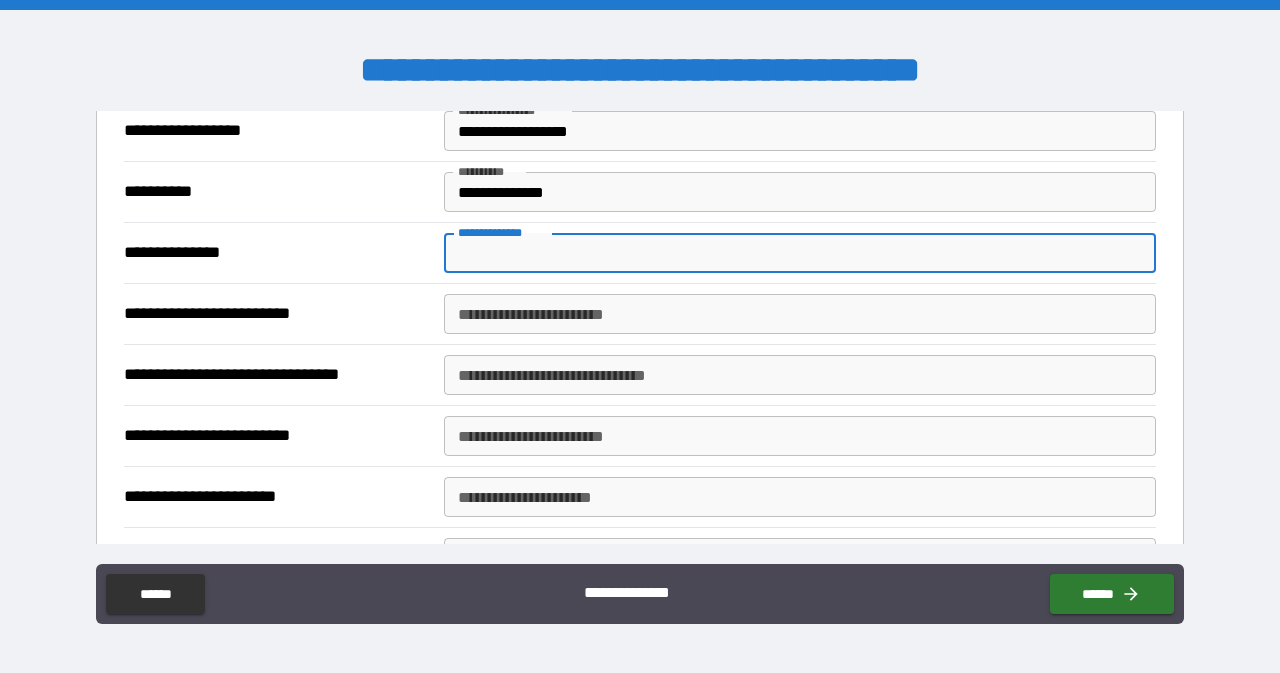 click on "**********" at bounding box center (800, 253) 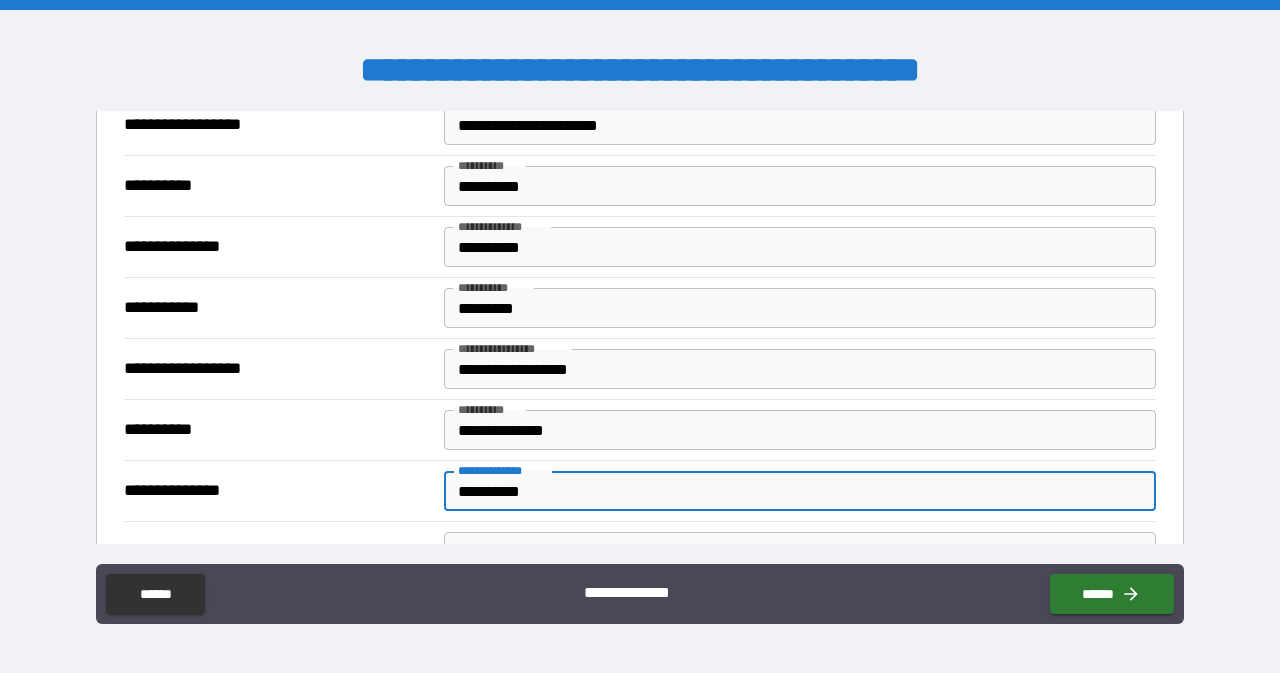 scroll, scrollTop: 301, scrollLeft: 0, axis: vertical 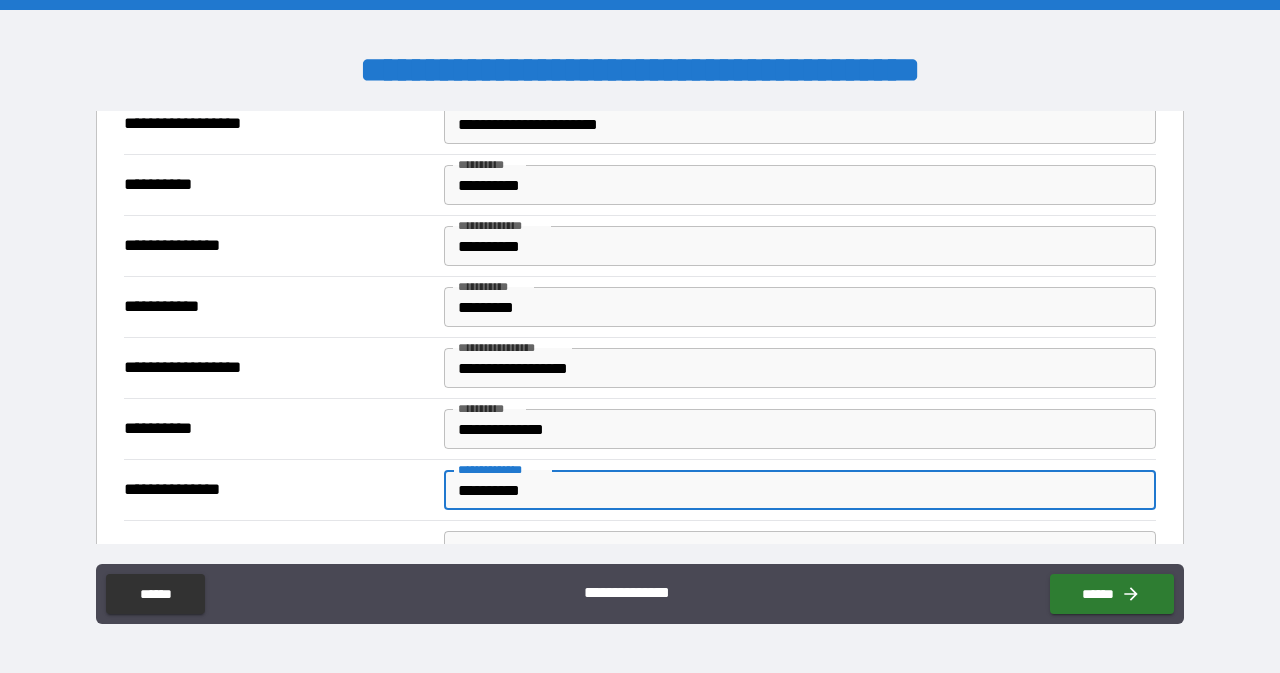 type on "**********" 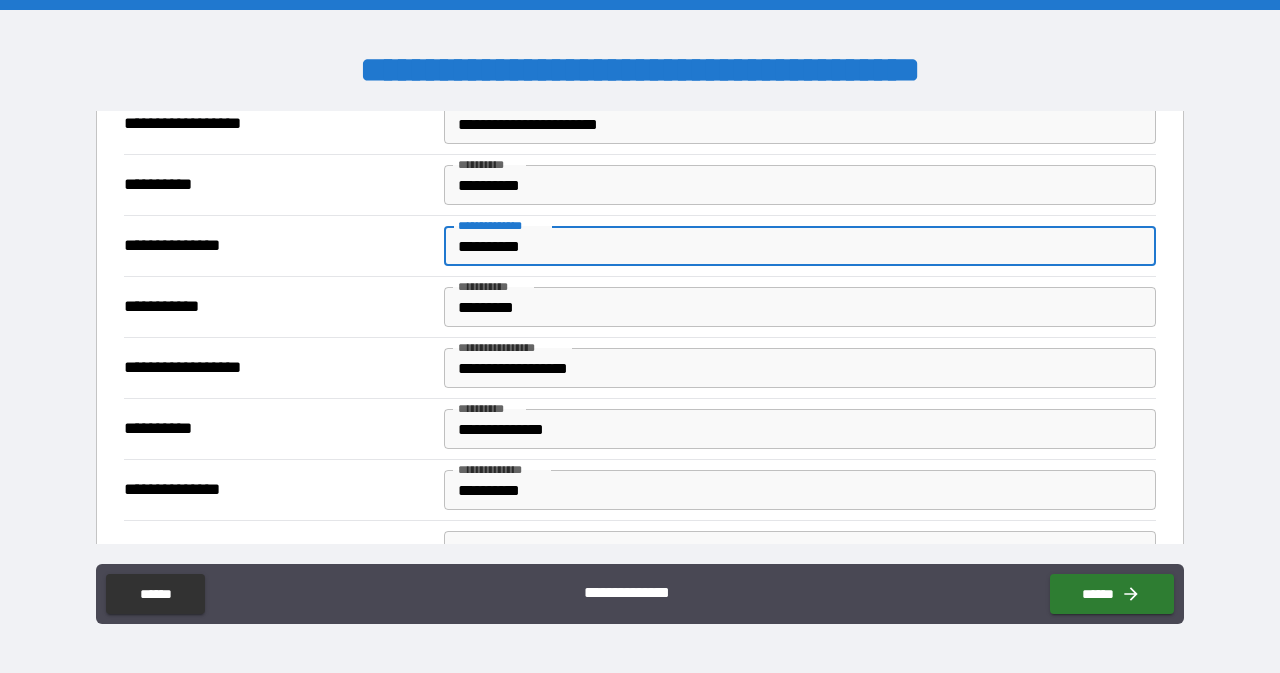 drag, startPoint x: 557, startPoint y: 251, endPoint x: 368, endPoint y: 206, distance: 194.2833 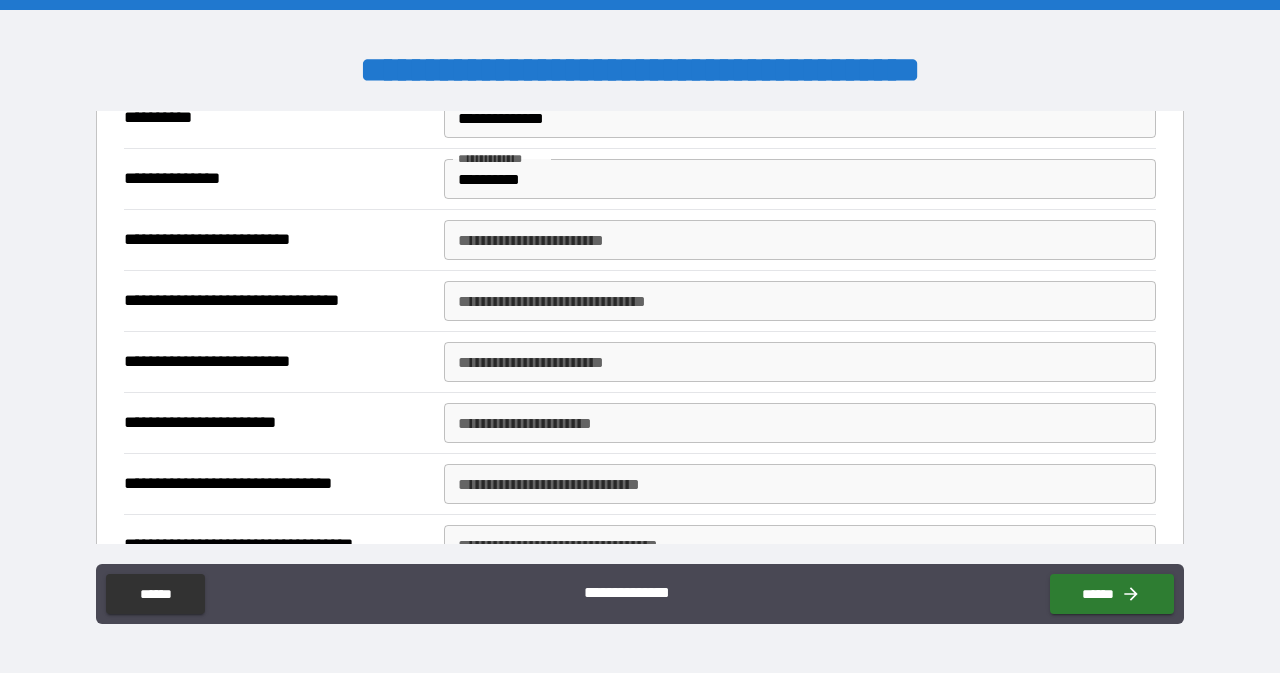 scroll, scrollTop: 613, scrollLeft: 0, axis: vertical 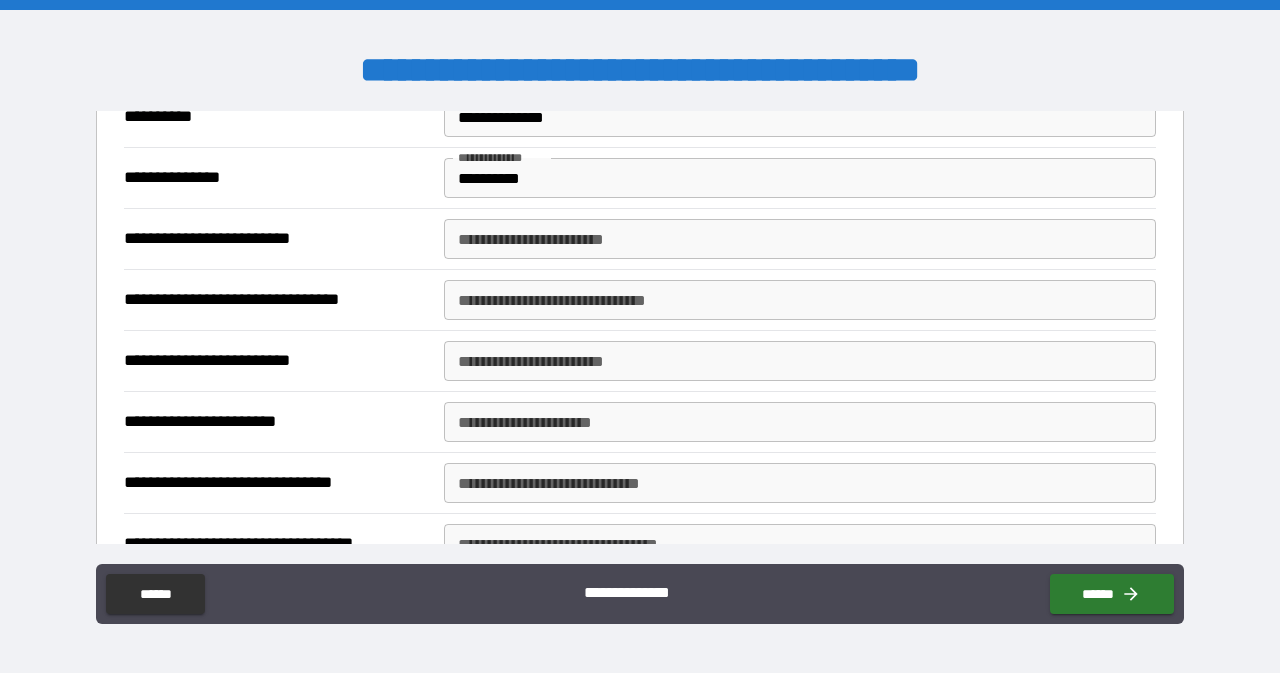 type on "**********" 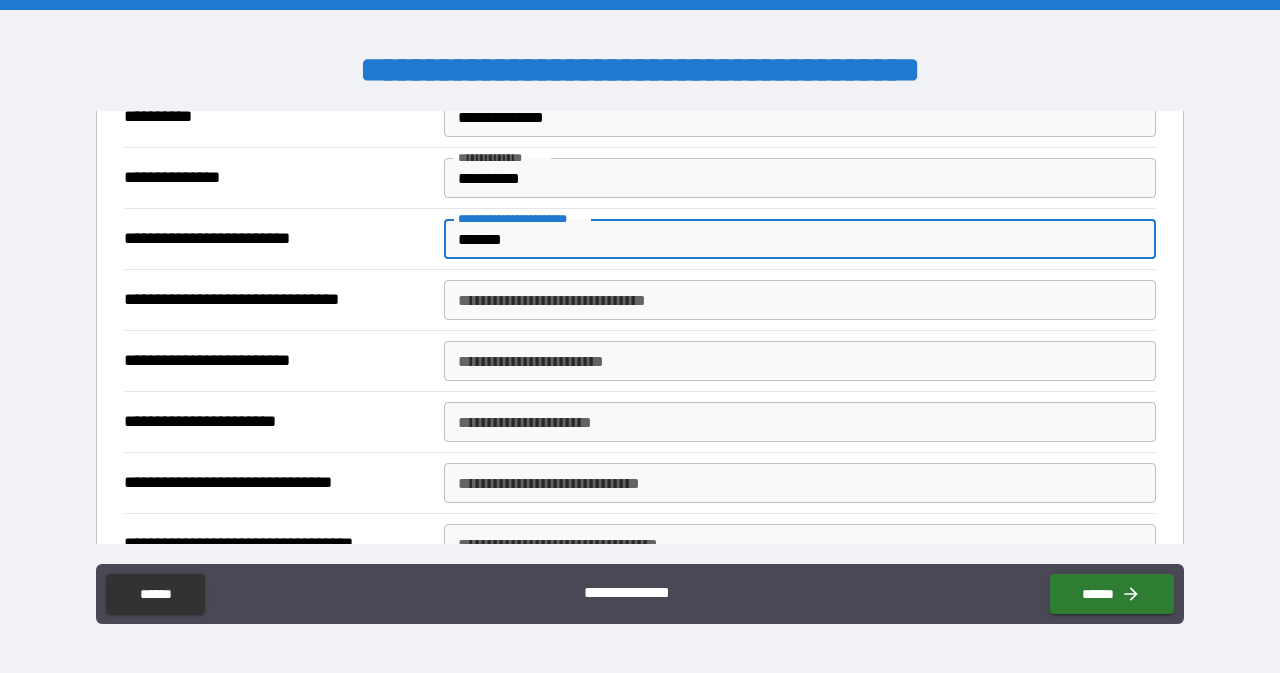 type on "*******" 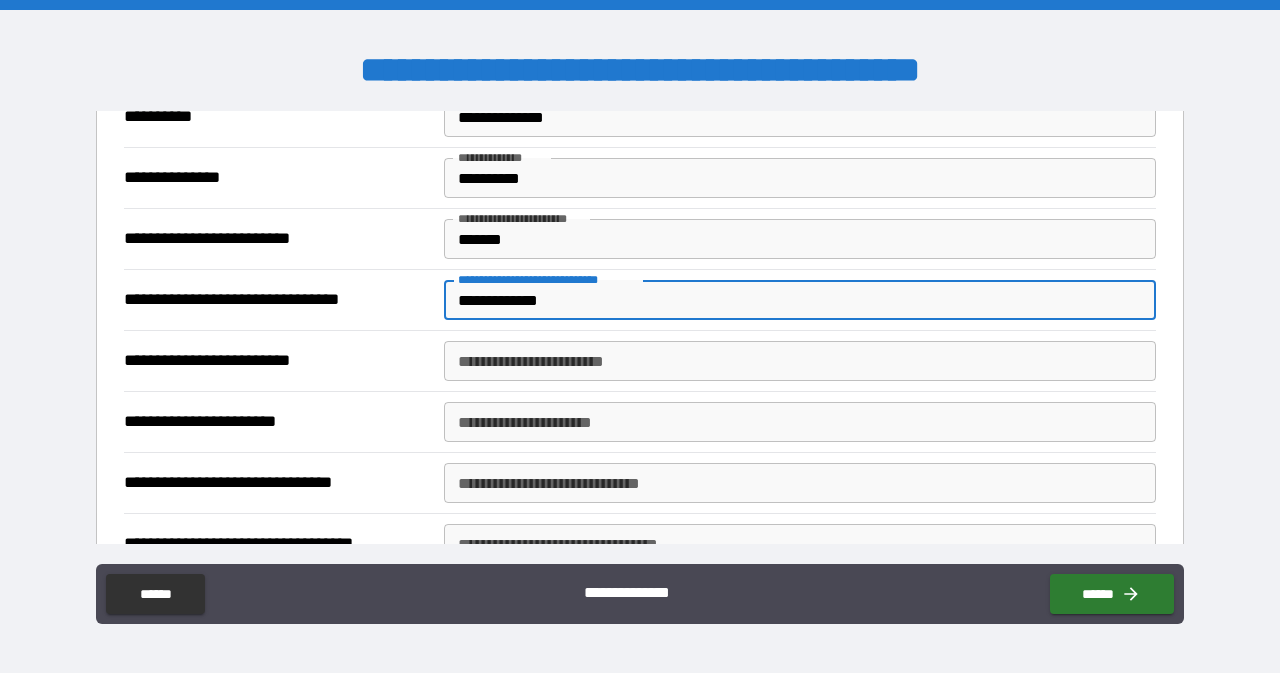 click on "**********" at bounding box center [800, 361] 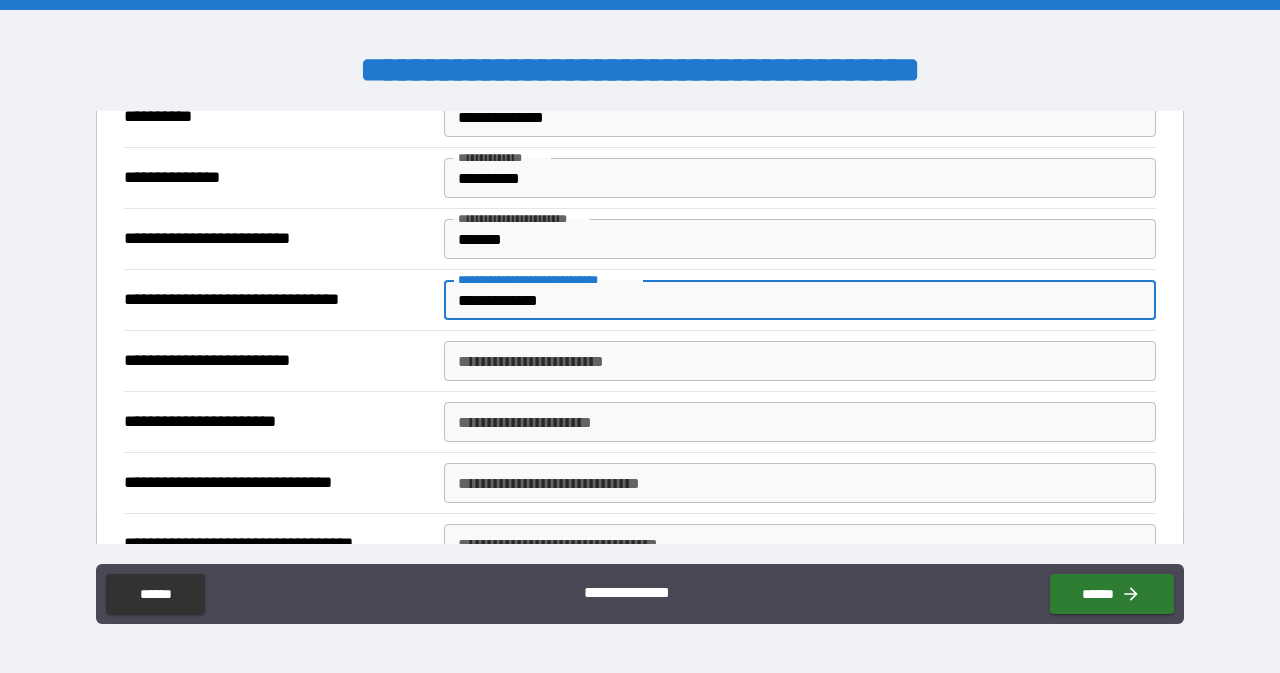 drag, startPoint x: 592, startPoint y: 293, endPoint x: 289, endPoint y: 293, distance: 303 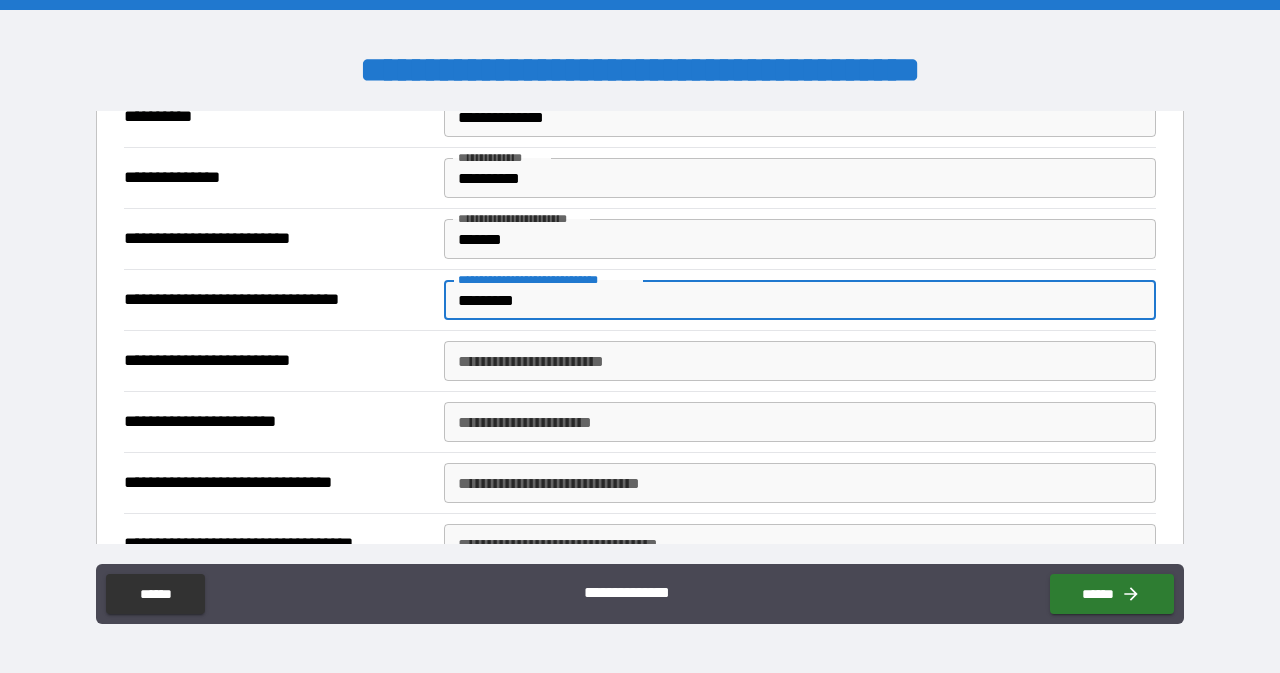 type on "*********" 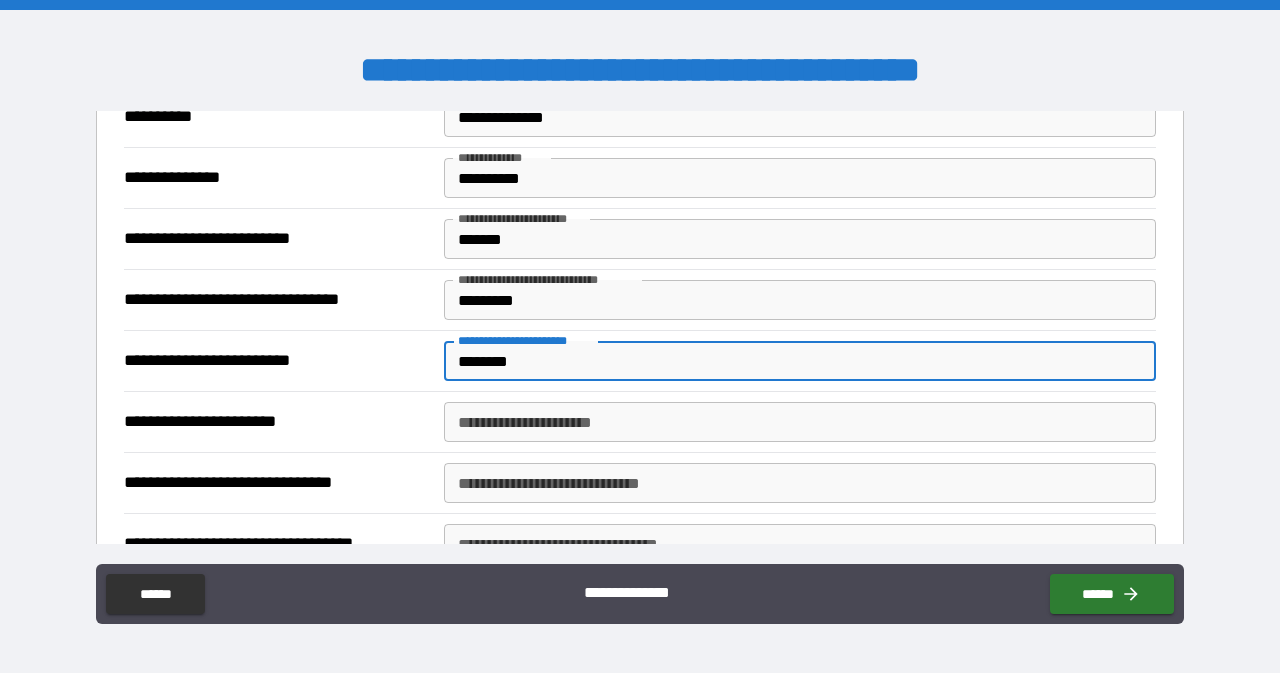 type on "********" 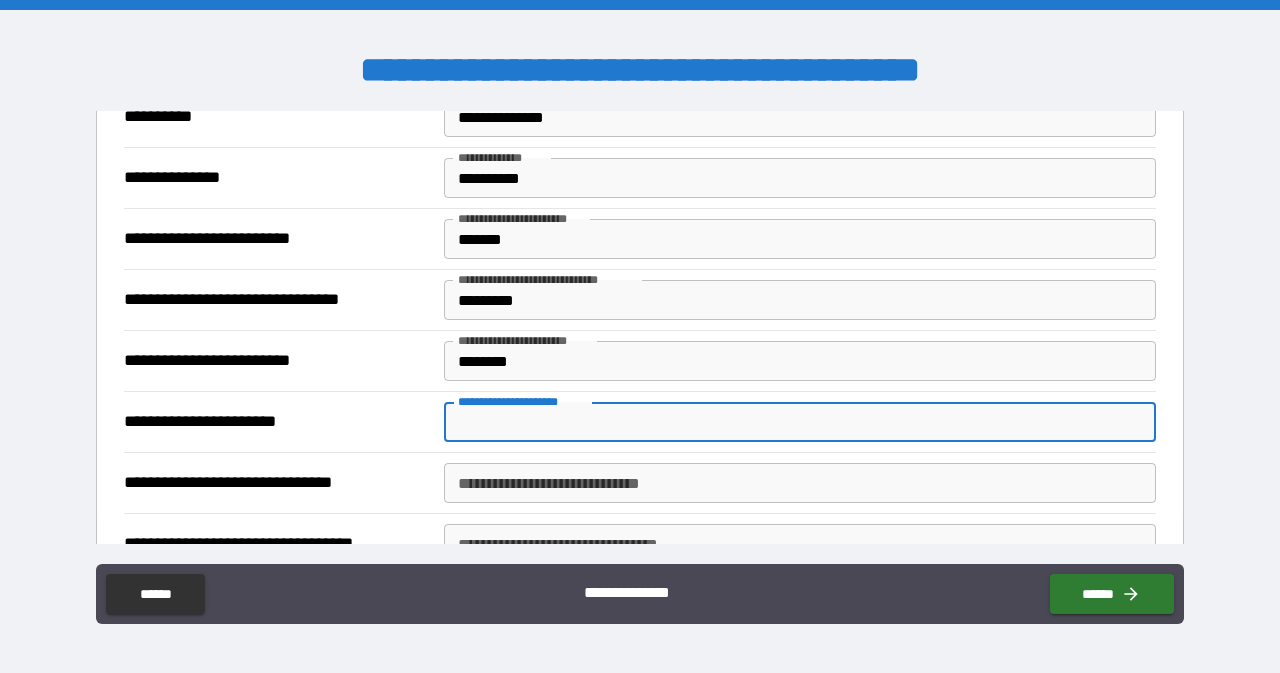 click on "**********" at bounding box center (800, 422) 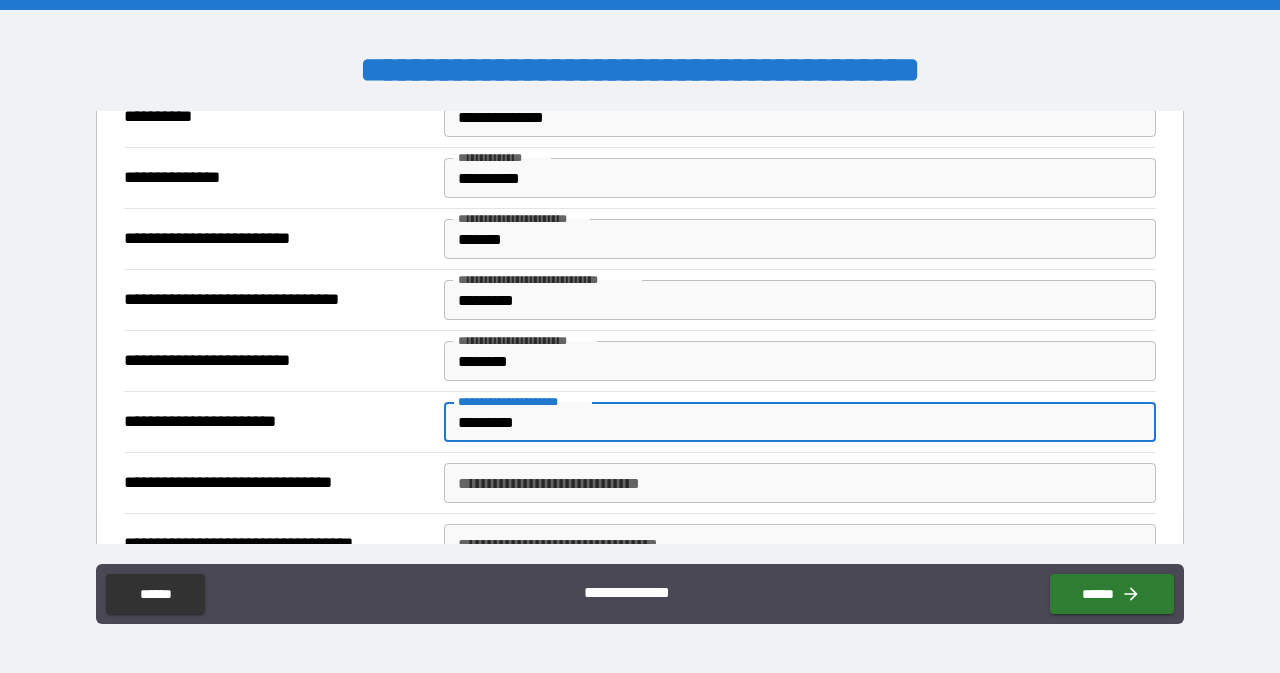 type on "*********" 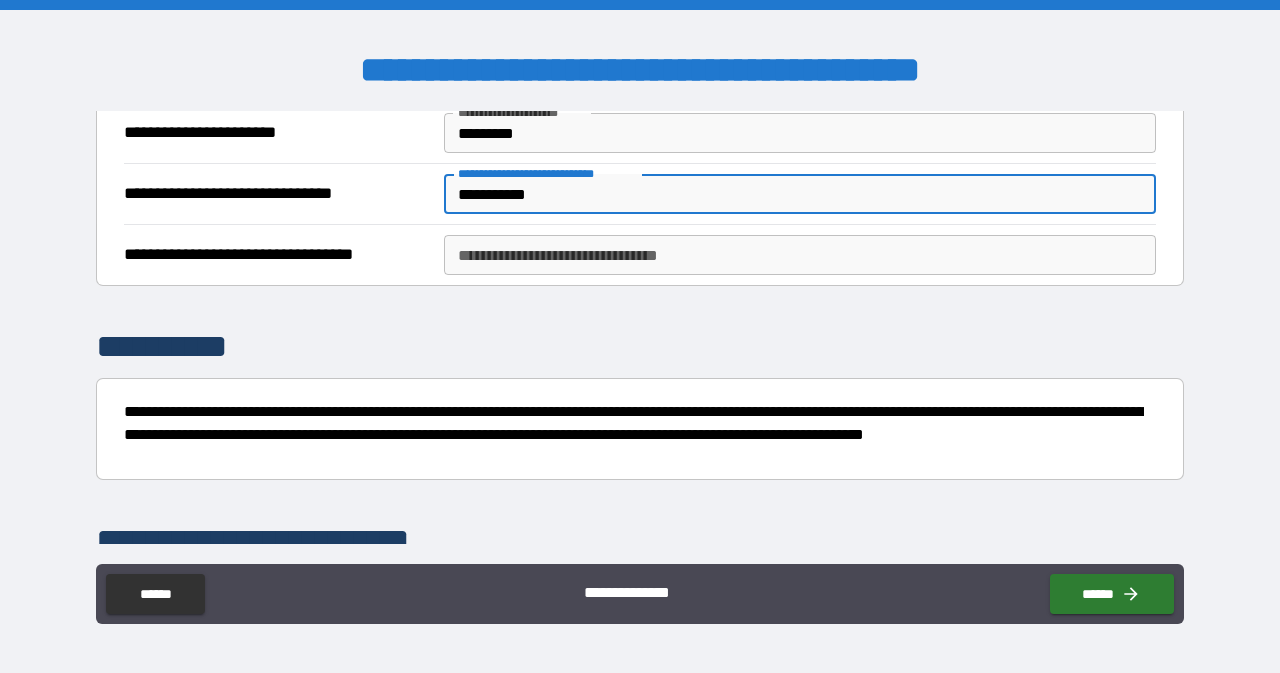 scroll, scrollTop: 901, scrollLeft: 0, axis: vertical 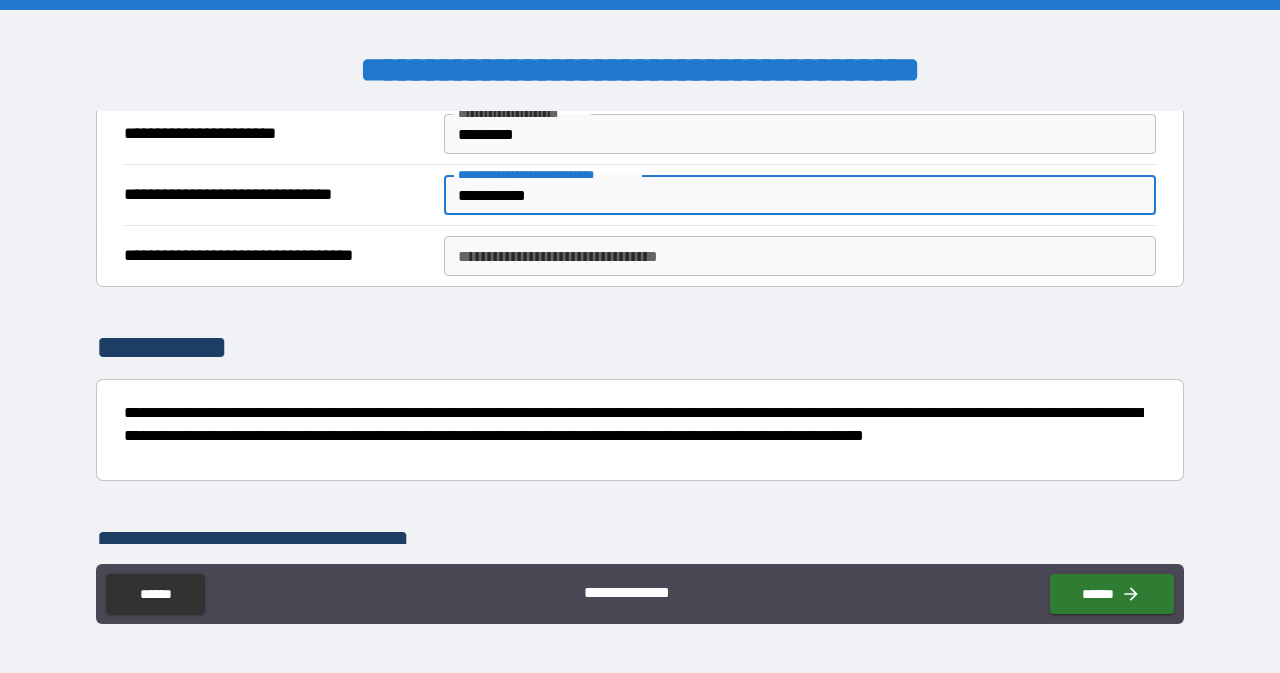 type on "**********" 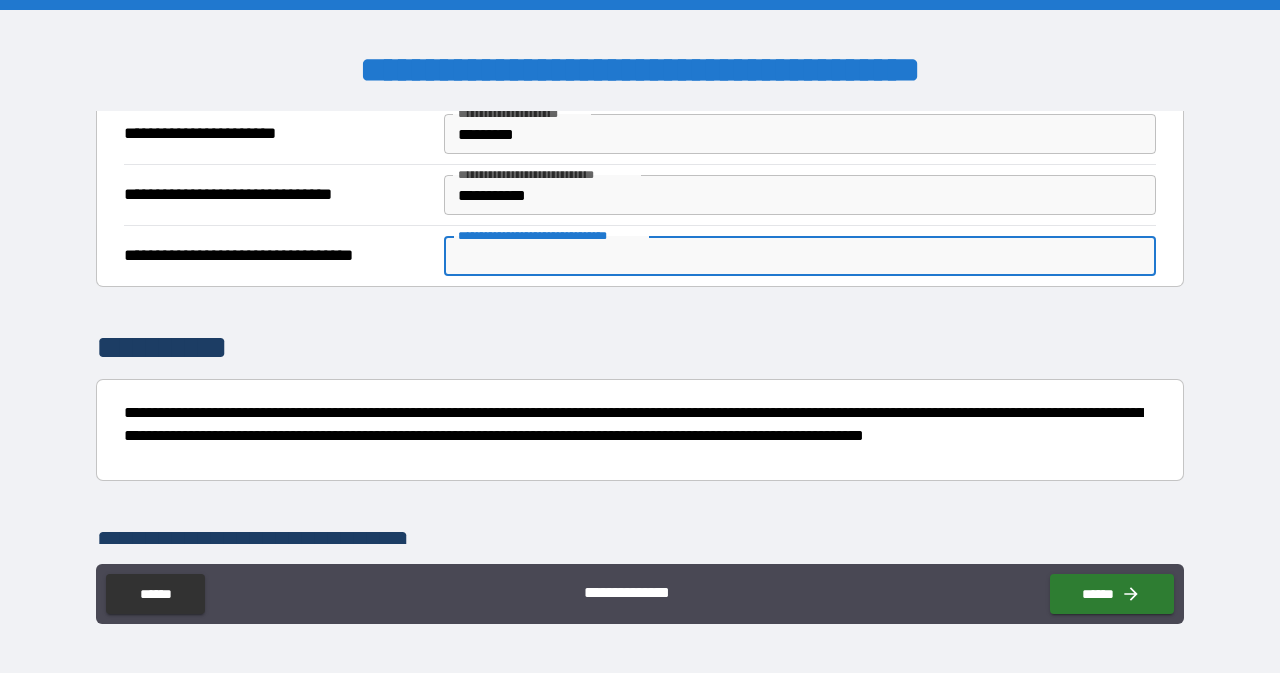 click on "**********" at bounding box center [800, 256] 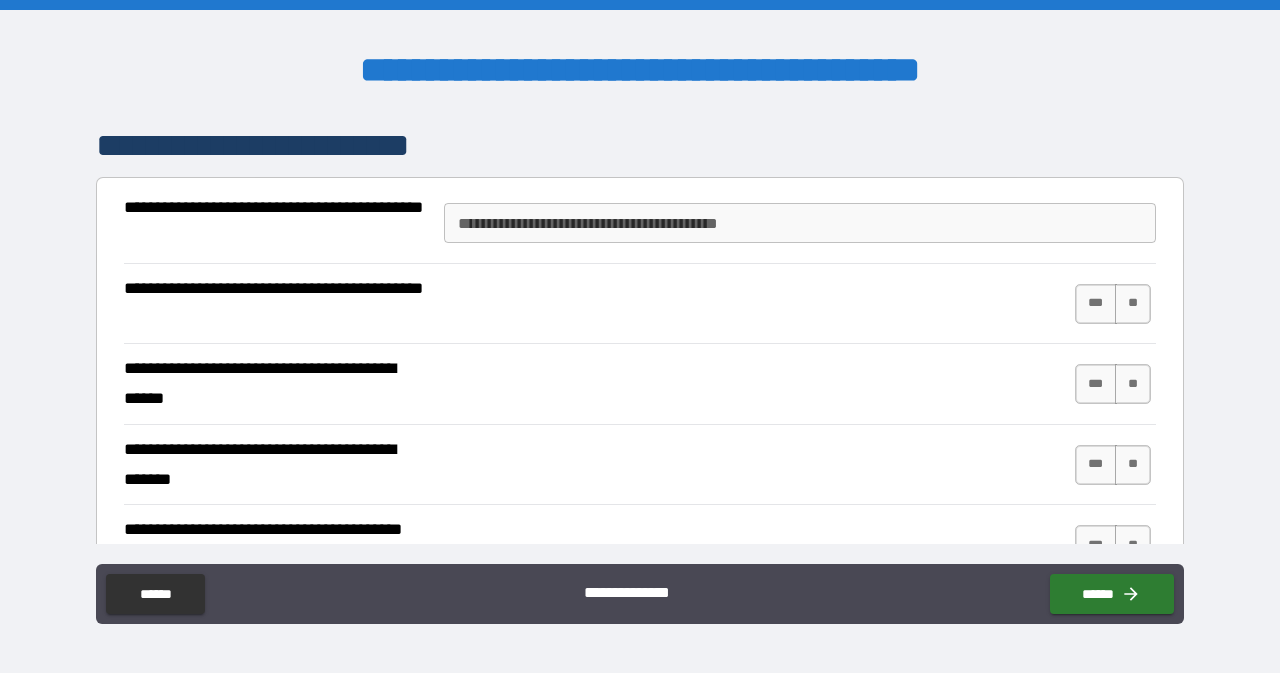 scroll, scrollTop: 1298, scrollLeft: 0, axis: vertical 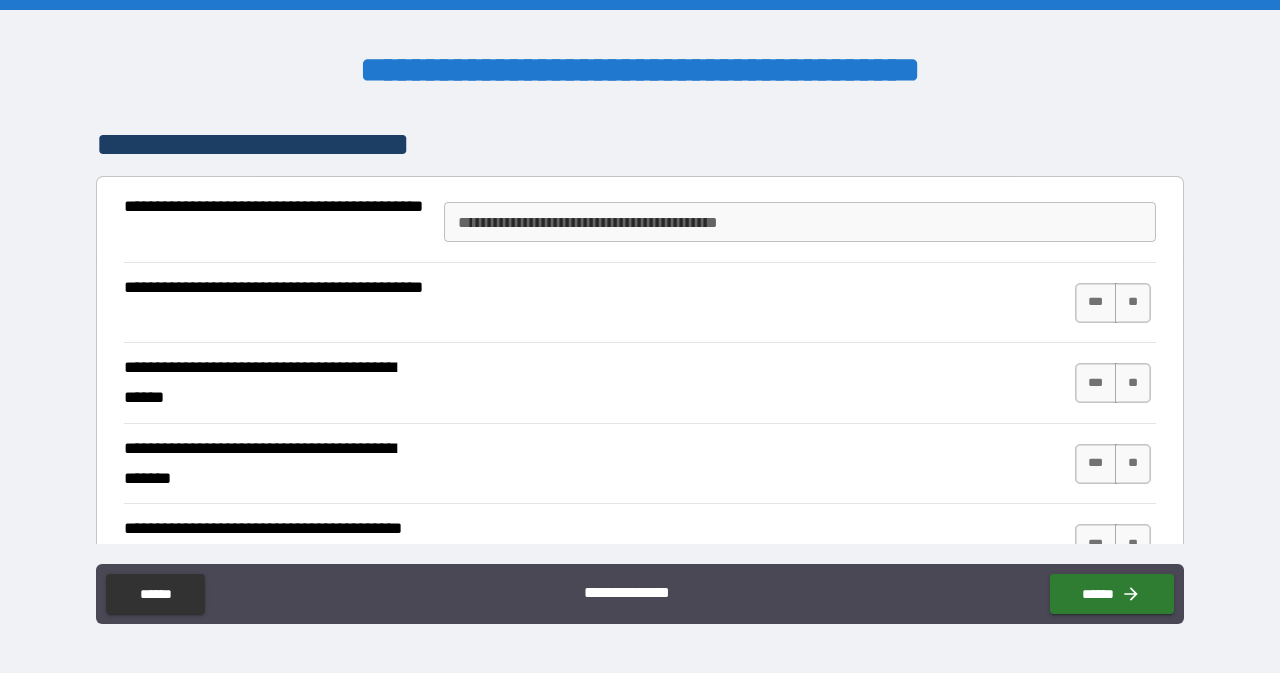 type on "**********" 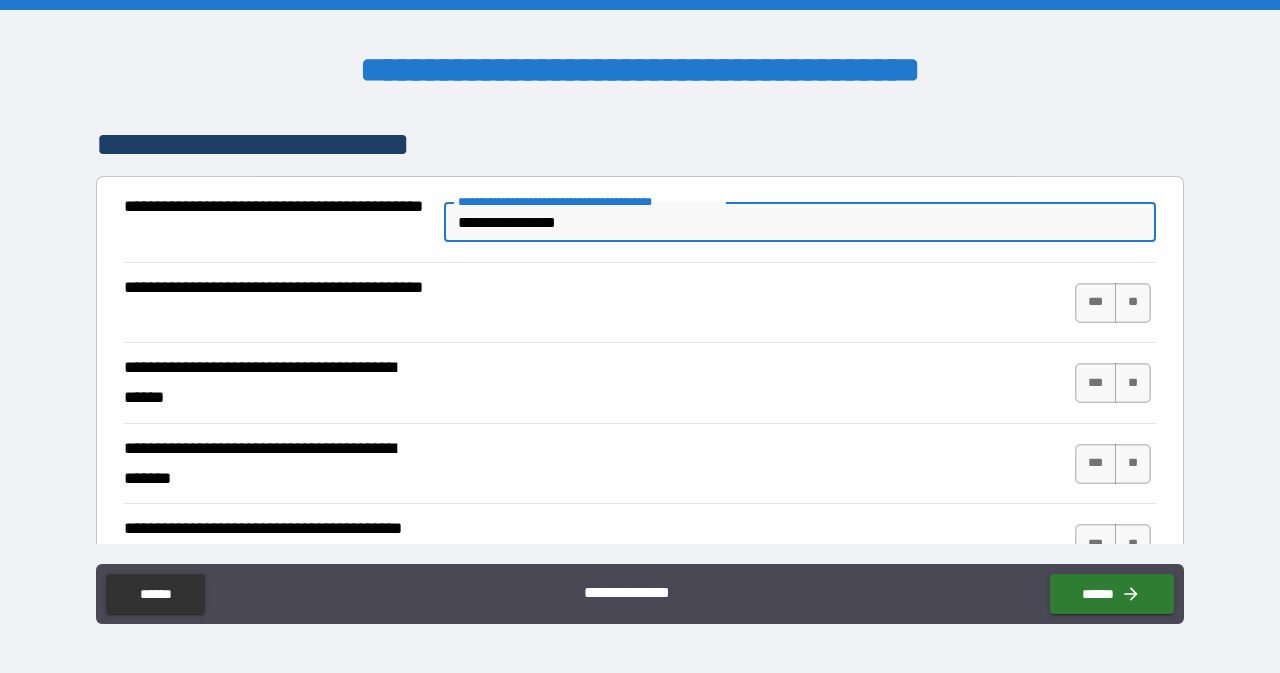 type on "**********" 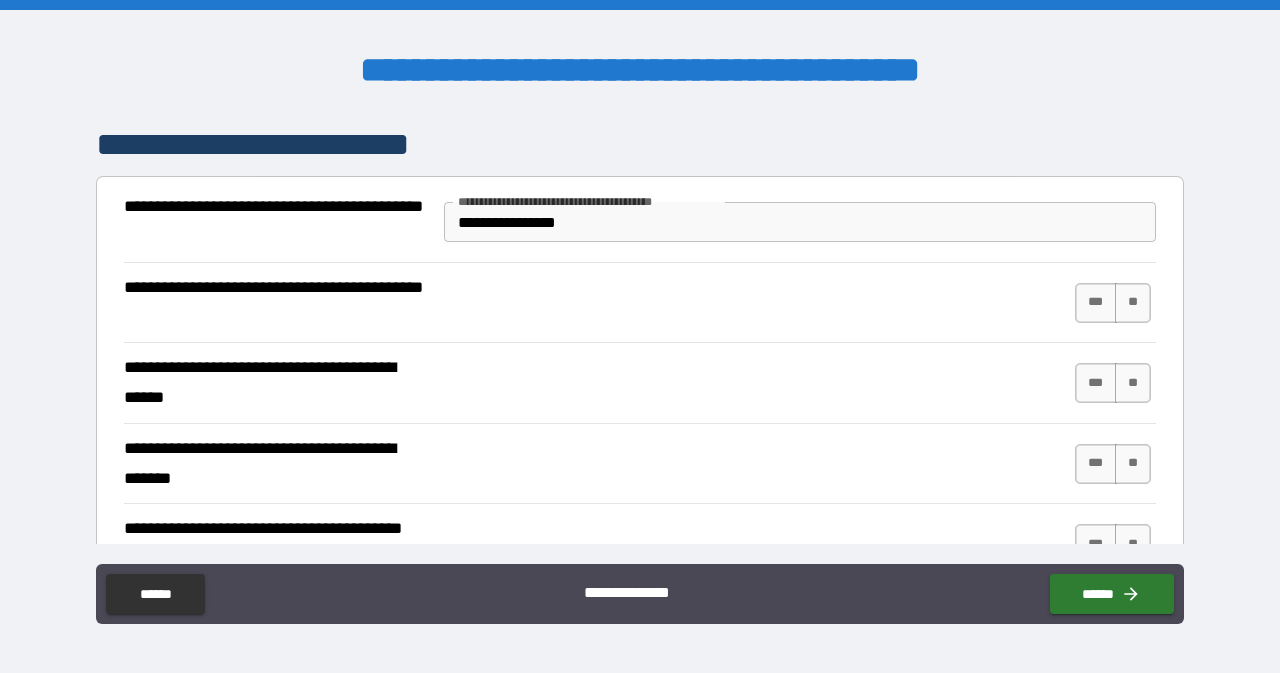 click on "**********" at bounding box center (640, 303) 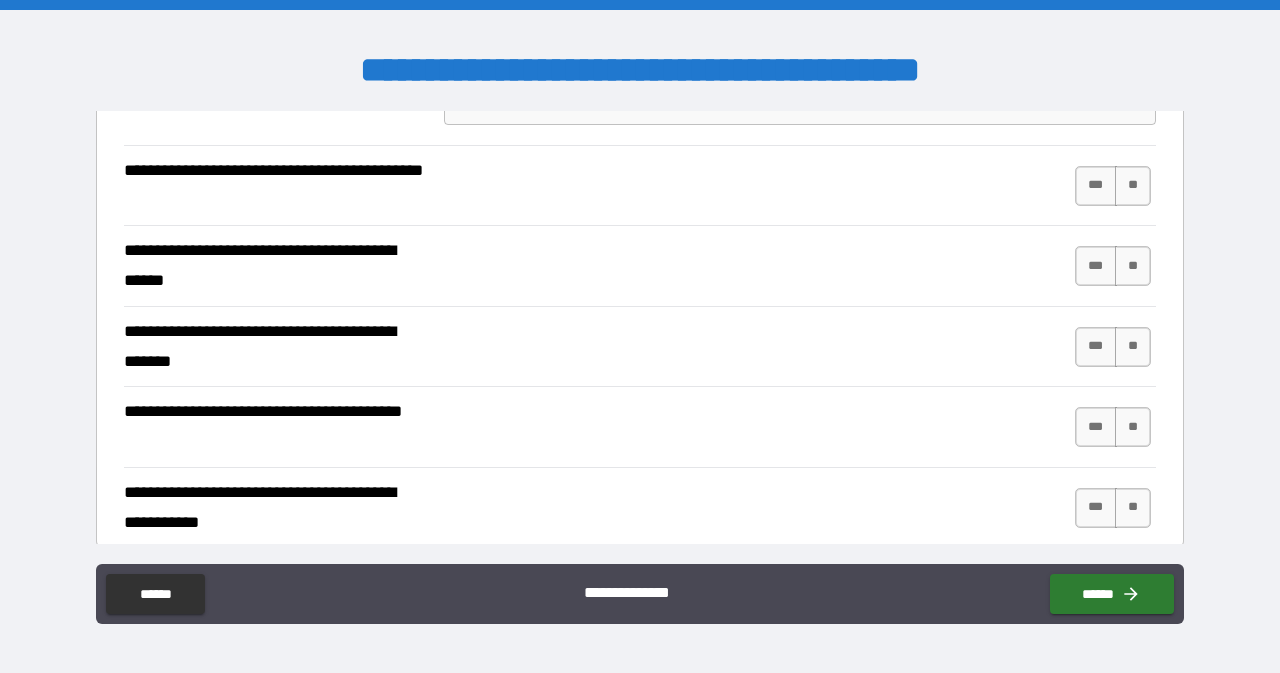 scroll, scrollTop: 1416, scrollLeft: 0, axis: vertical 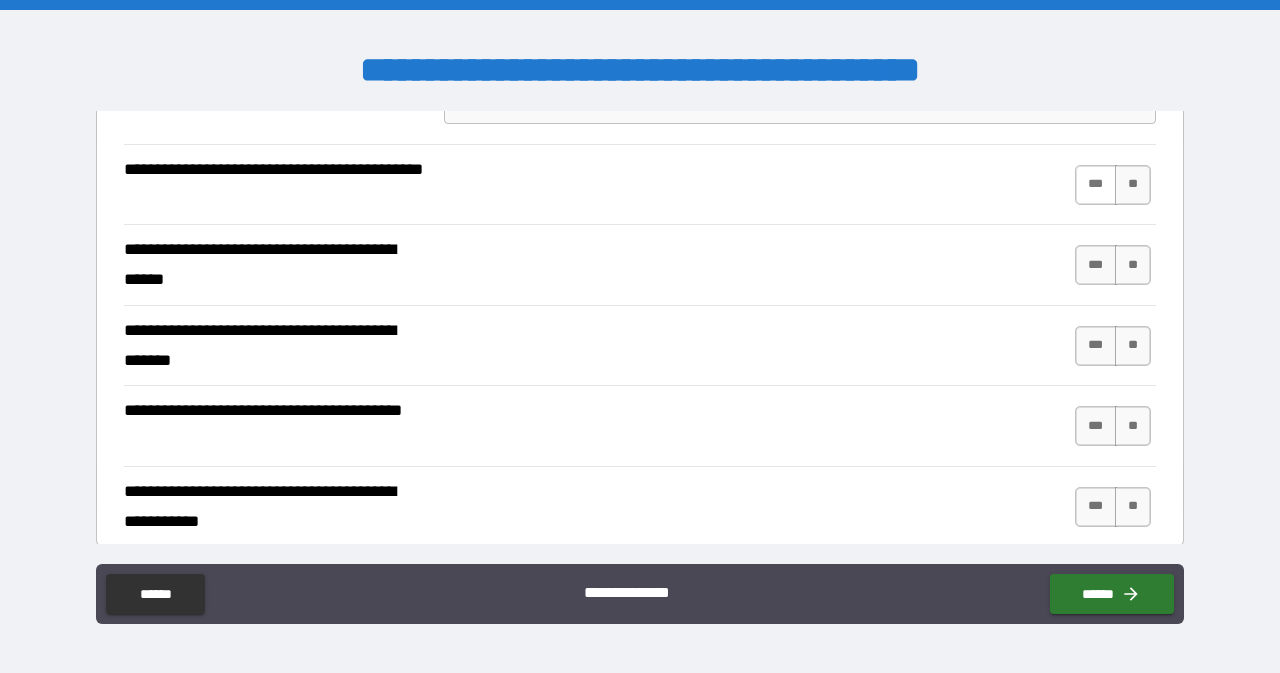 click on "***" at bounding box center (1096, 185) 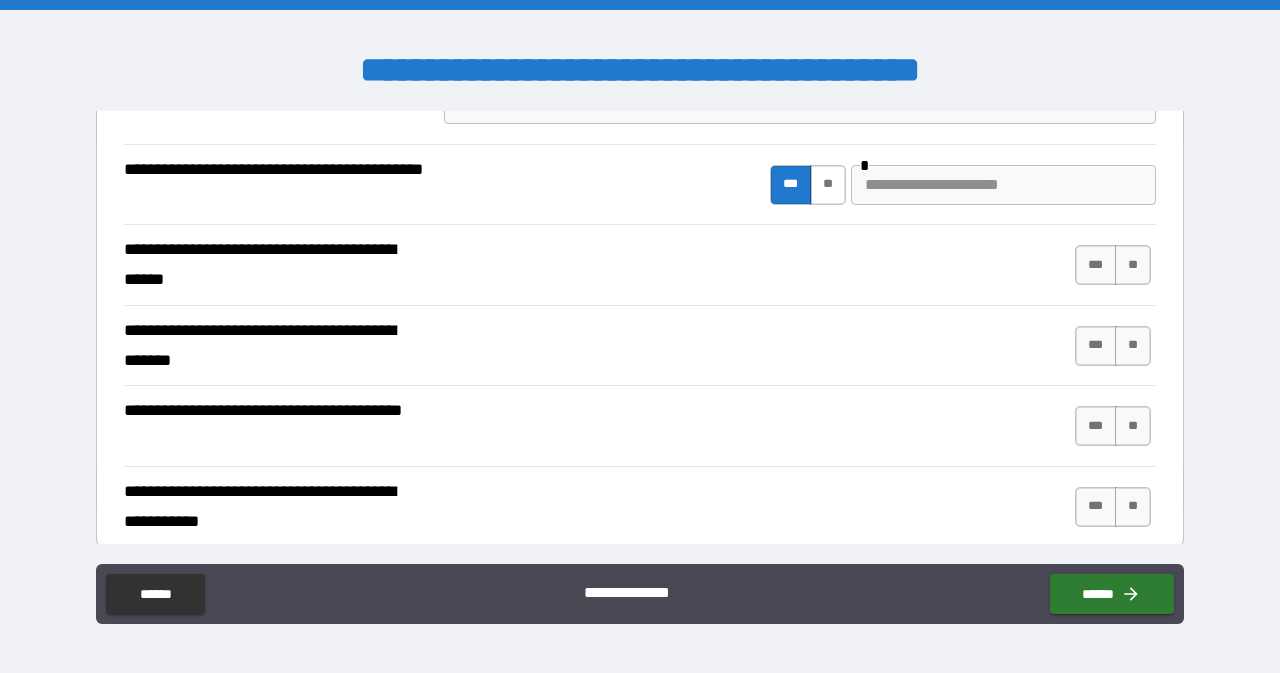 click on "**" at bounding box center (828, 185) 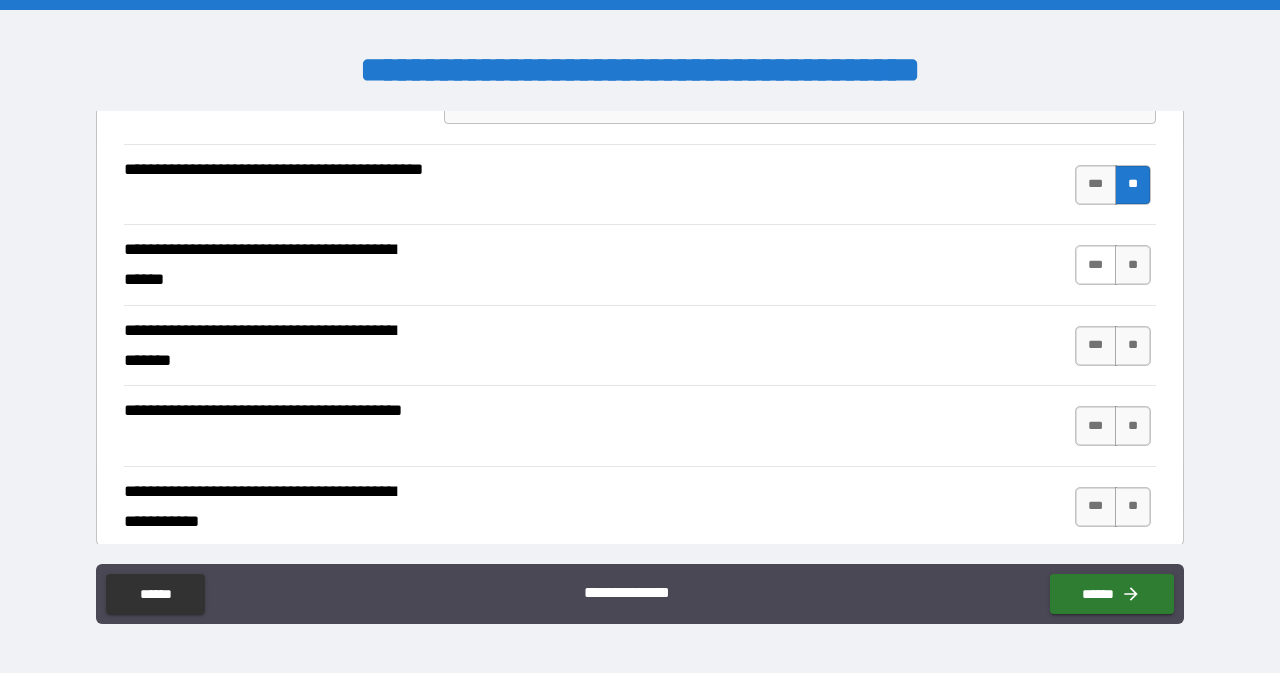 click on "***" at bounding box center (1096, 265) 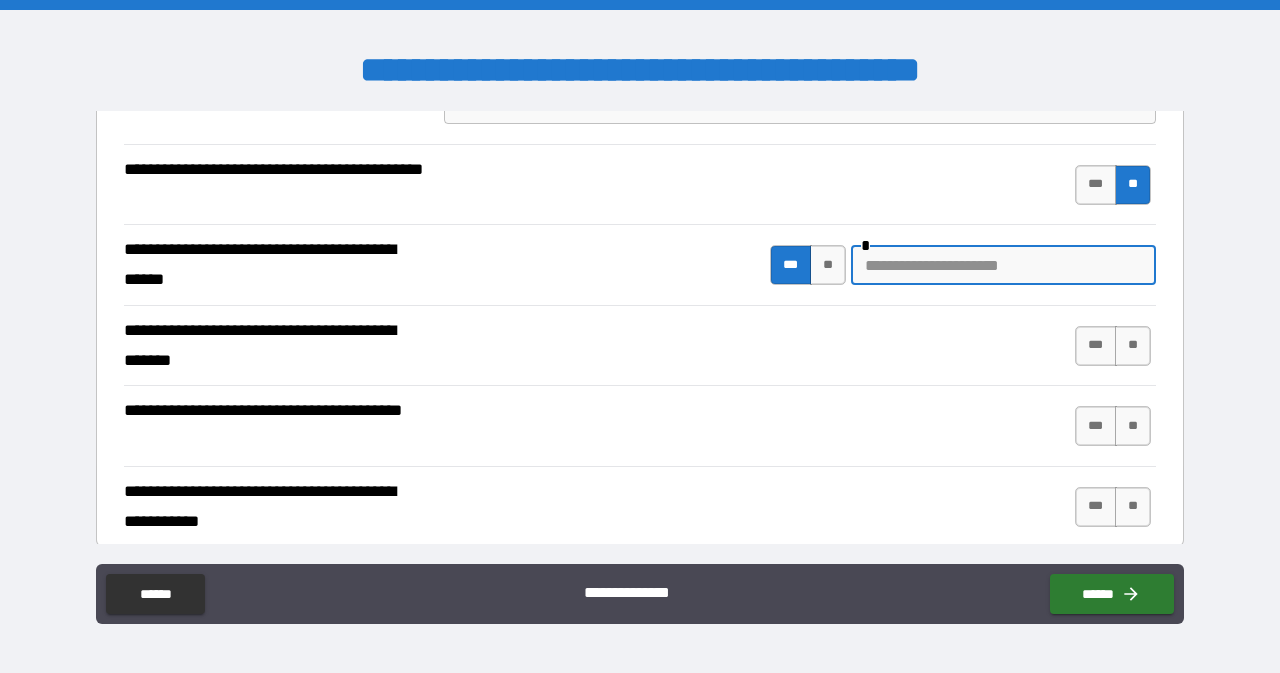 click at bounding box center [1003, 265] 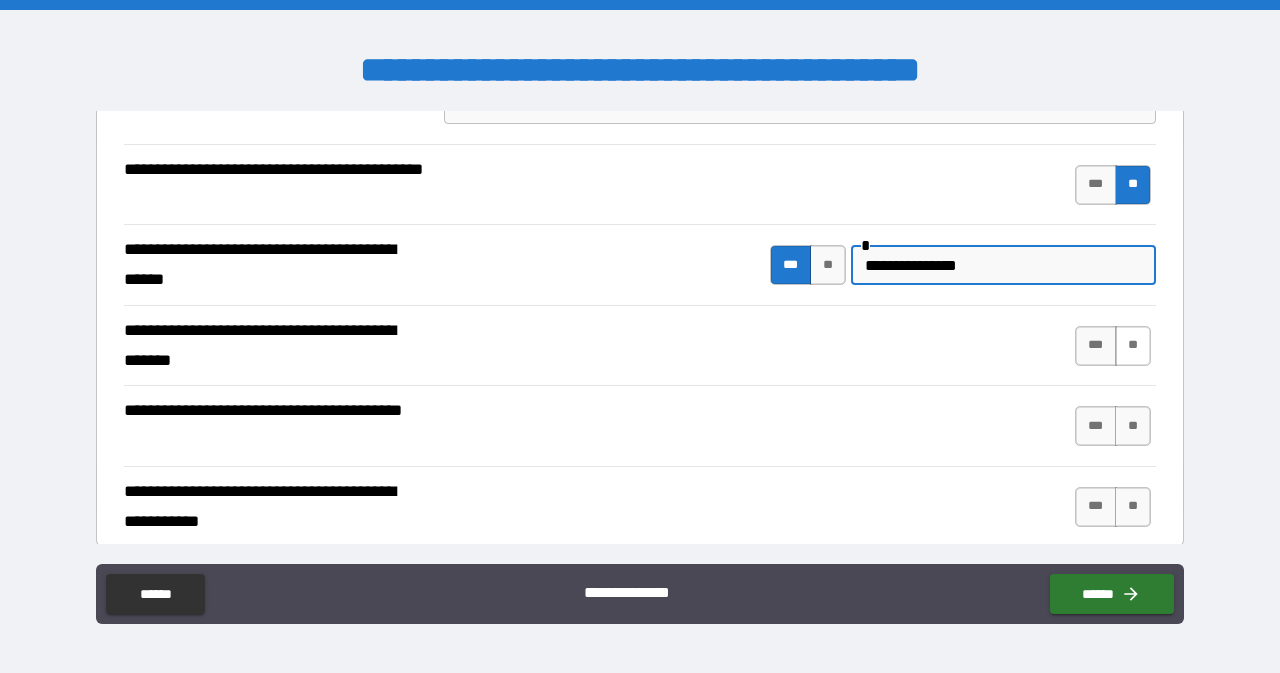 type on "**********" 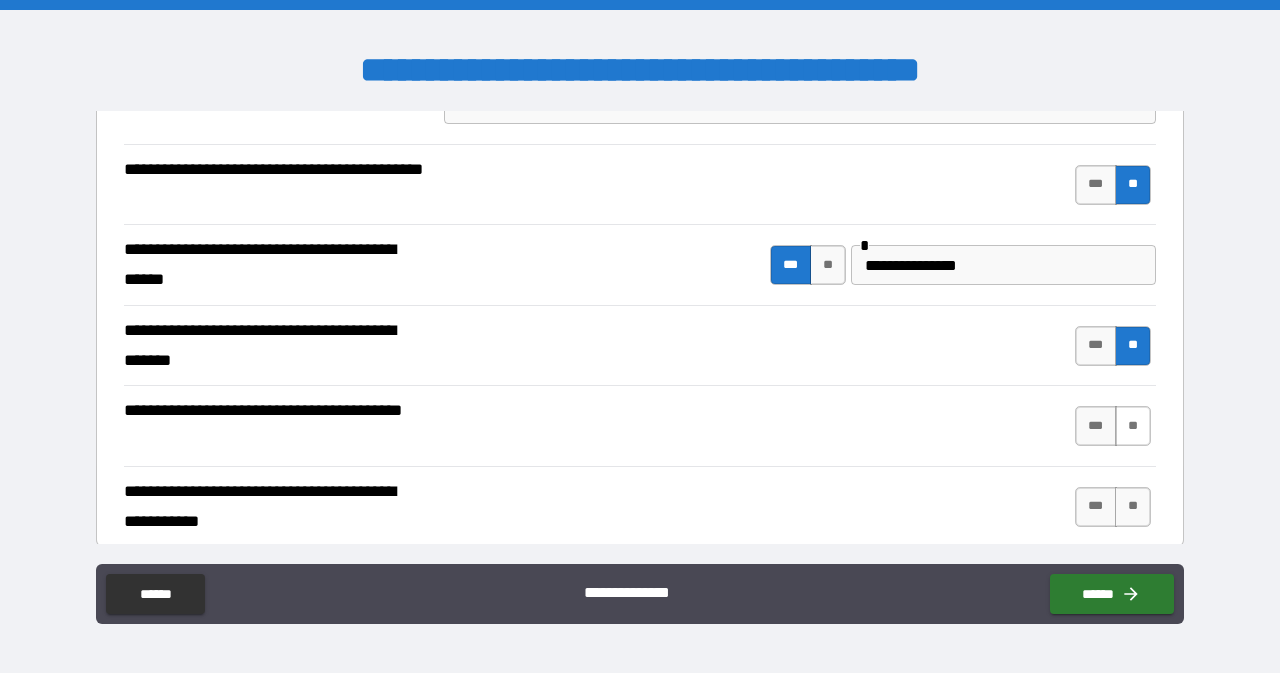 click on "**" at bounding box center [1133, 426] 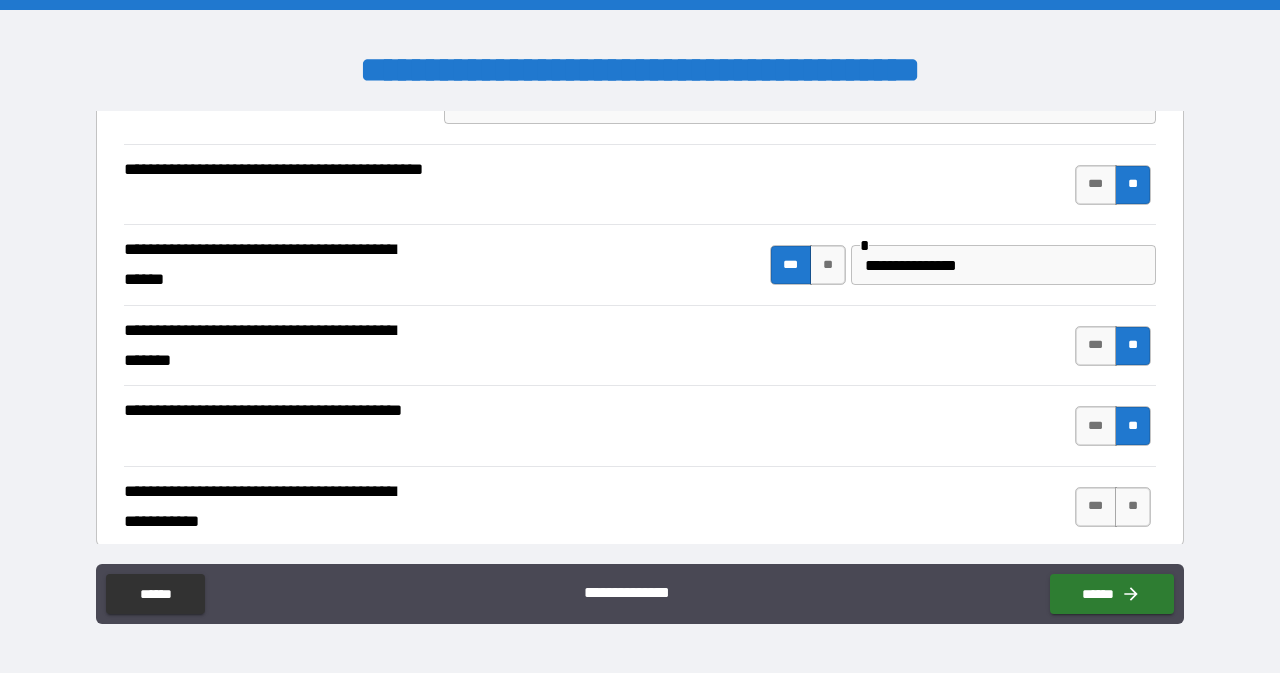 click on "*** **" at bounding box center (1115, 507) 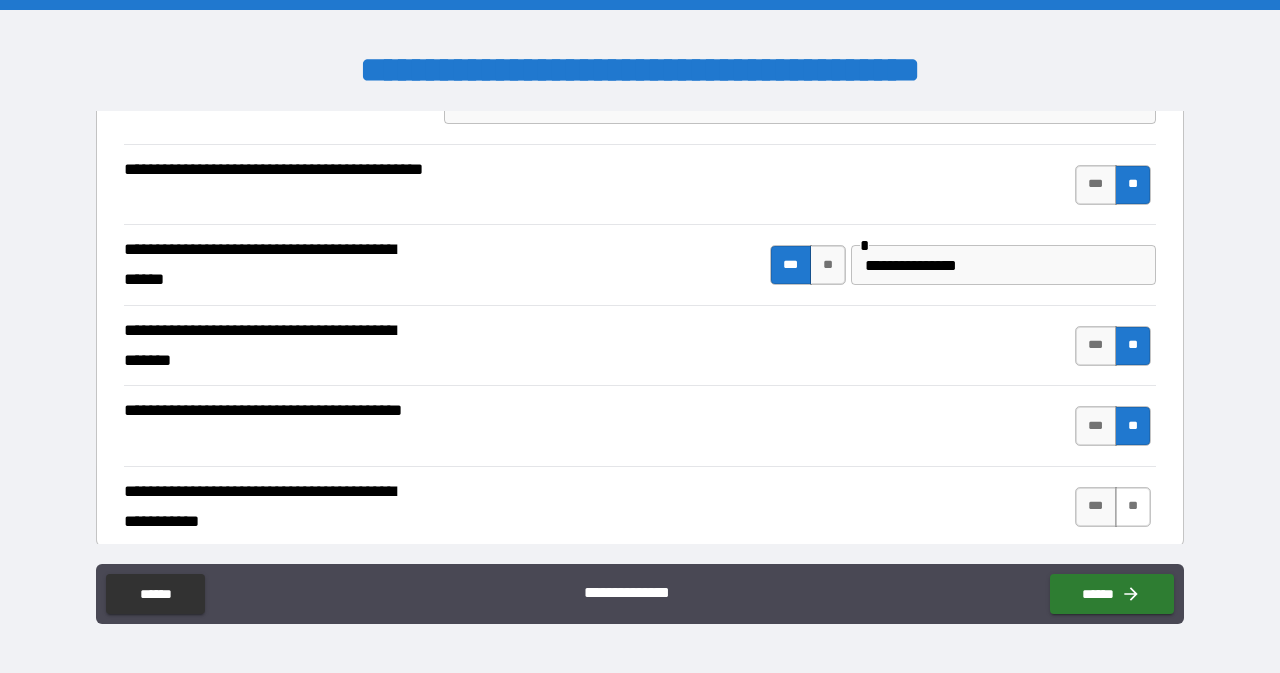 click on "**" at bounding box center (1133, 507) 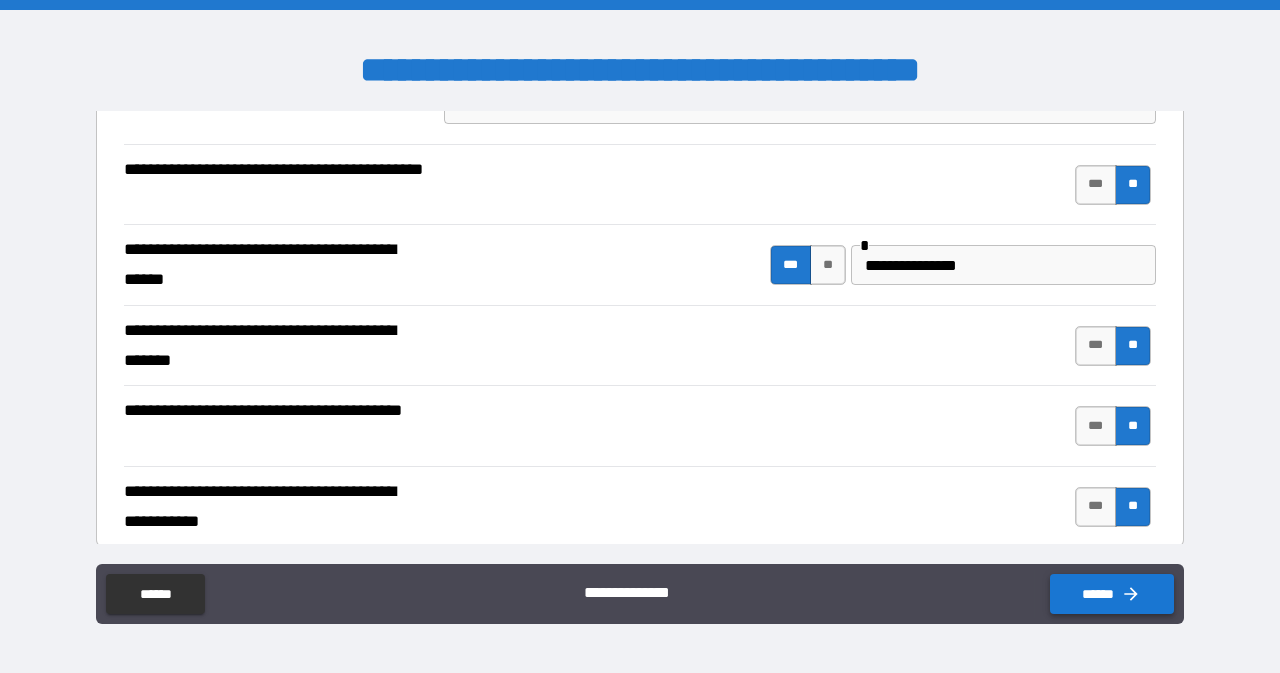 click on "******" at bounding box center (1112, 594) 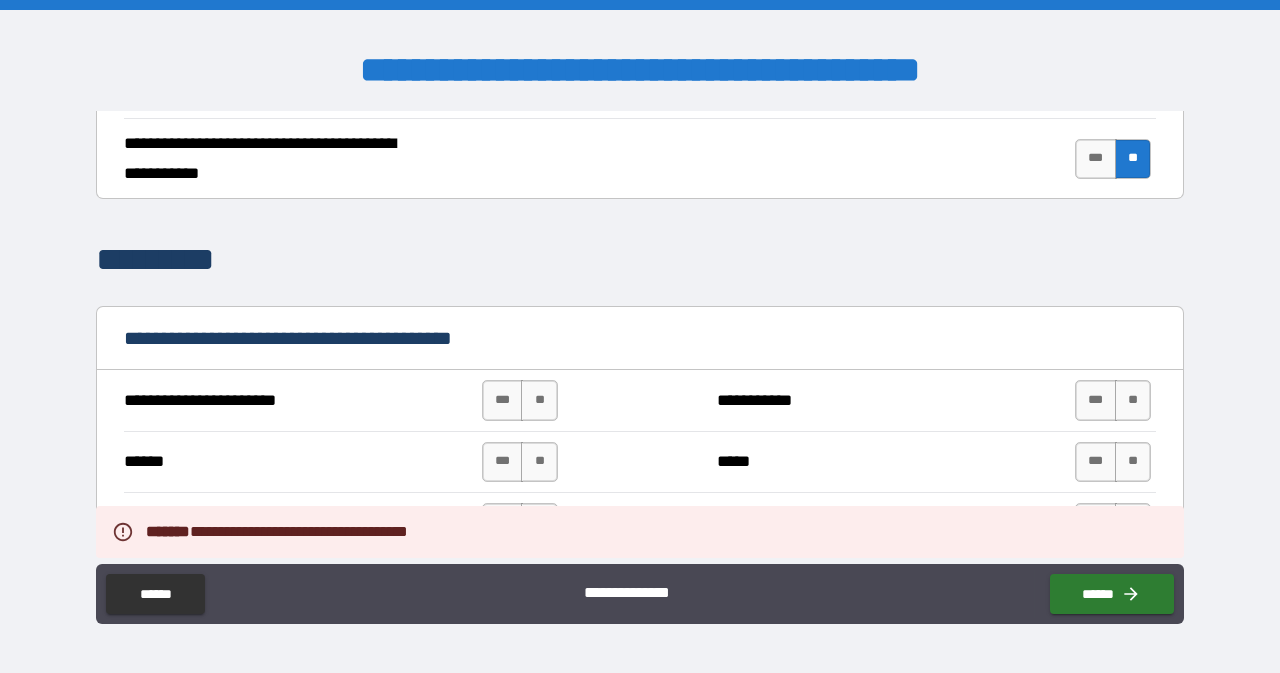 scroll, scrollTop: 1971, scrollLeft: 0, axis: vertical 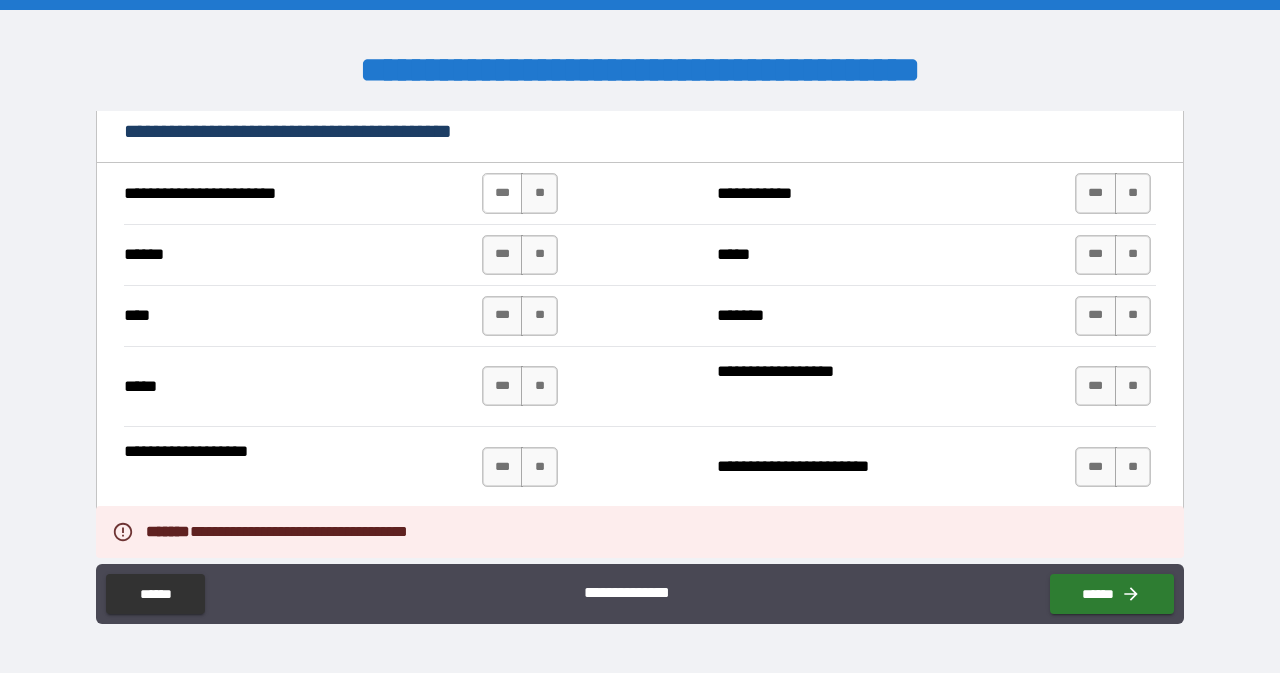 click on "***" at bounding box center [503, 193] 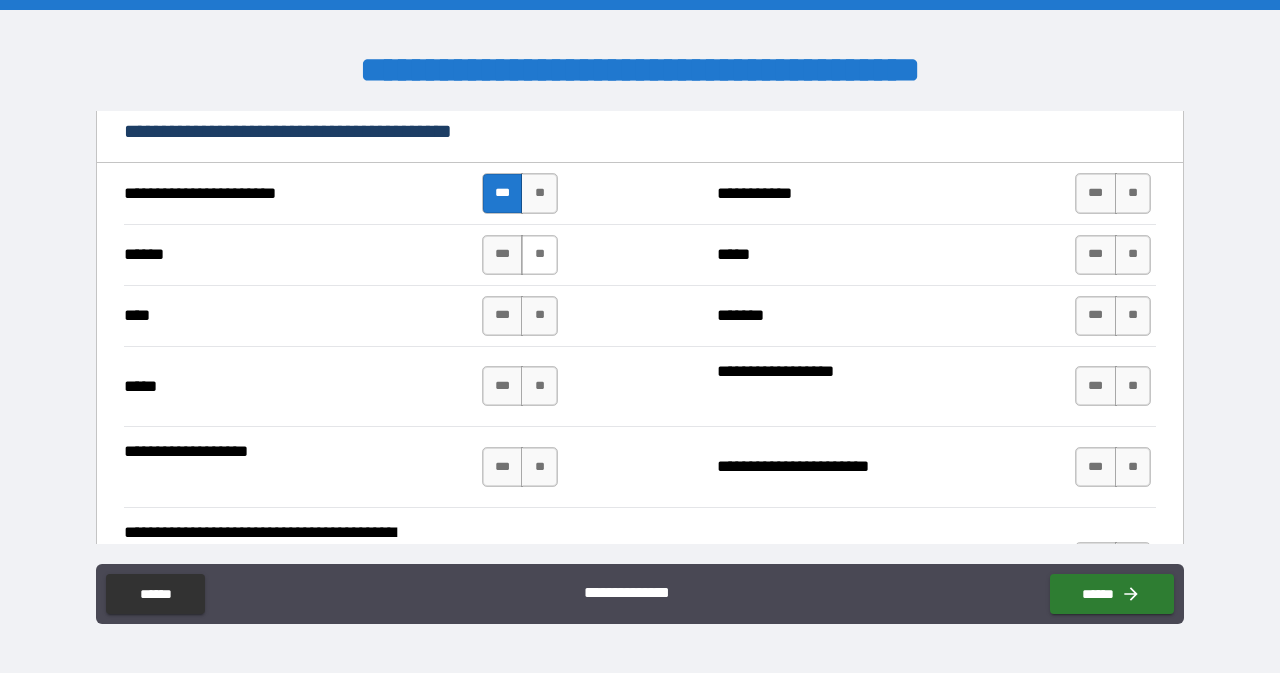 click on "**" at bounding box center [539, 255] 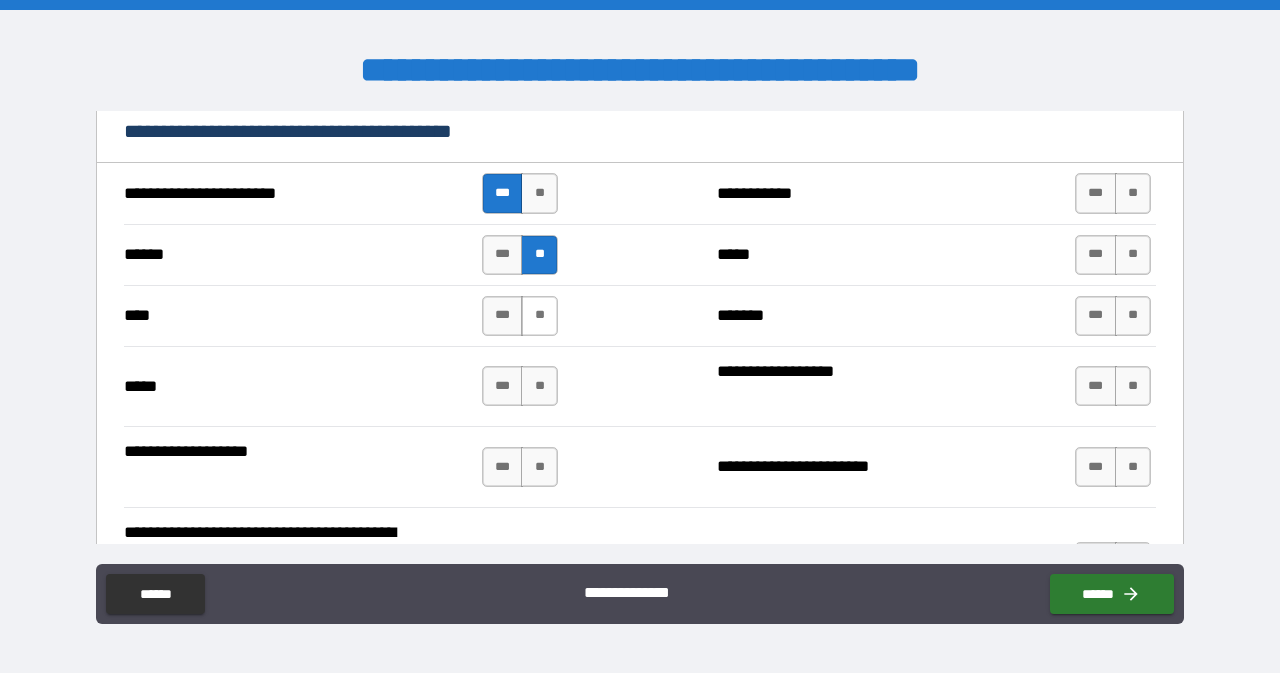 click on "**" at bounding box center [539, 316] 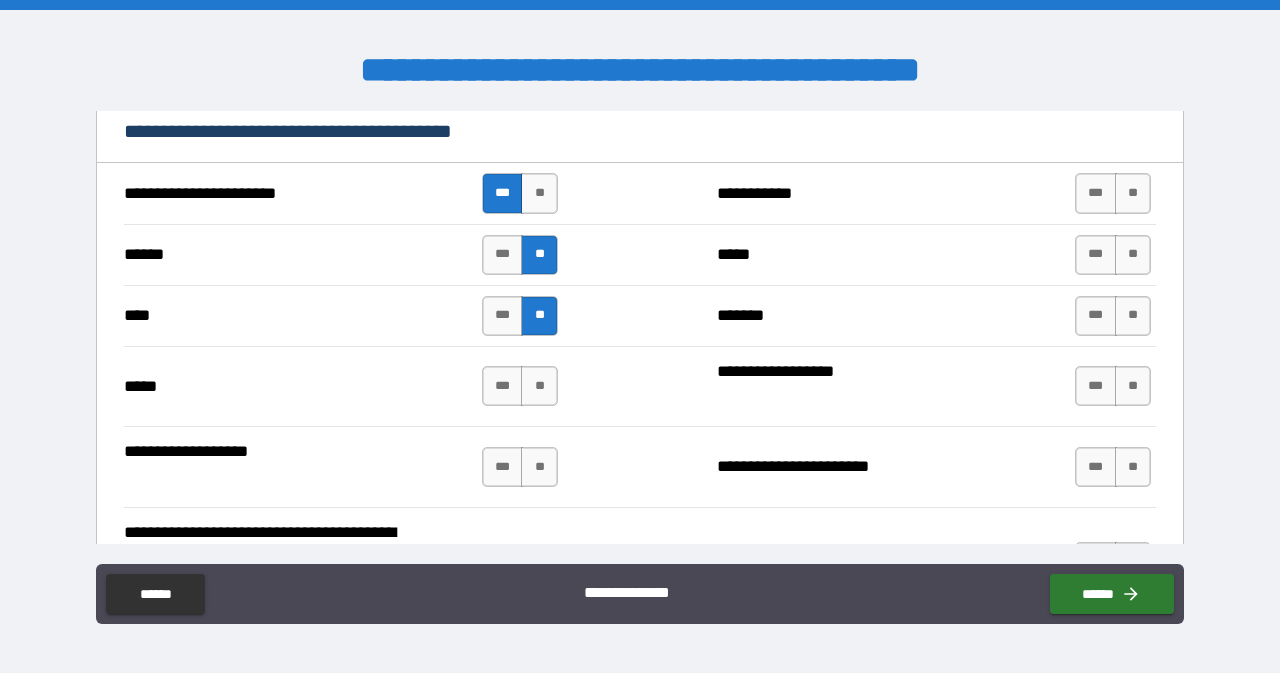 click on "**********" at bounding box center [640, 386] 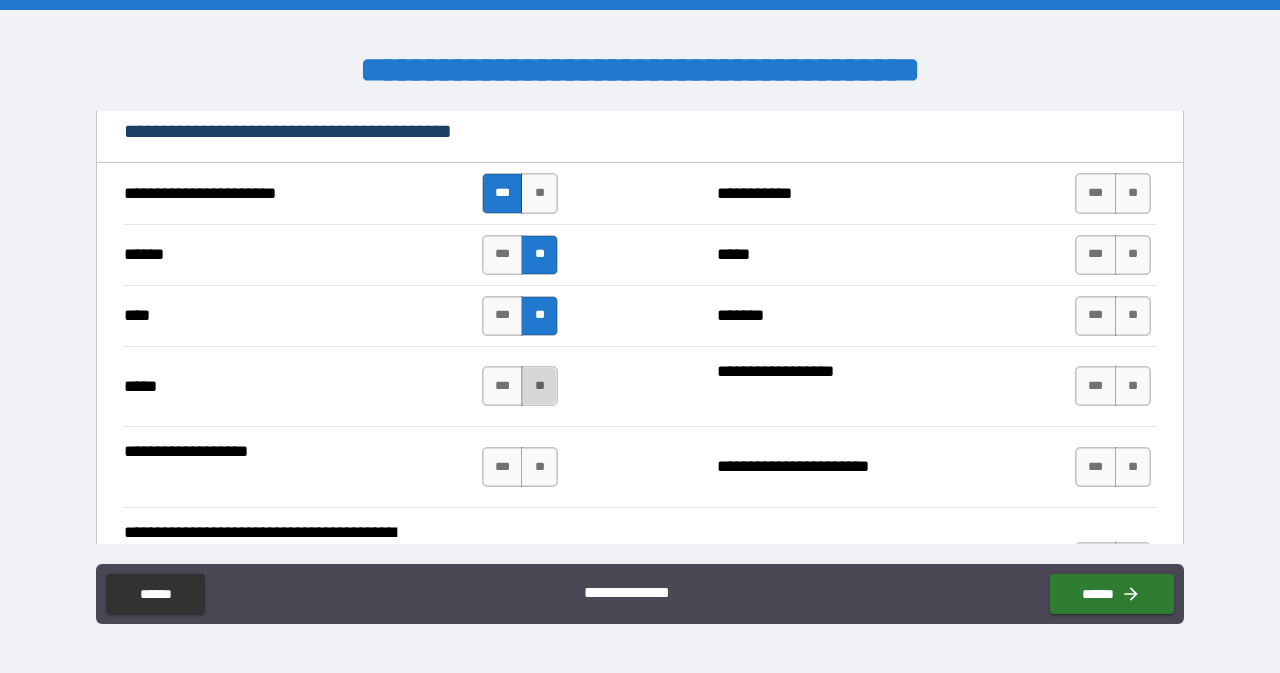 click on "**" at bounding box center (539, 386) 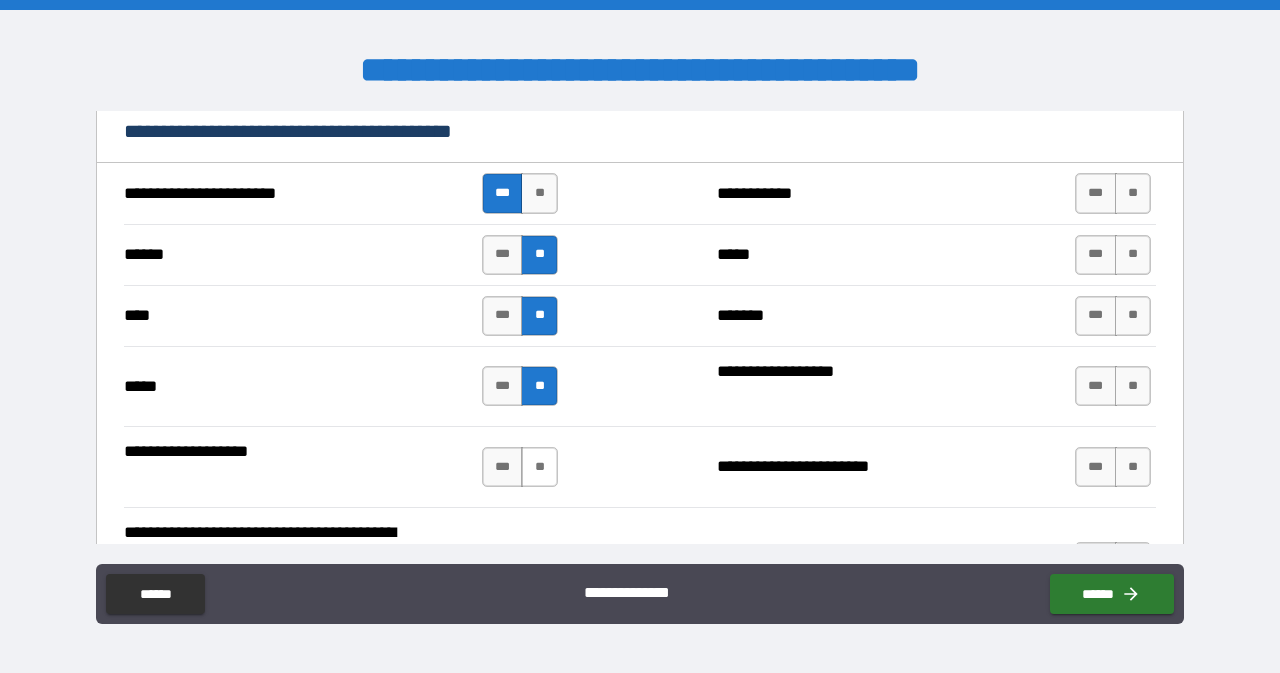 click on "**" at bounding box center (539, 467) 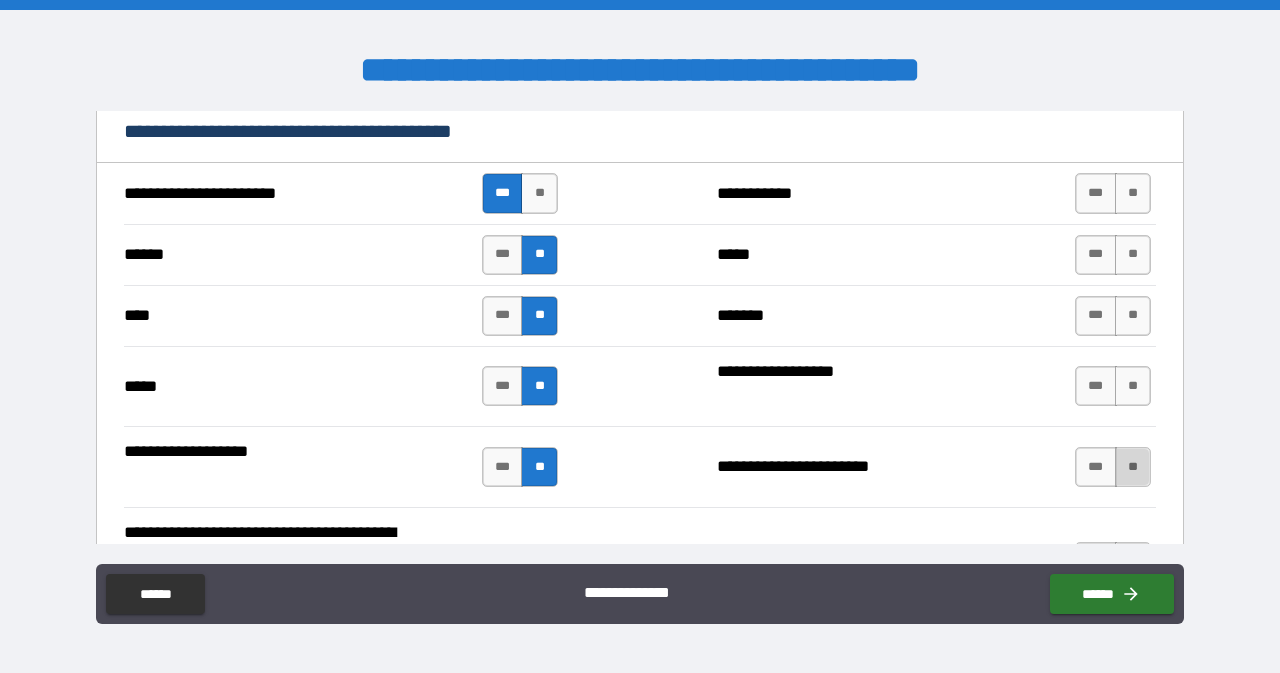 click on "**" at bounding box center [1133, 467] 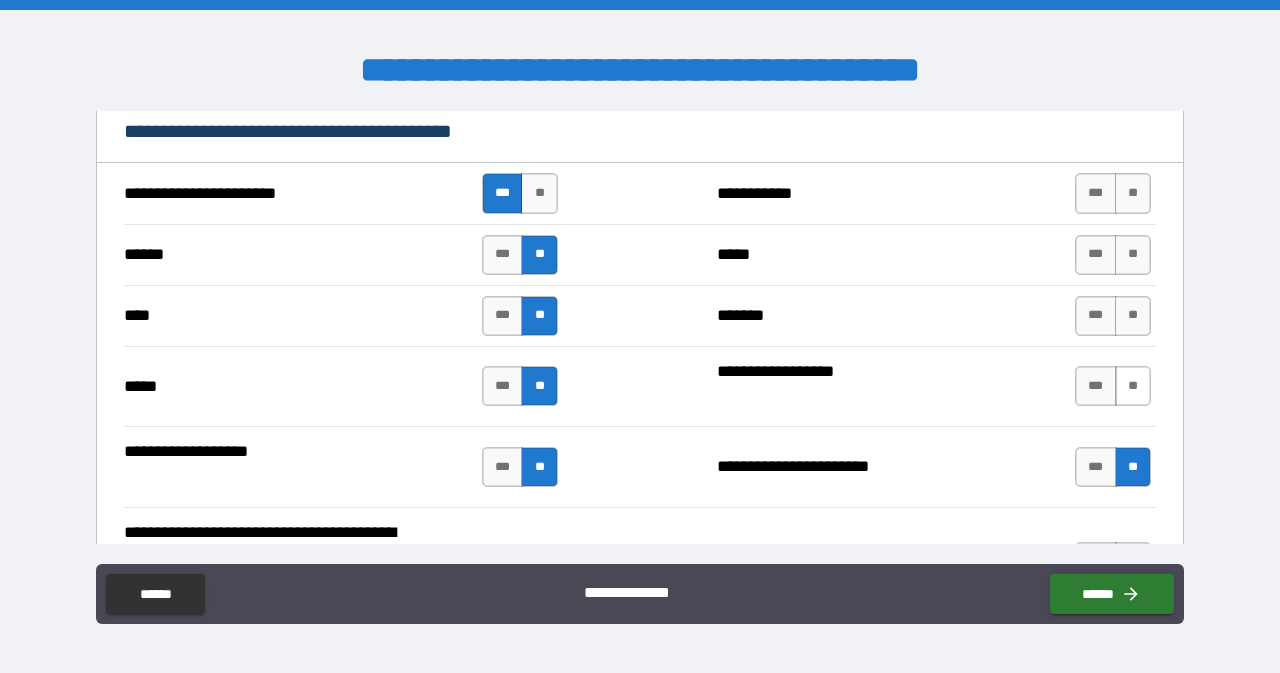 click on "**" at bounding box center (1133, 386) 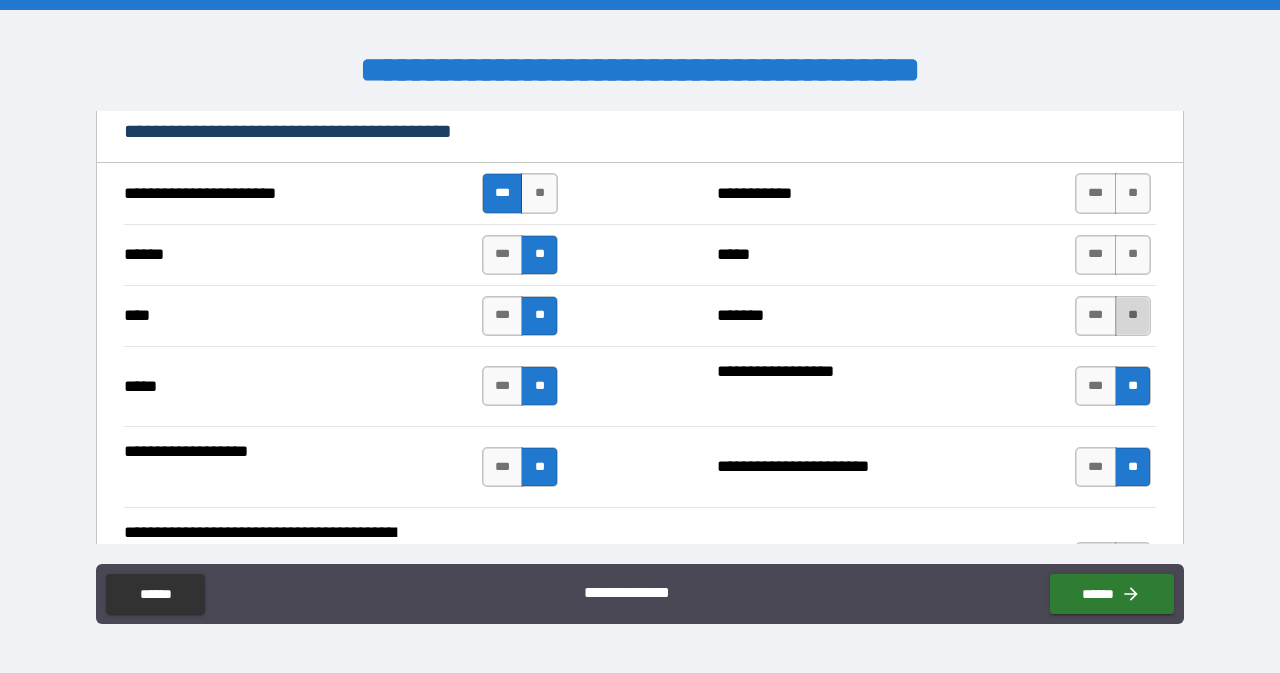 click on "**" at bounding box center [1133, 316] 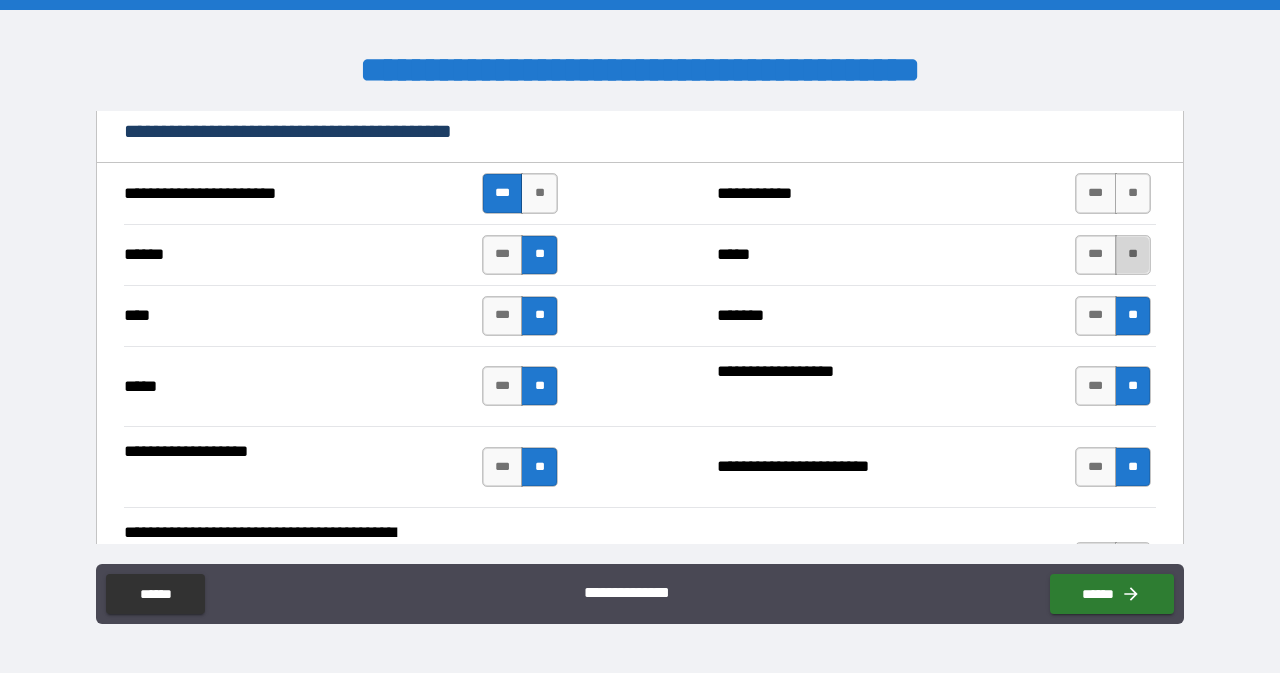 click on "**" at bounding box center [1133, 255] 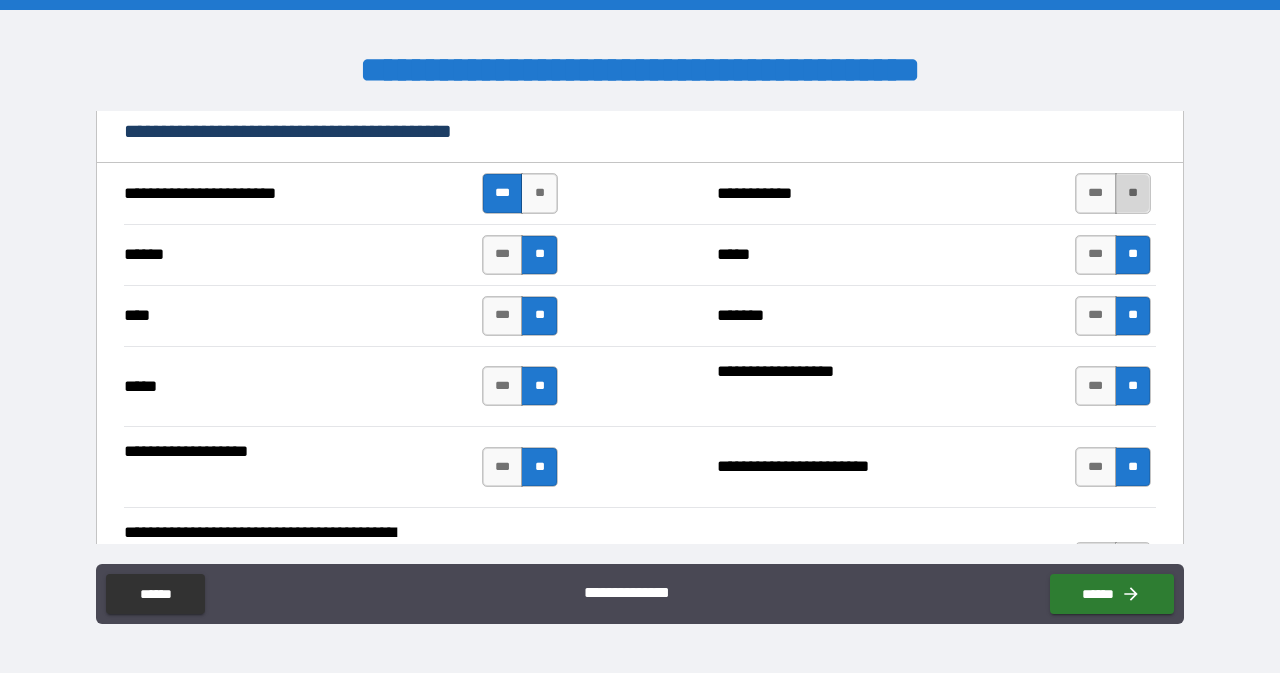 click on "**" at bounding box center [1133, 193] 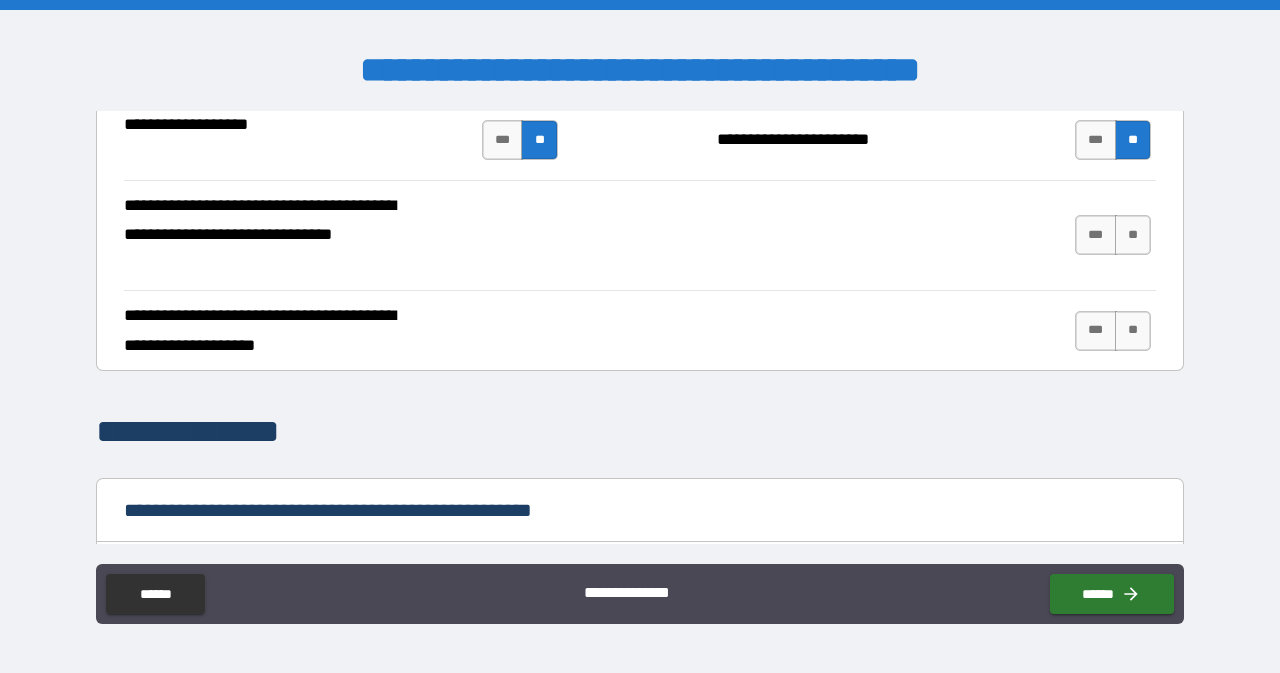 scroll, scrollTop: 2299, scrollLeft: 0, axis: vertical 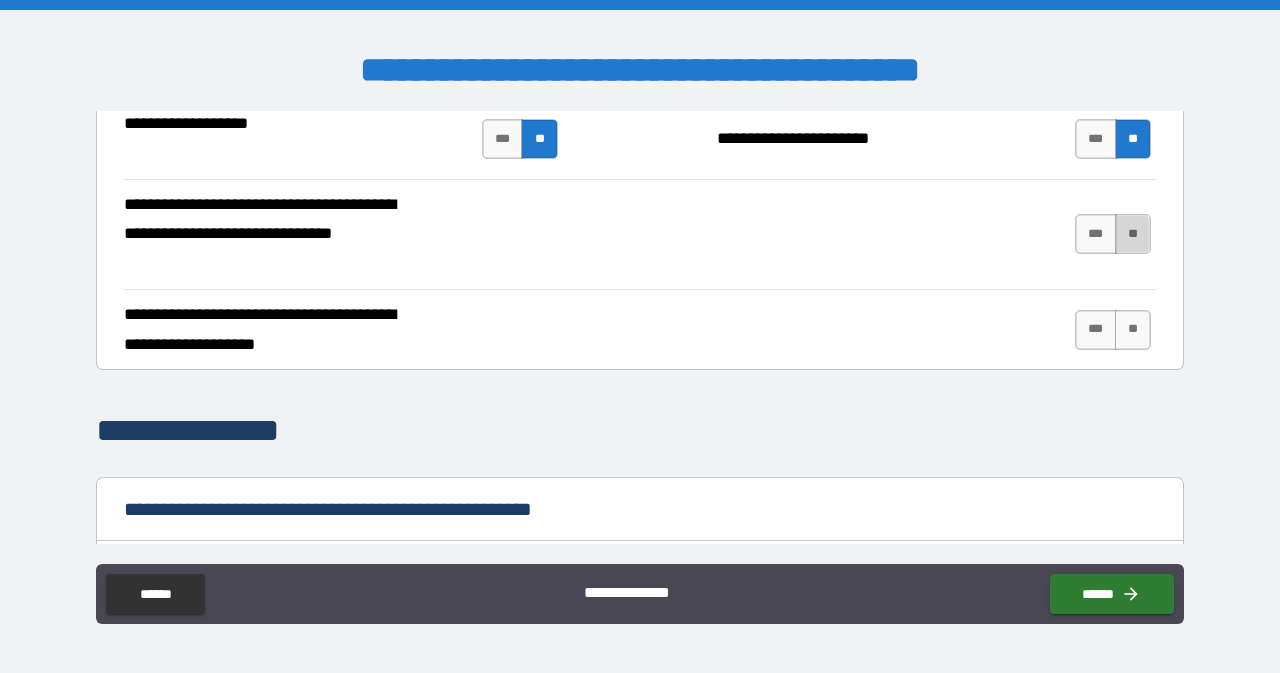 click on "**" at bounding box center [1133, 234] 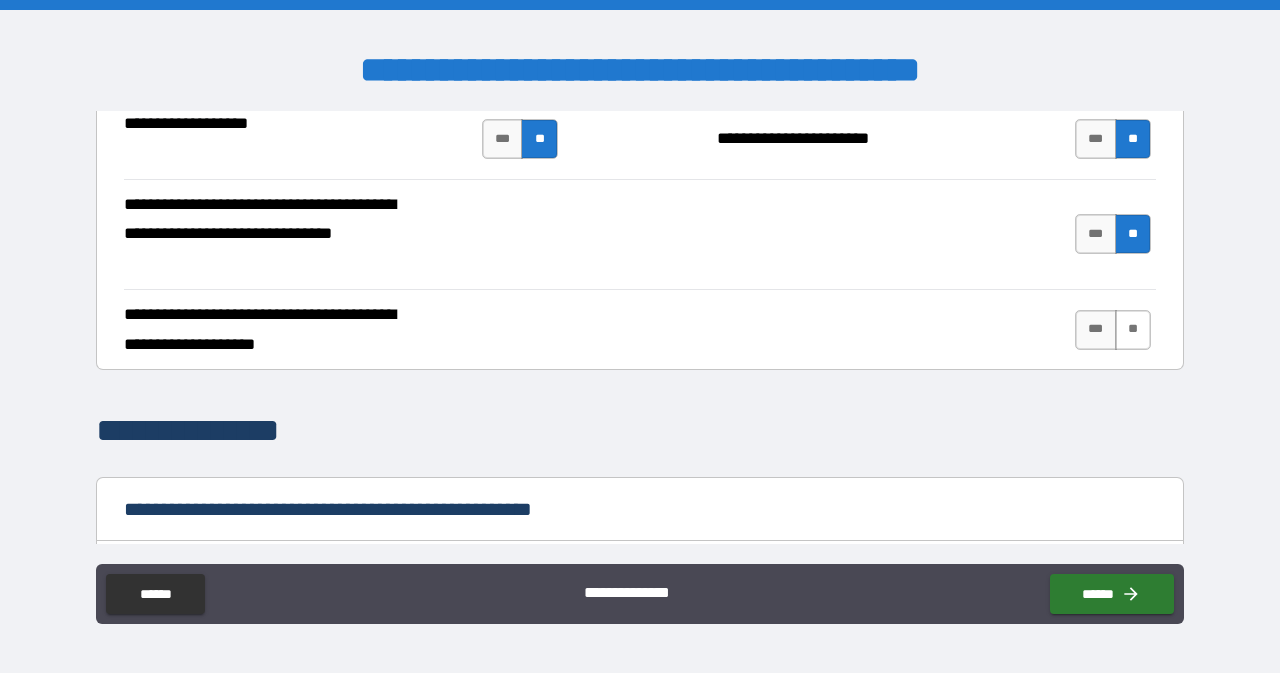 click on "**" at bounding box center [1133, 330] 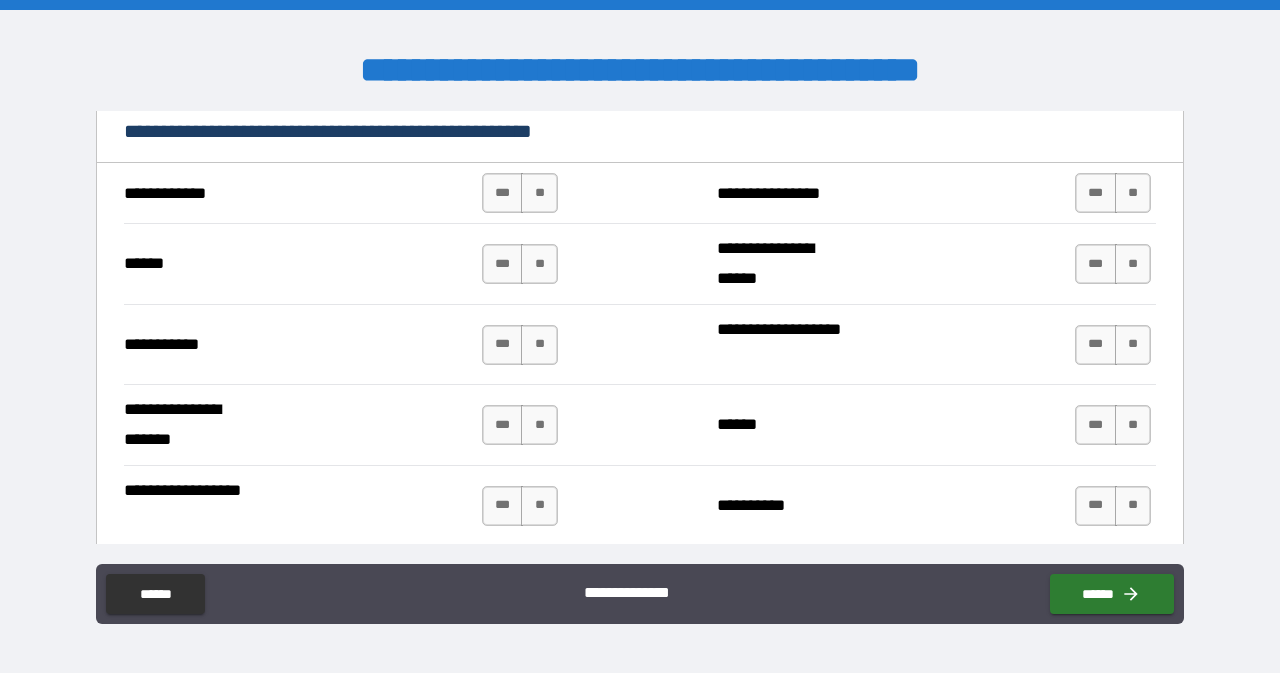 scroll, scrollTop: 2681, scrollLeft: 0, axis: vertical 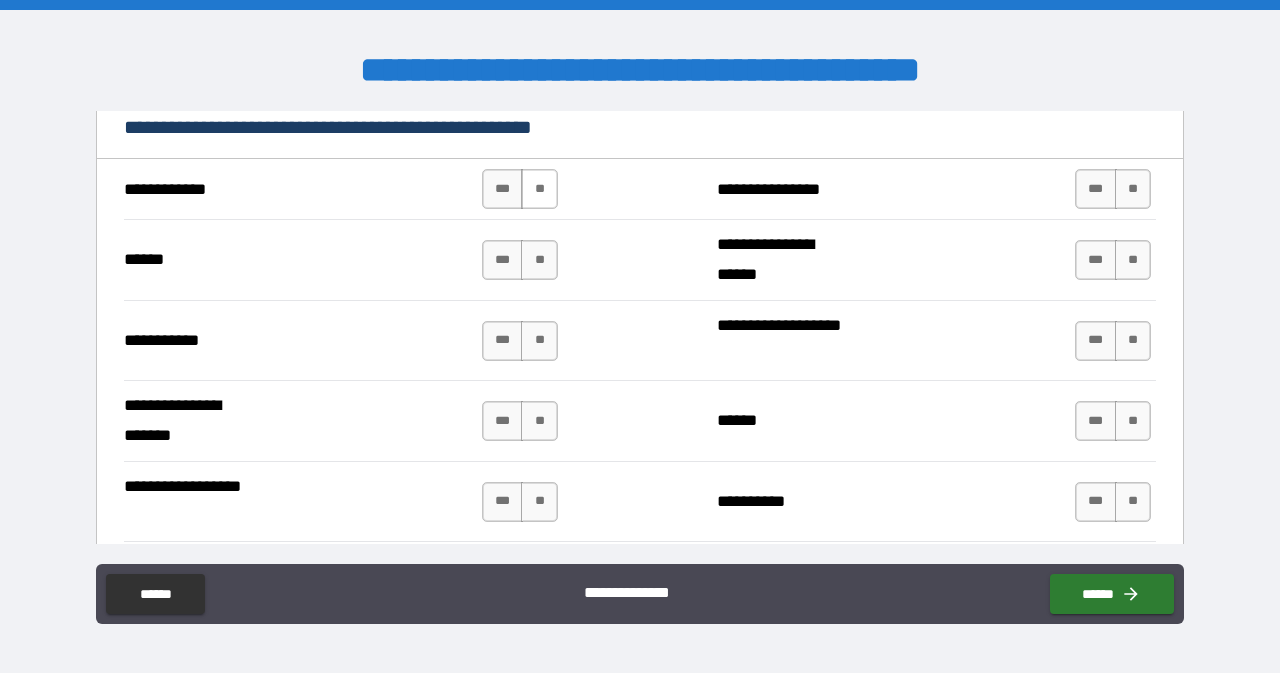 click on "**" at bounding box center (539, 189) 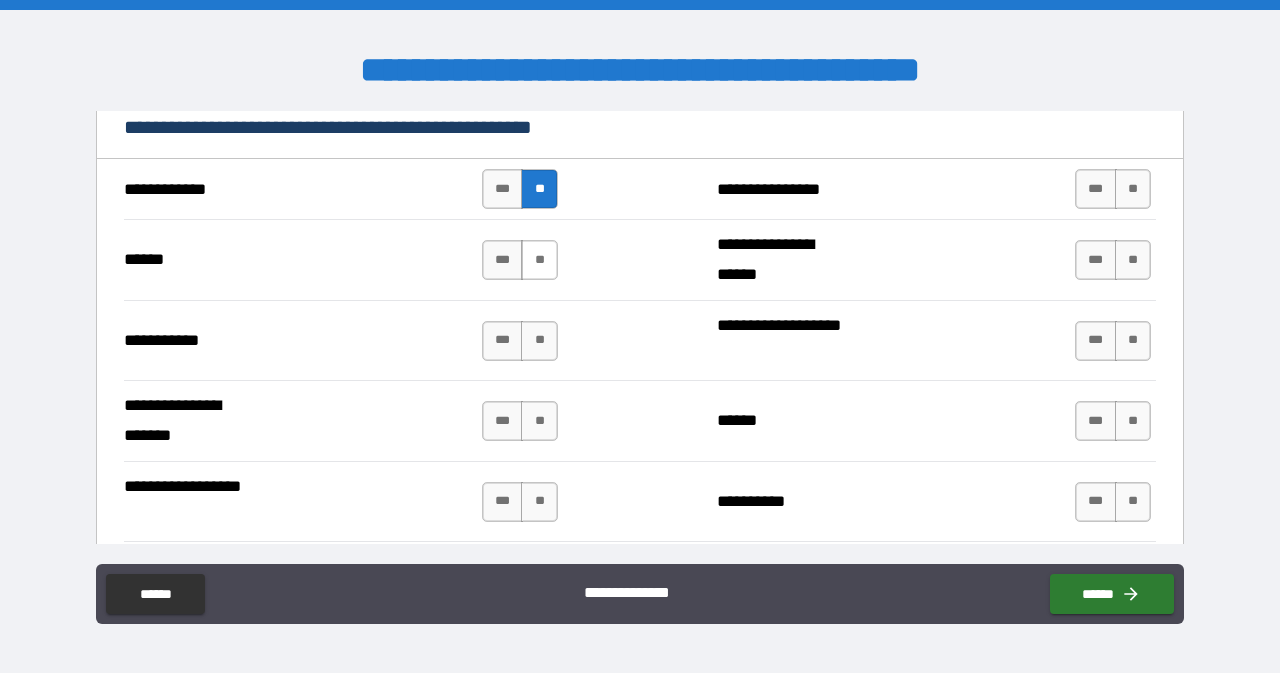 click on "**" at bounding box center [539, 260] 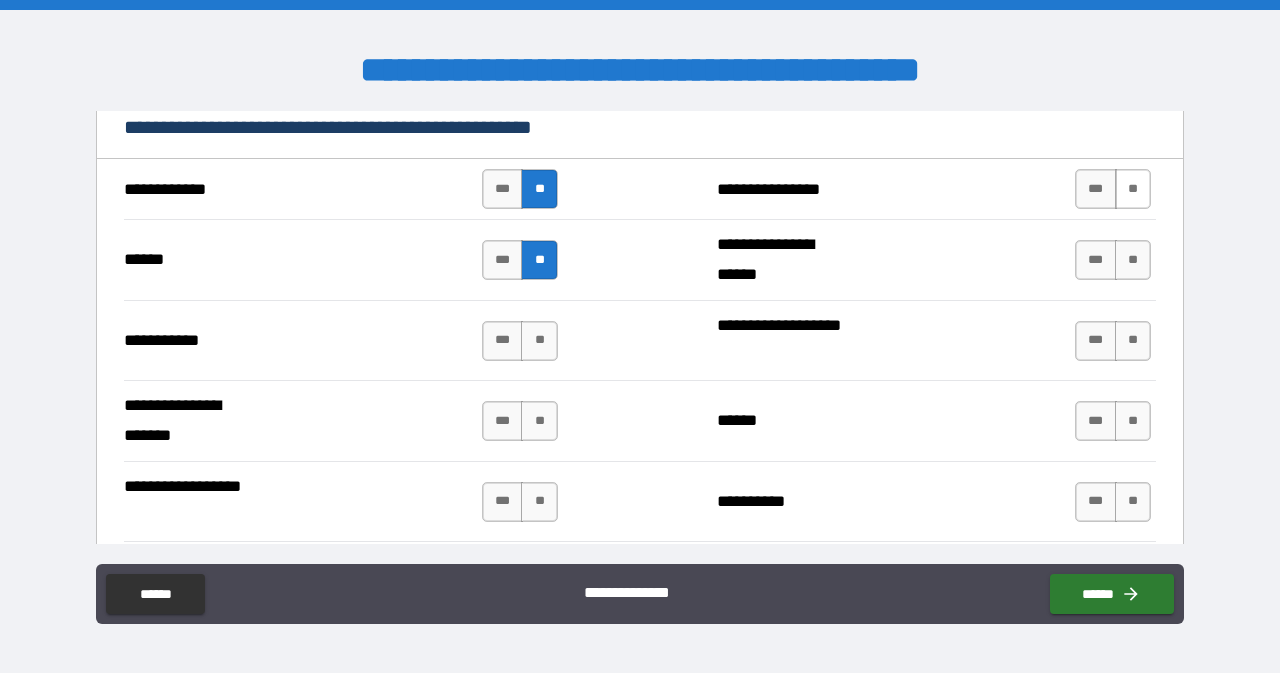 click on "**" at bounding box center (1133, 189) 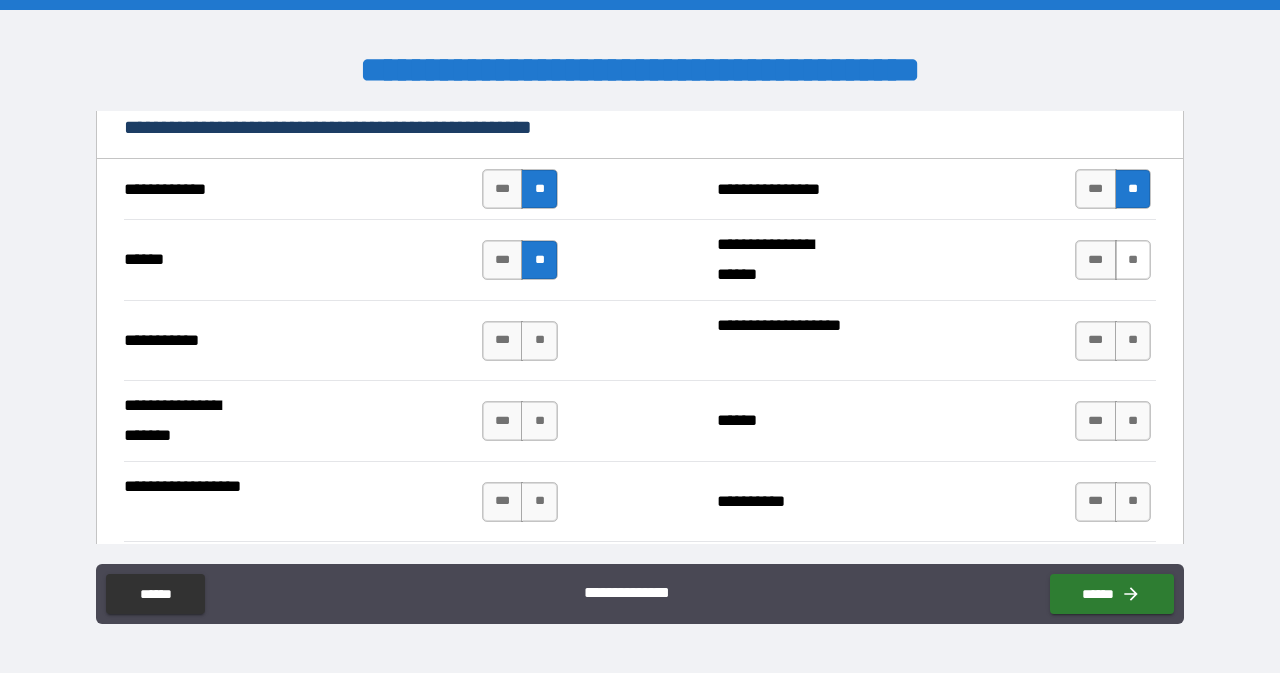 click on "**" at bounding box center [1133, 260] 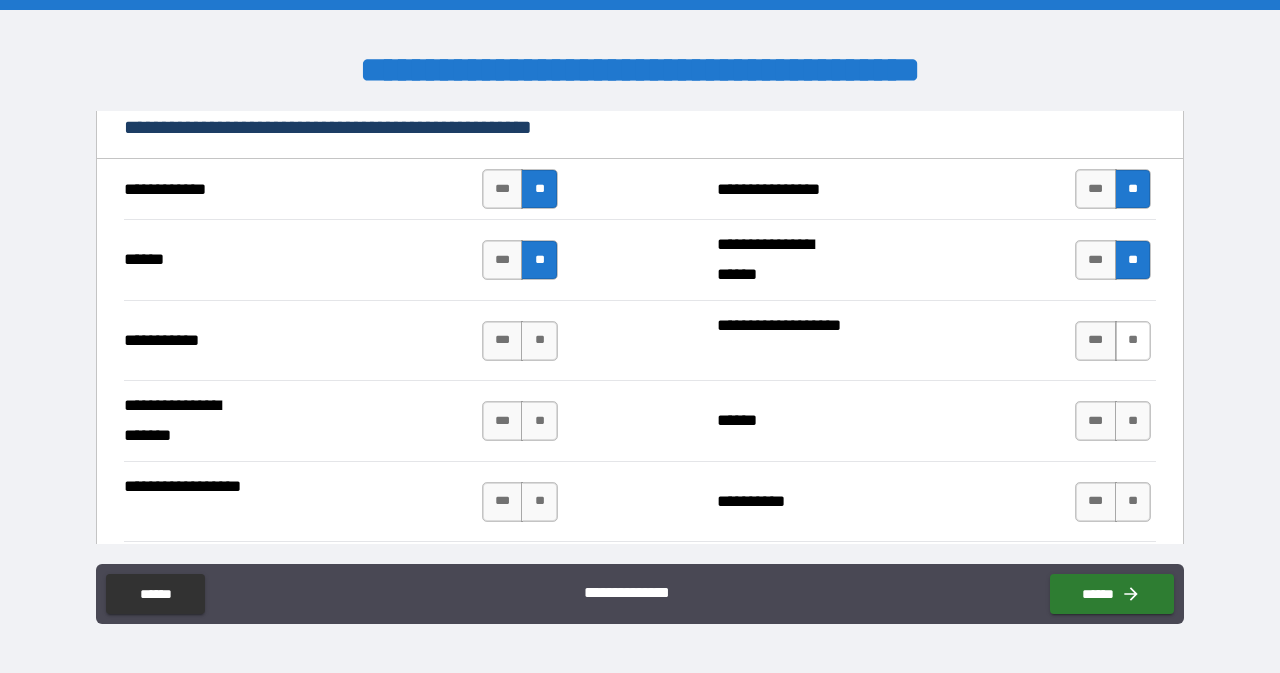click on "**" at bounding box center [1133, 341] 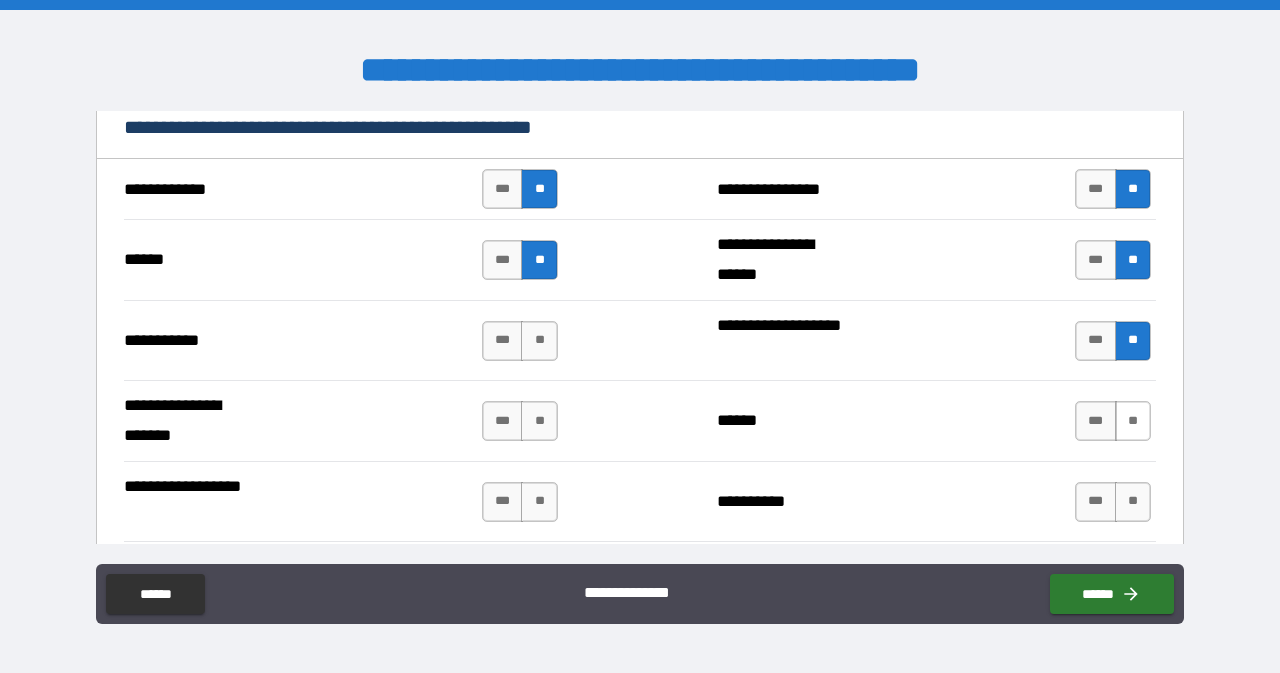 click on "**" at bounding box center (1133, 421) 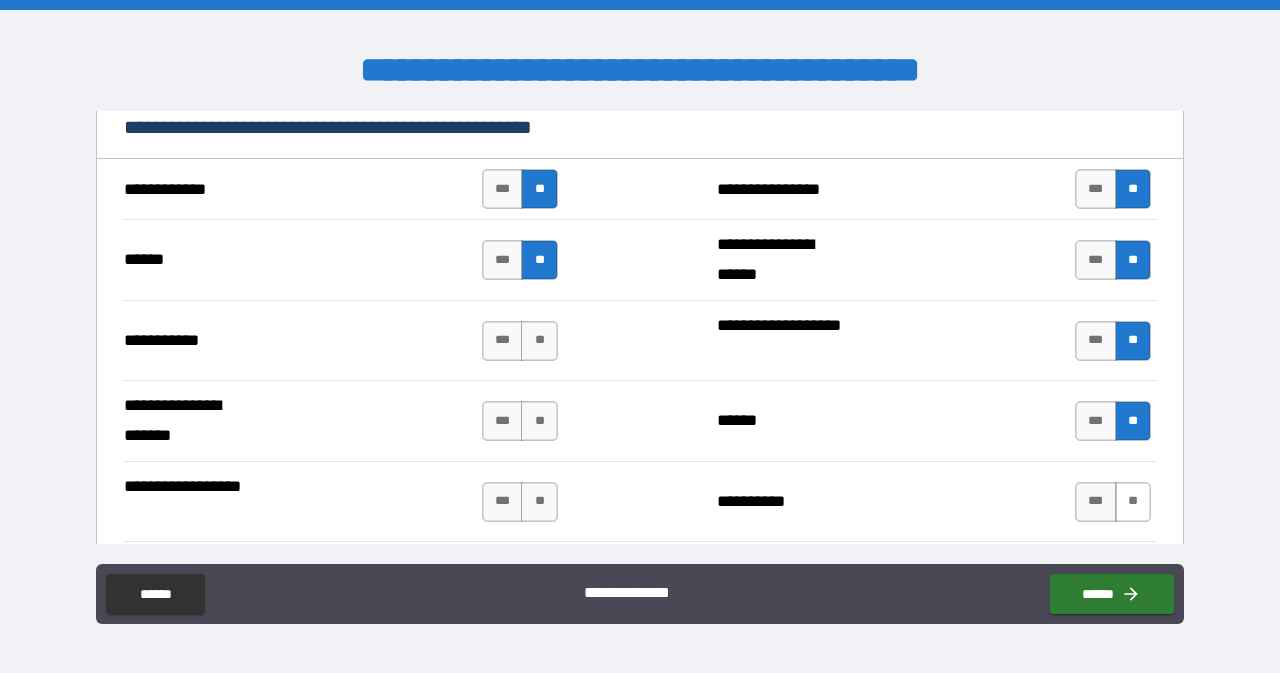 click on "**" at bounding box center (1133, 502) 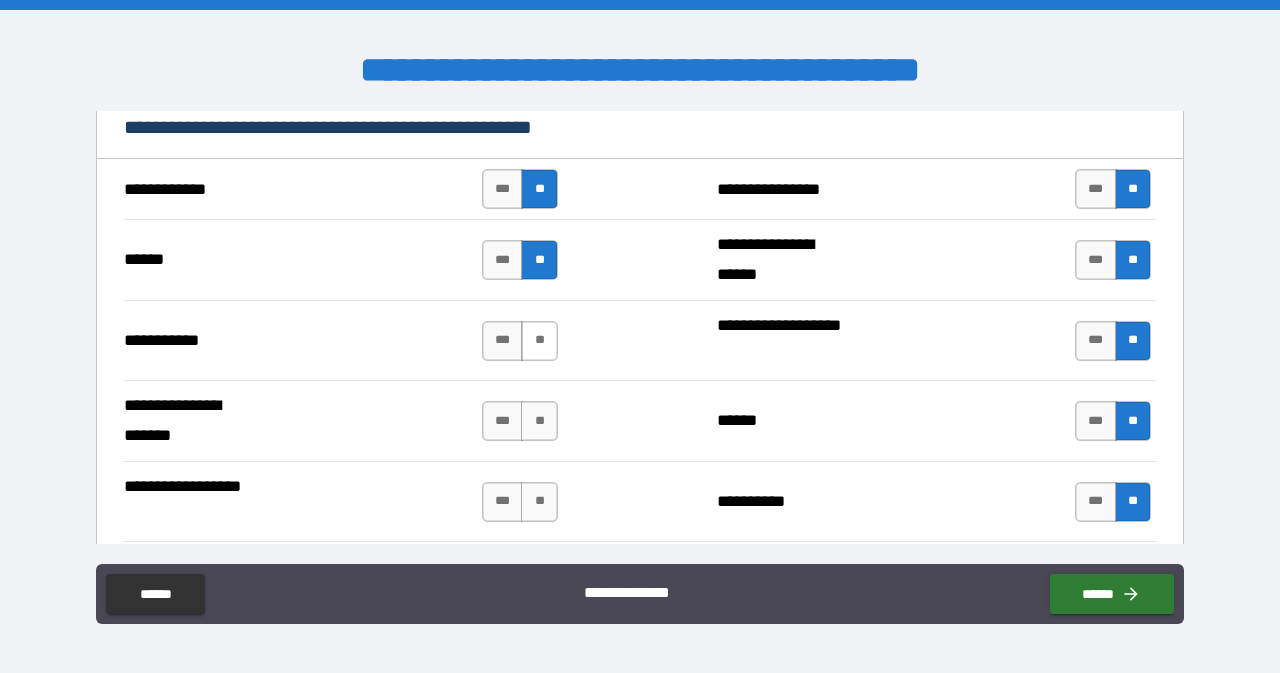 click on "**" at bounding box center (539, 341) 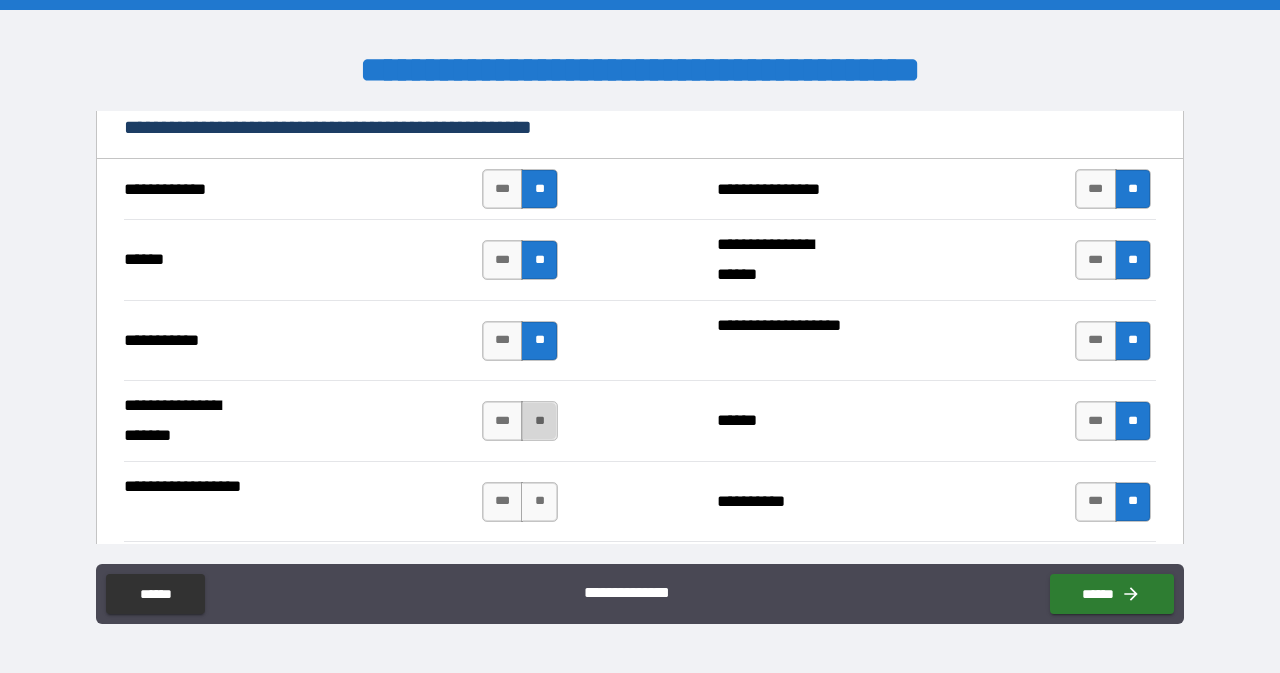 click on "**" at bounding box center [539, 421] 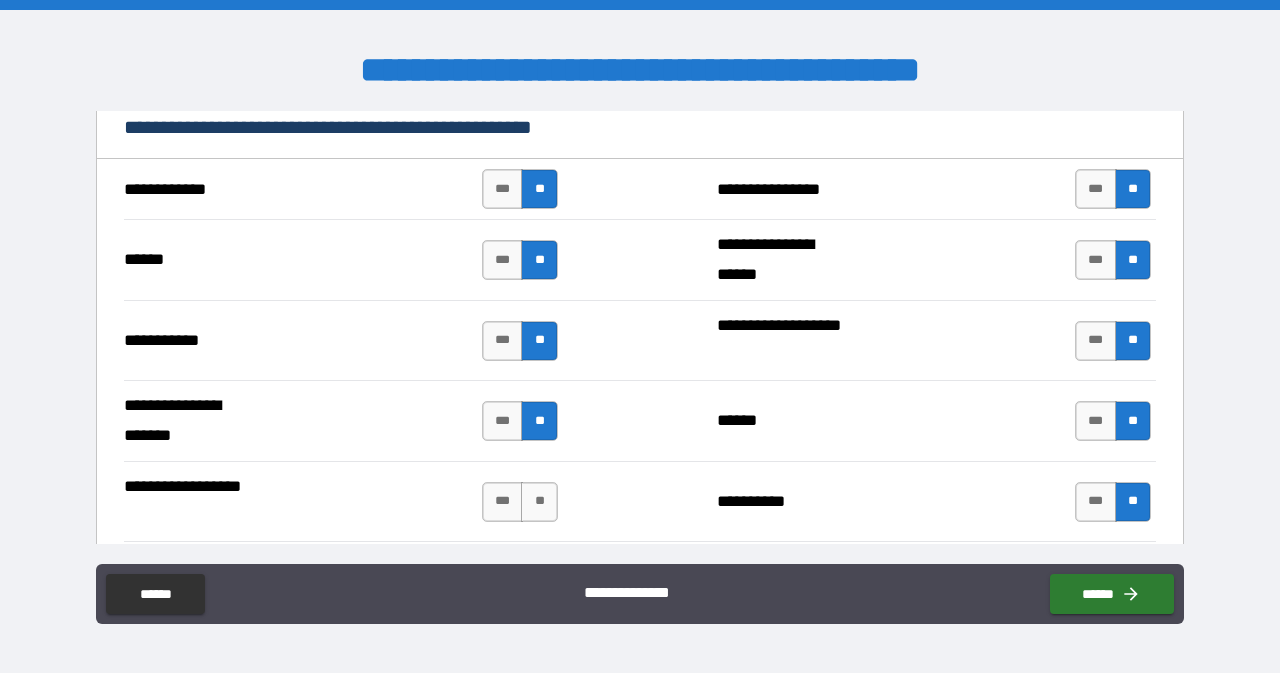 scroll, scrollTop: 3021, scrollLeft: 0, axis: vertical 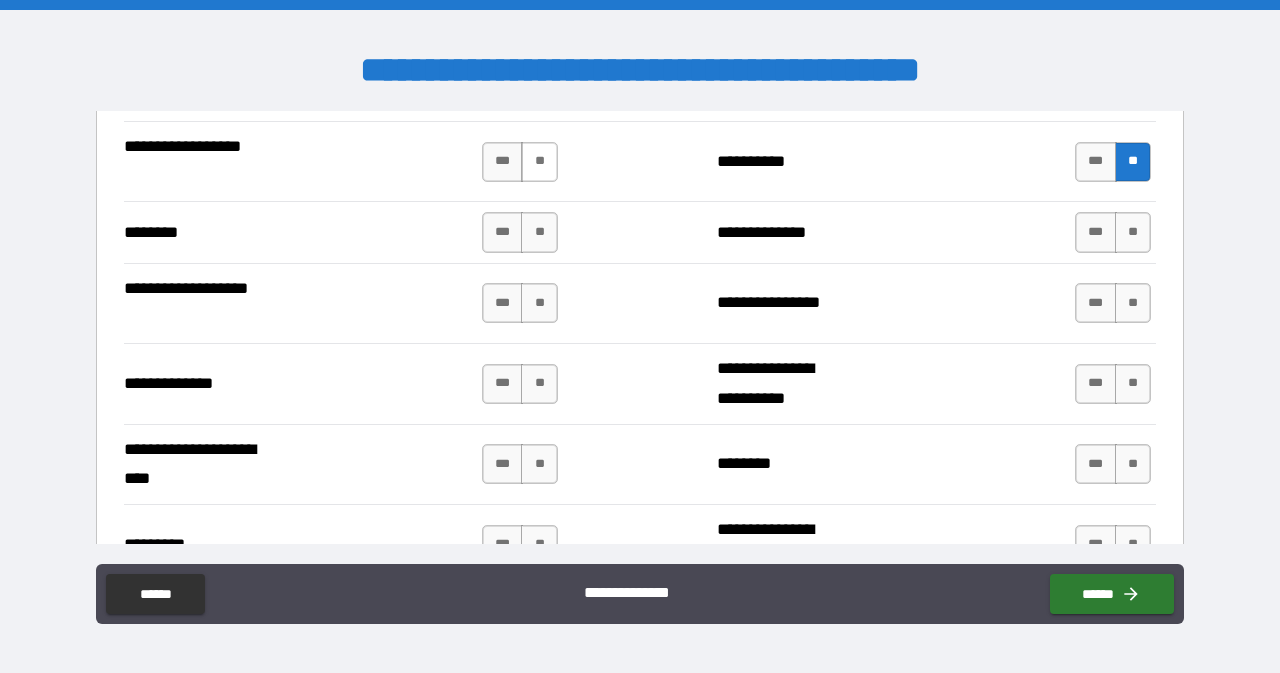 click on "**" at bounding box center (539, 162) 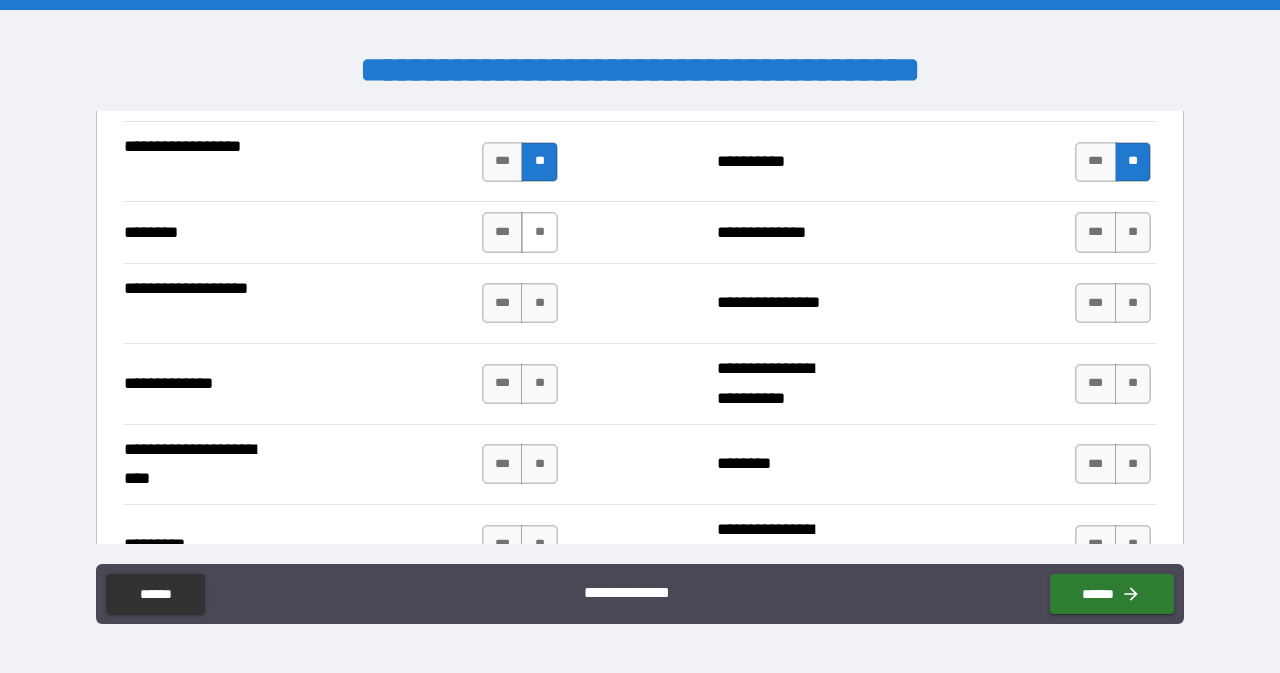 click on "**" at bounding box center (539, 232) 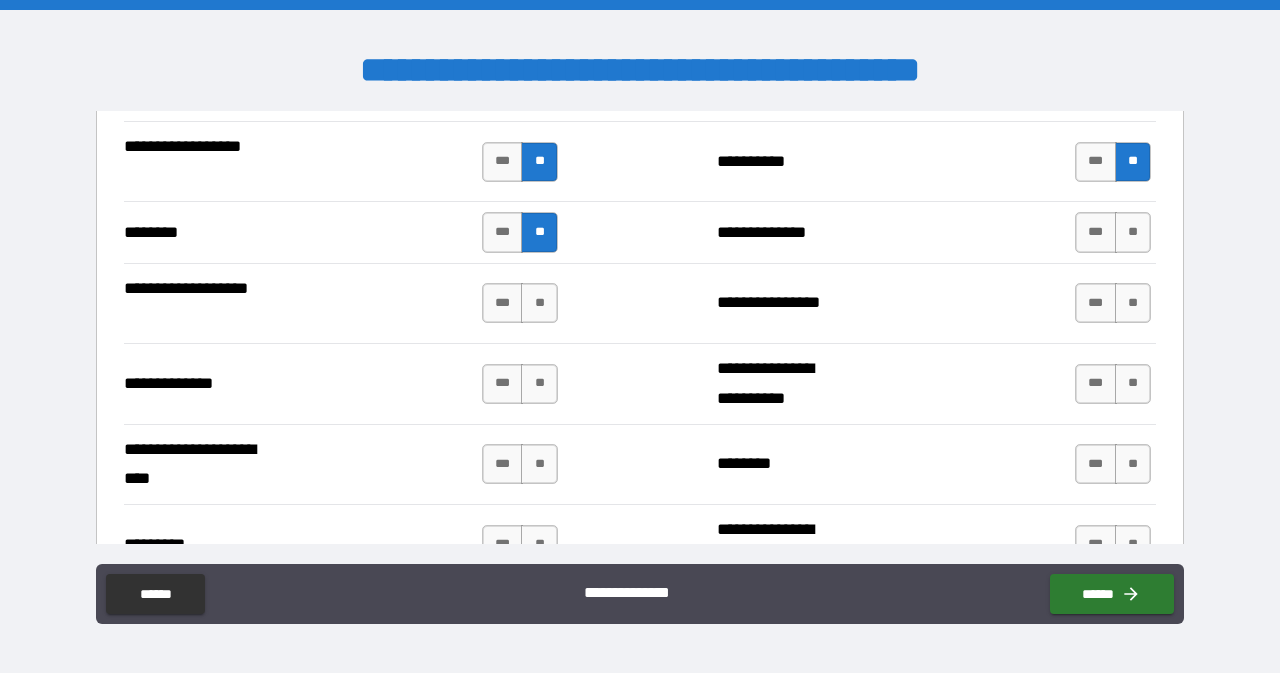 click on "**********" at bounding box center (640, 231) 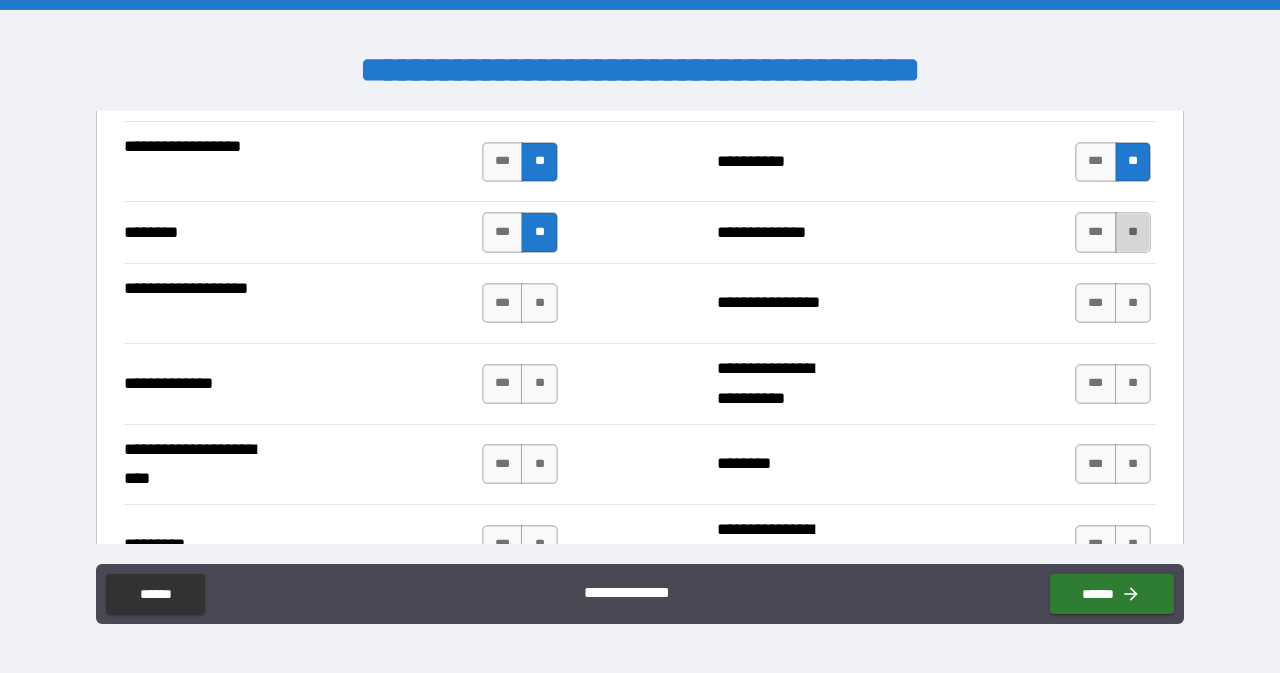 click on "**" at bounding box center (1133, 232) 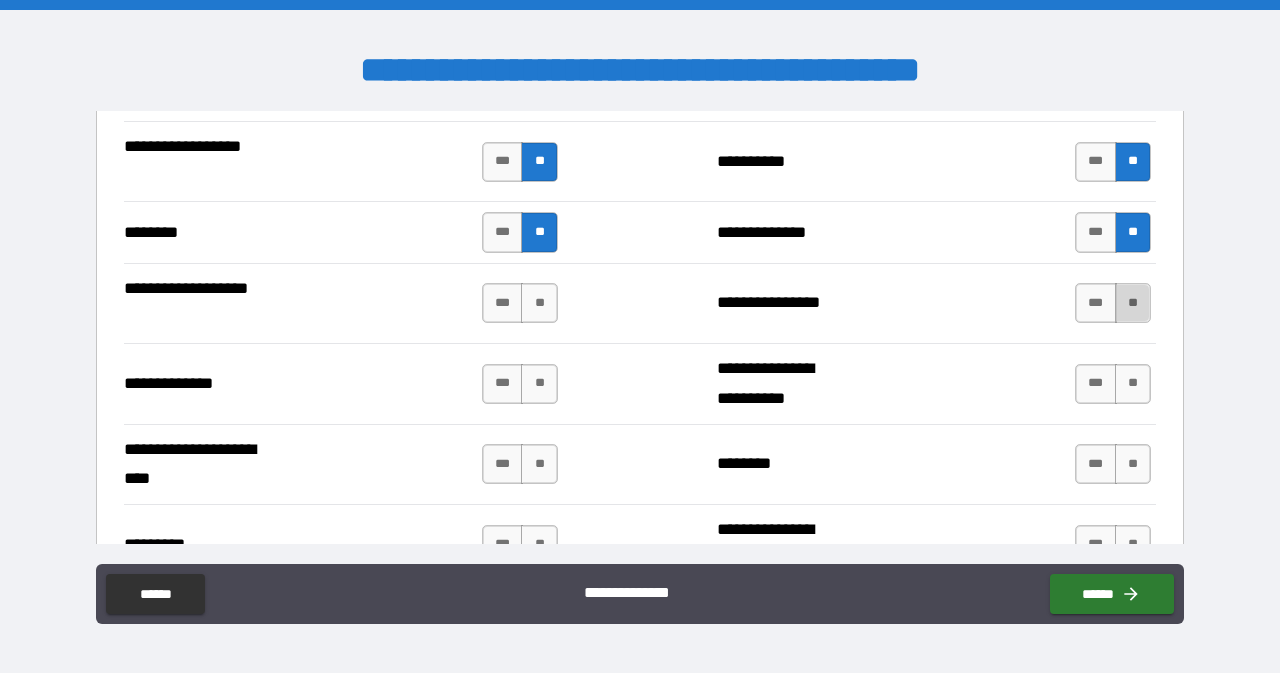 click on "**" at bounding box center [1133, 303] 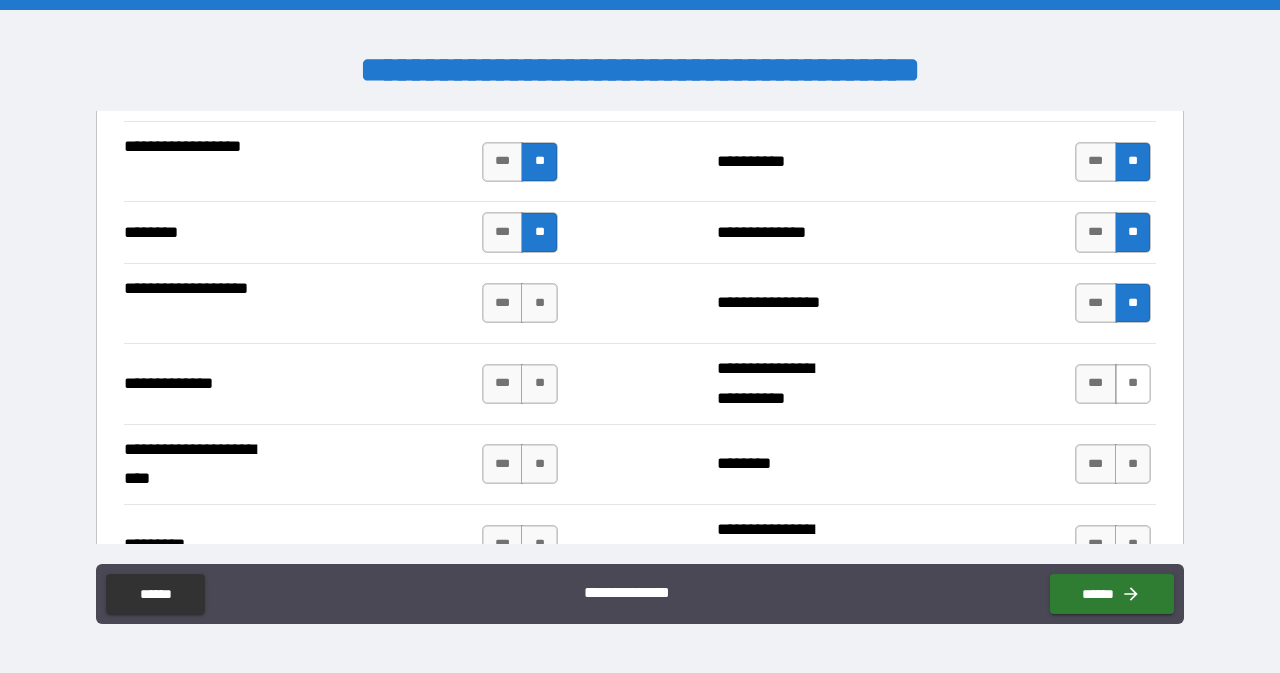 click on "**" at bounding box center (1133, 384) 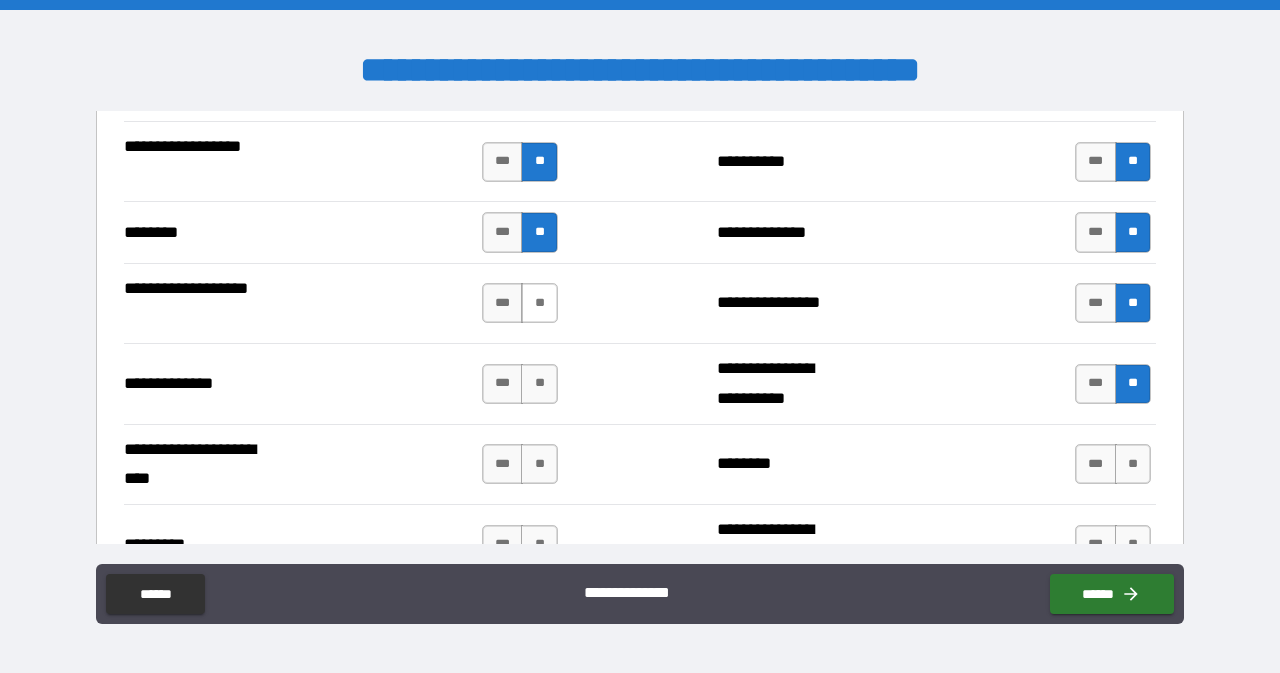 click on "**" at bounding box center [539, 303] 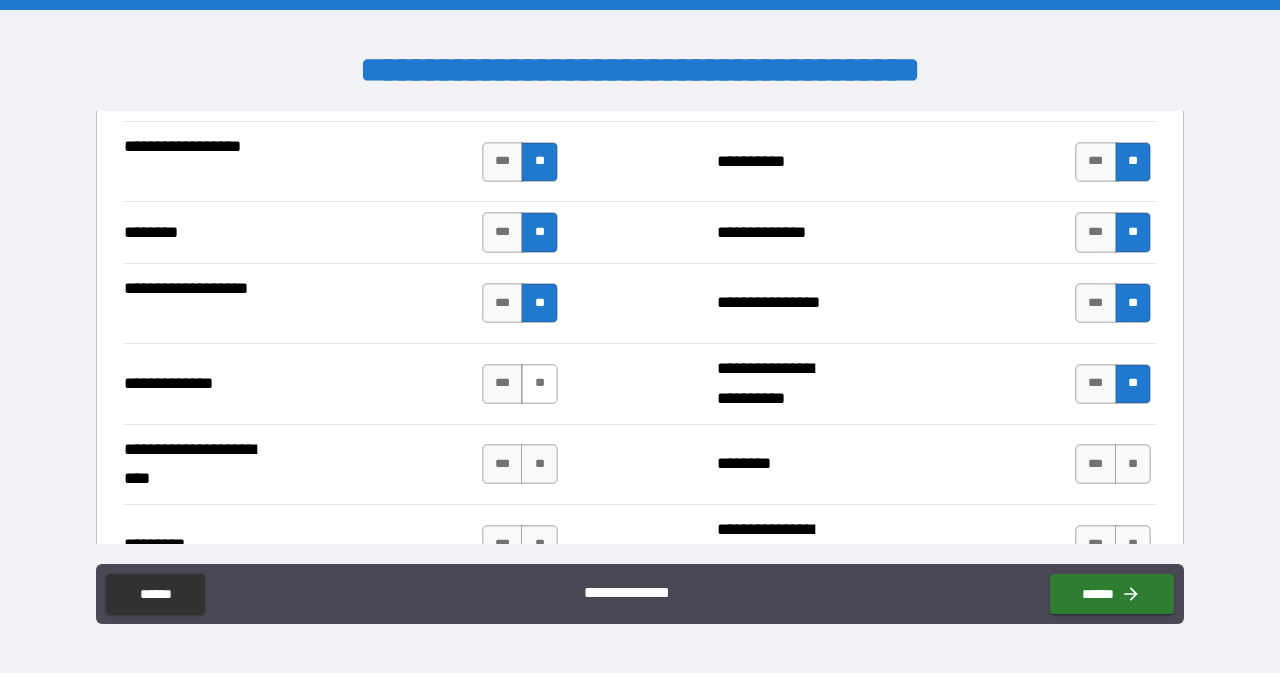 click on "**" at bounding box center [539, 384] 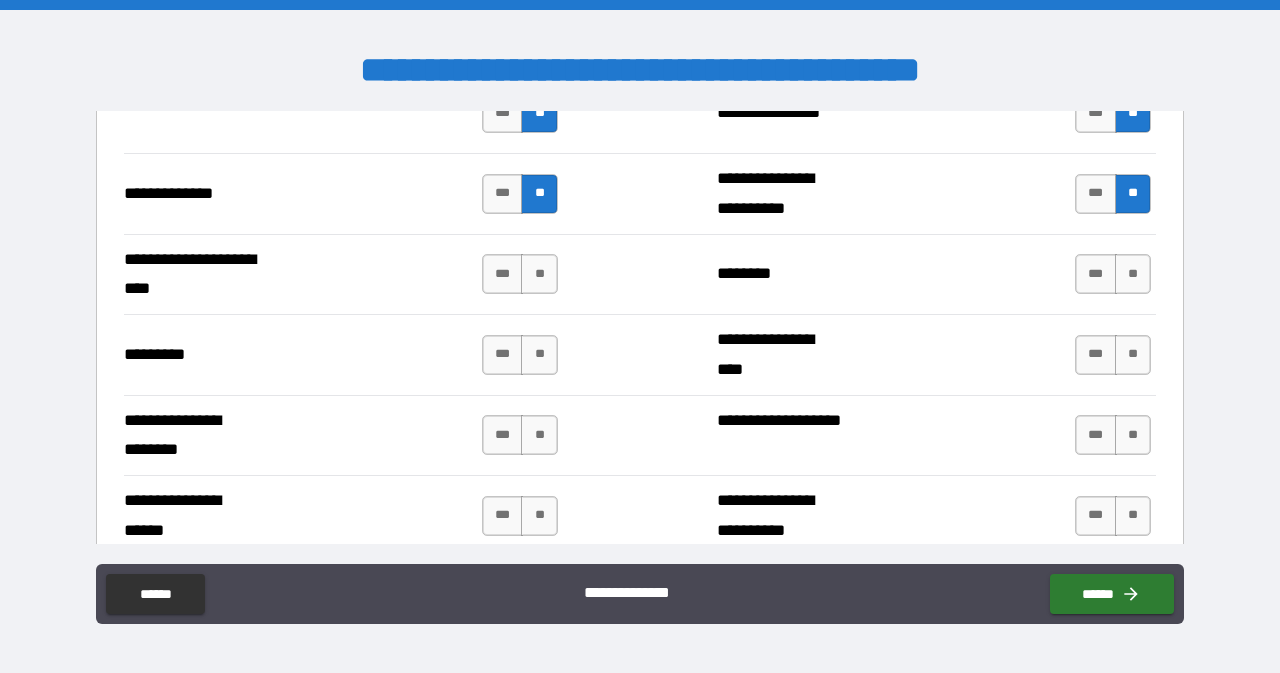 scroll, scrollTop: 3212, scrollLeft: 0, axis: vertical 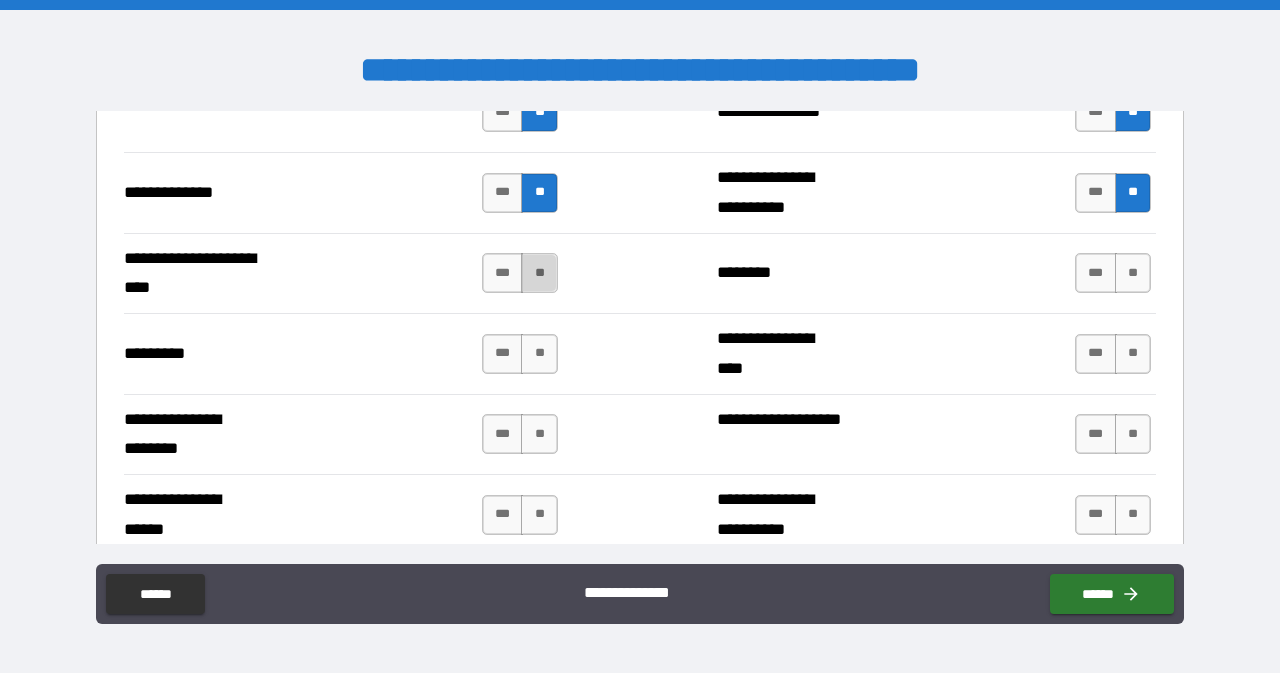 click on "**" at bounding box center [539, 273] 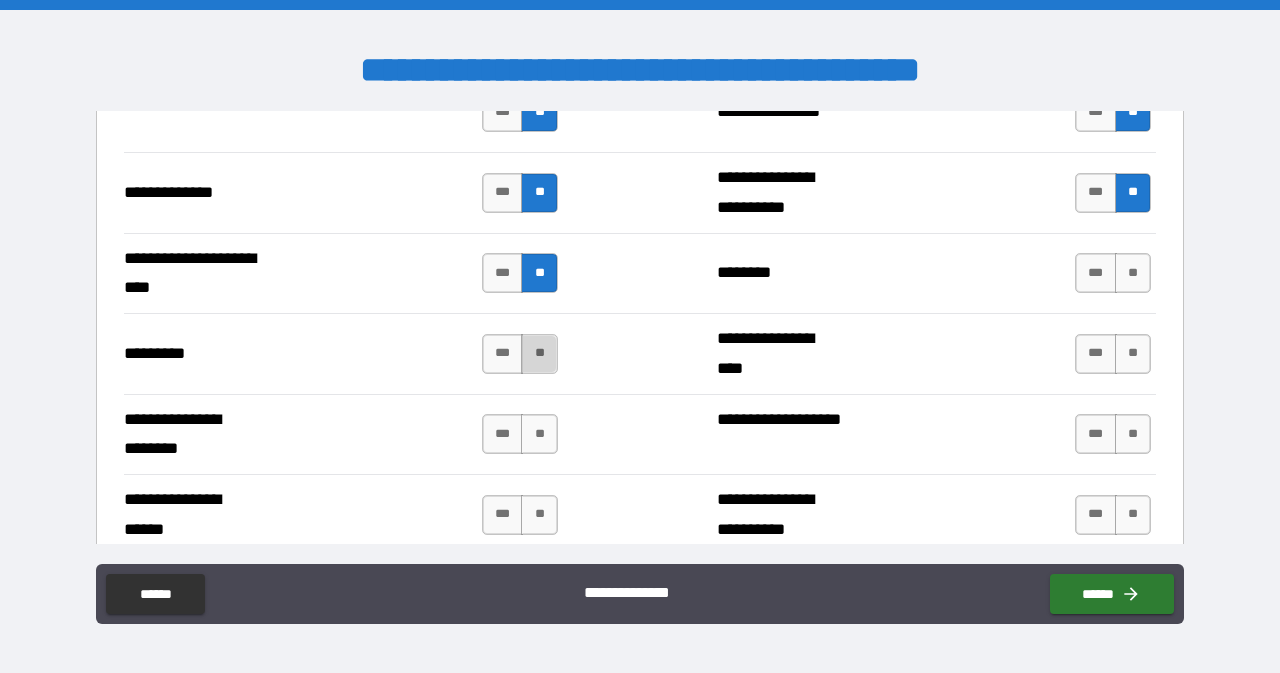 click on "**" at bounding box center (539, 354) 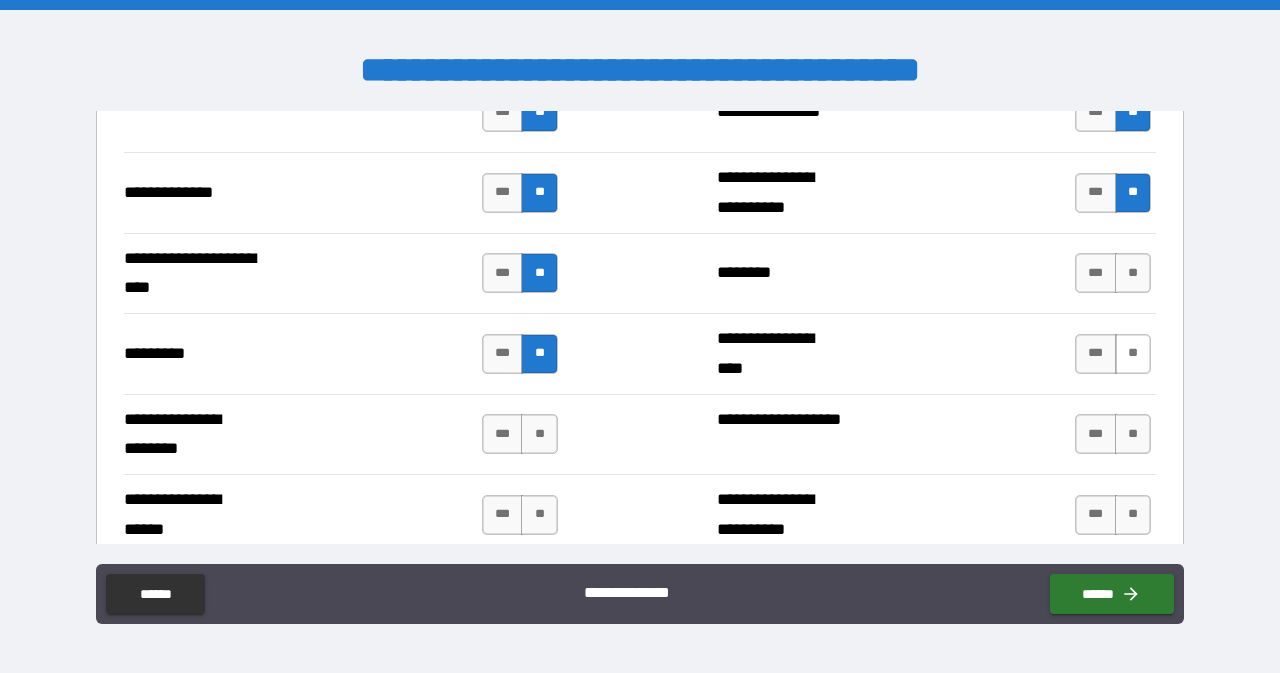 click on "**" at bounding box center (1133, 354) 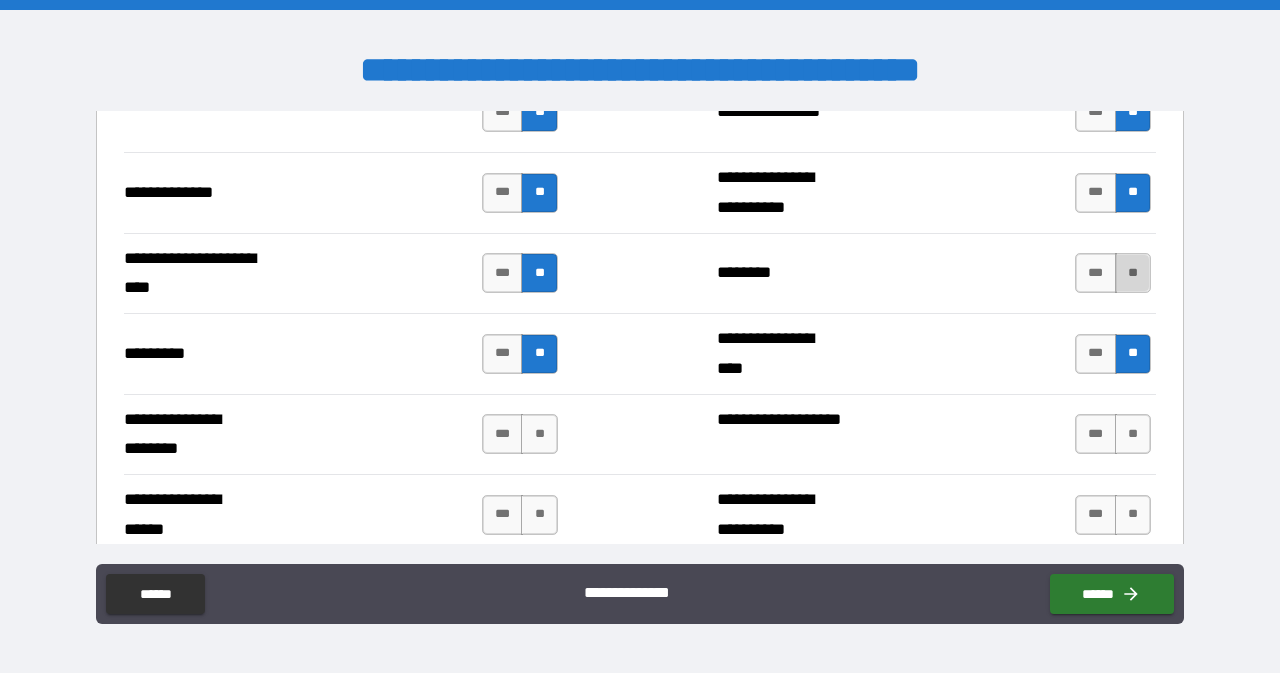 click on "**" at bounding box center (1133, 273) 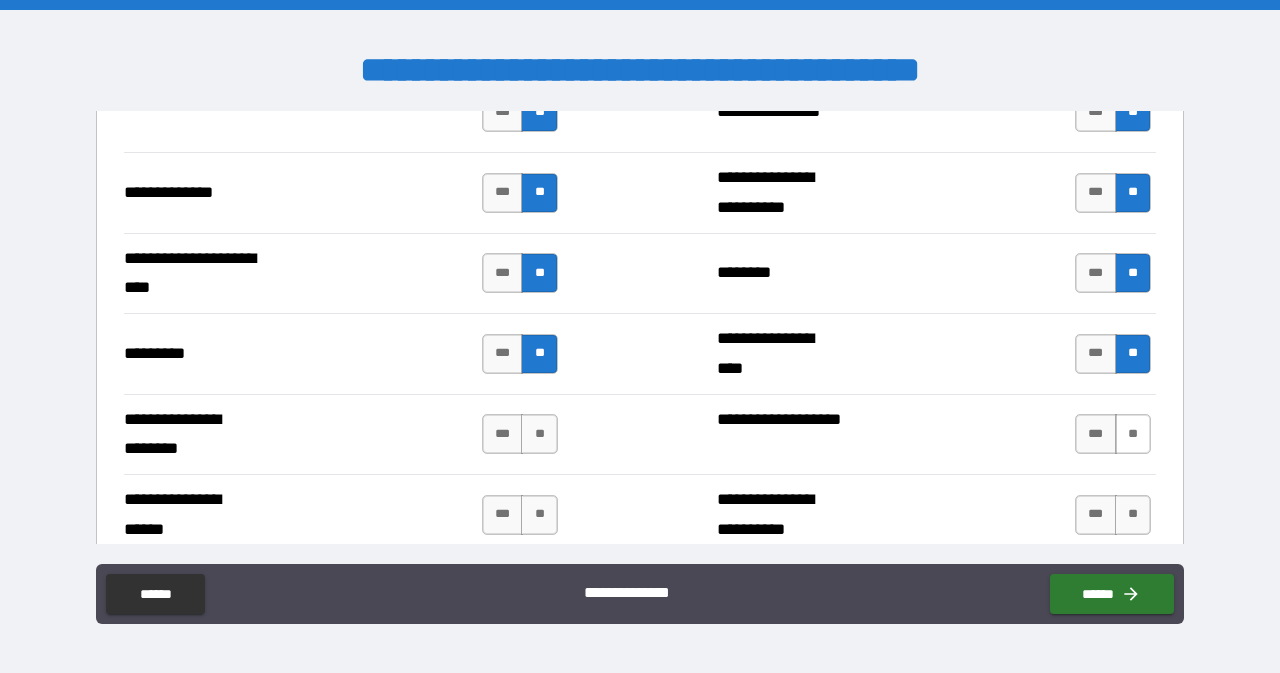 click on "**" at bounding box center [1133, 434] 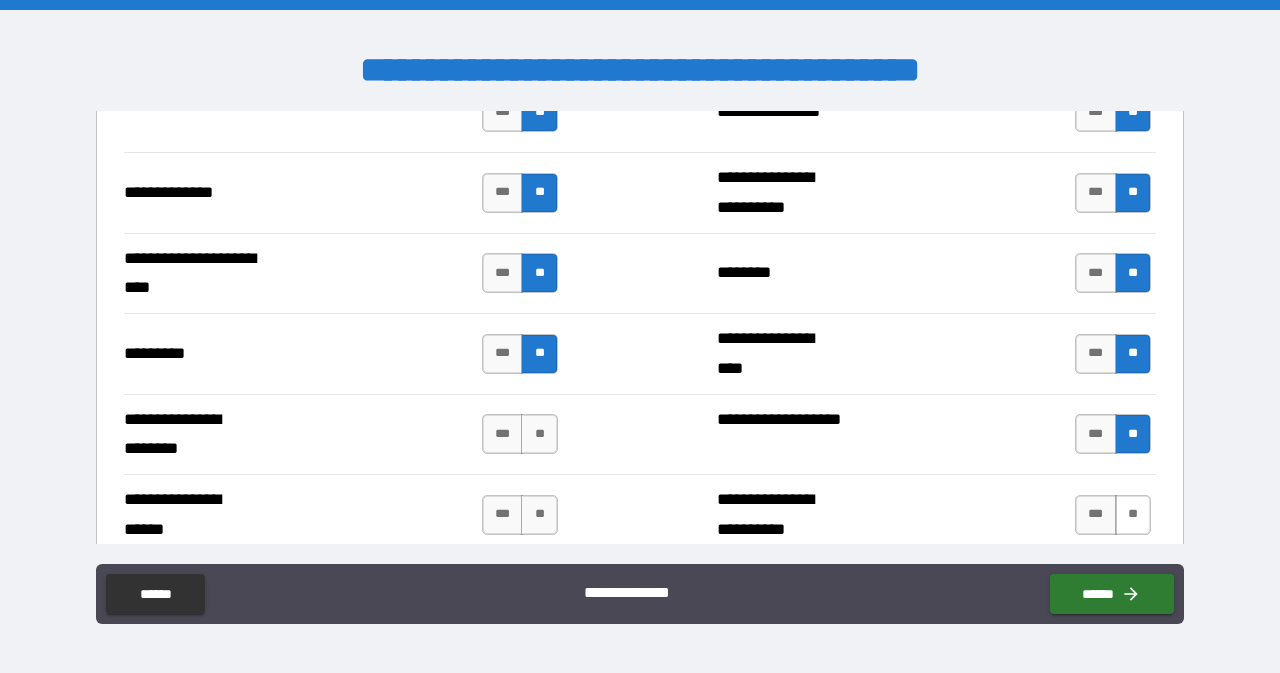 click on "**" at bounding box center (1133, 515) 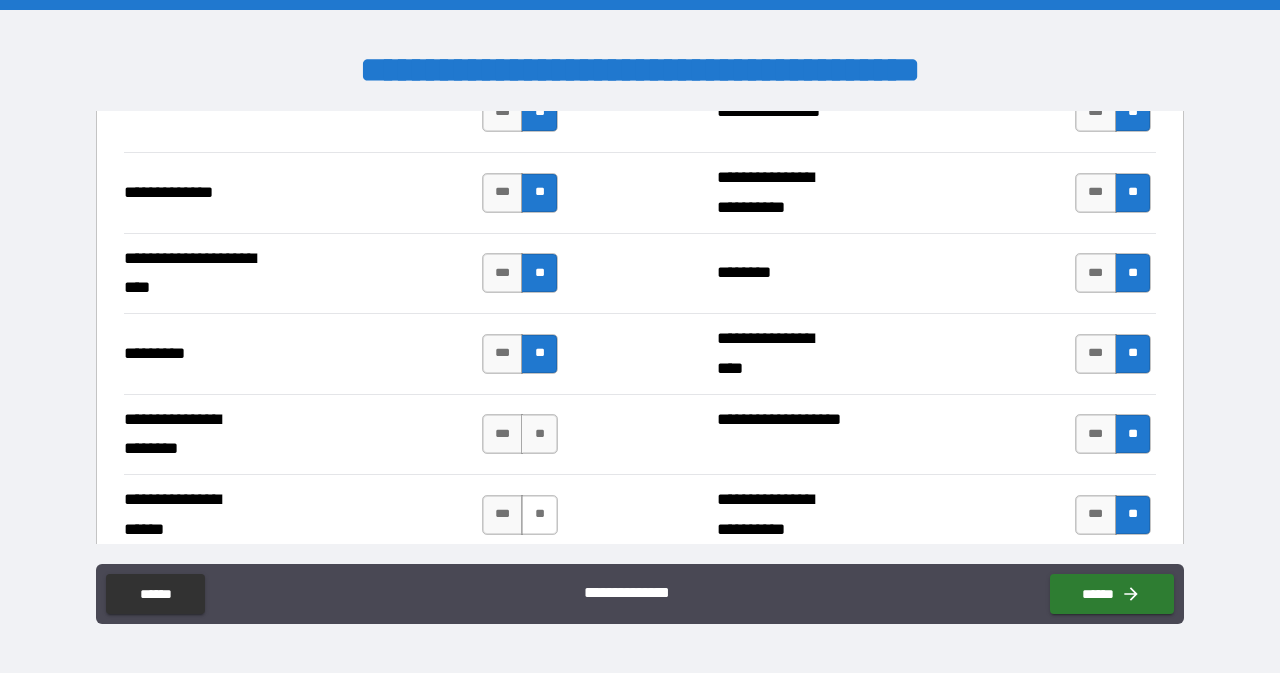 click on "**" at bounding box center [539, 515] 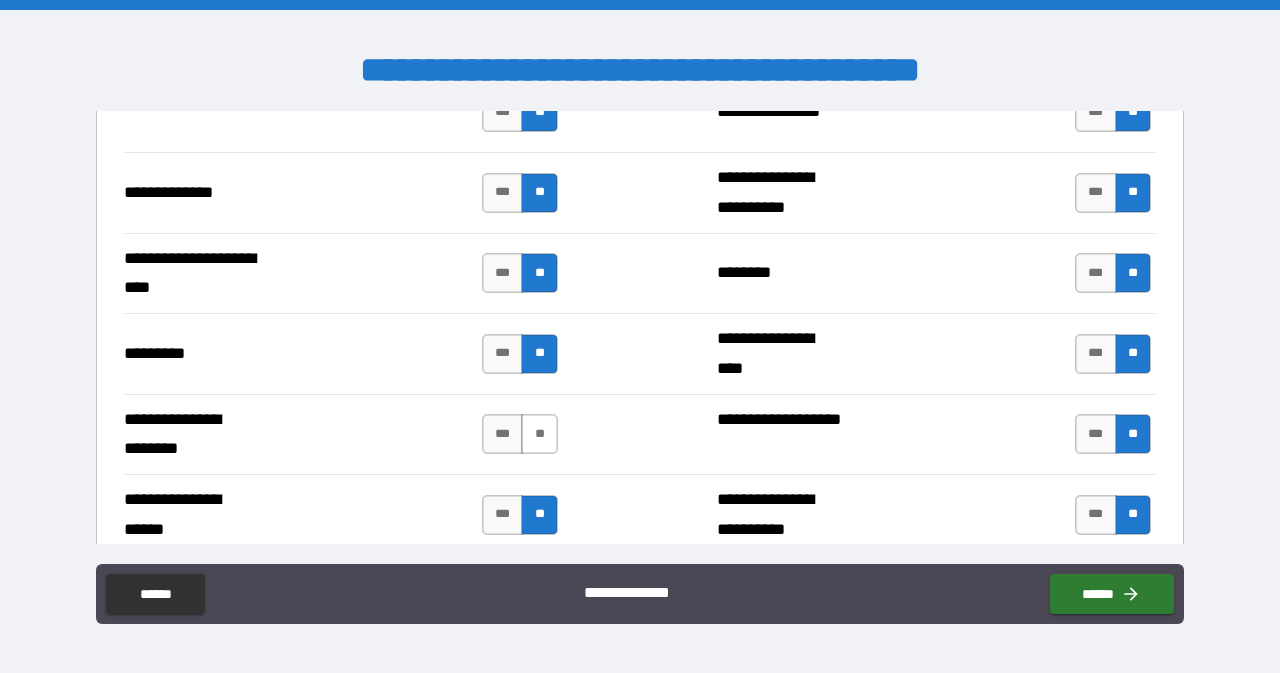 click on "**" at bounding box center [539, 434] 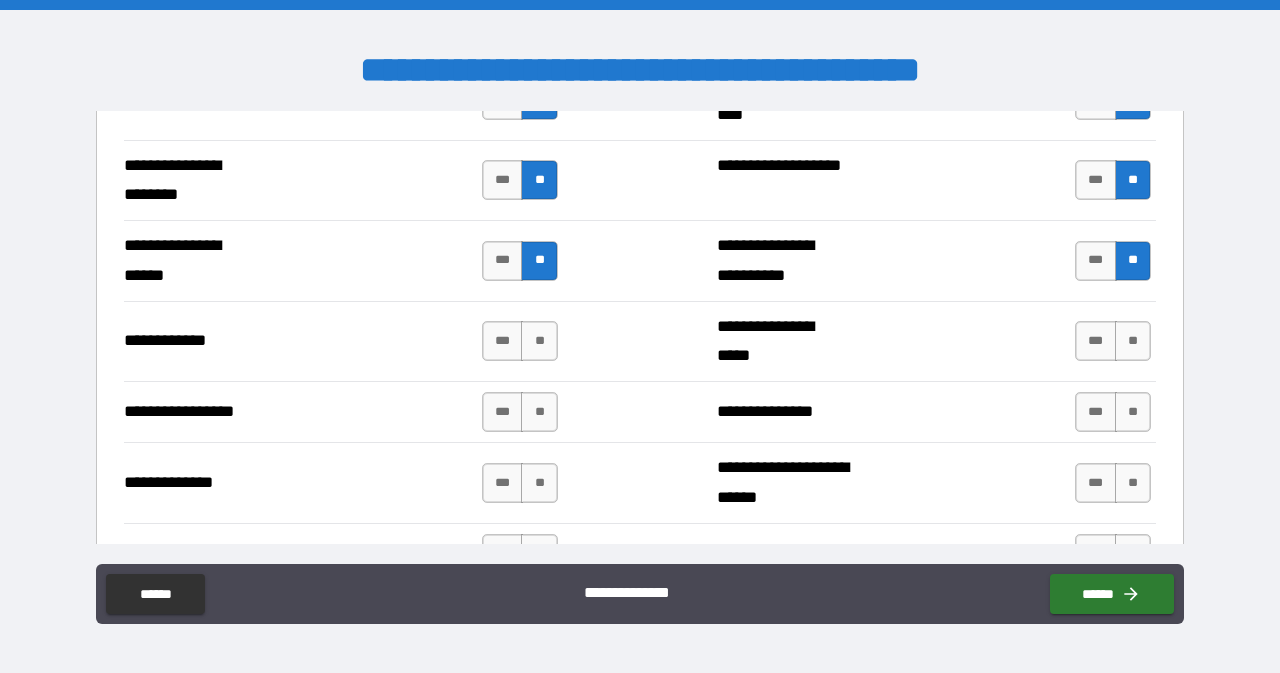 scroll, scrollTop: 3543, scrollLeft: 0, axis: vertical 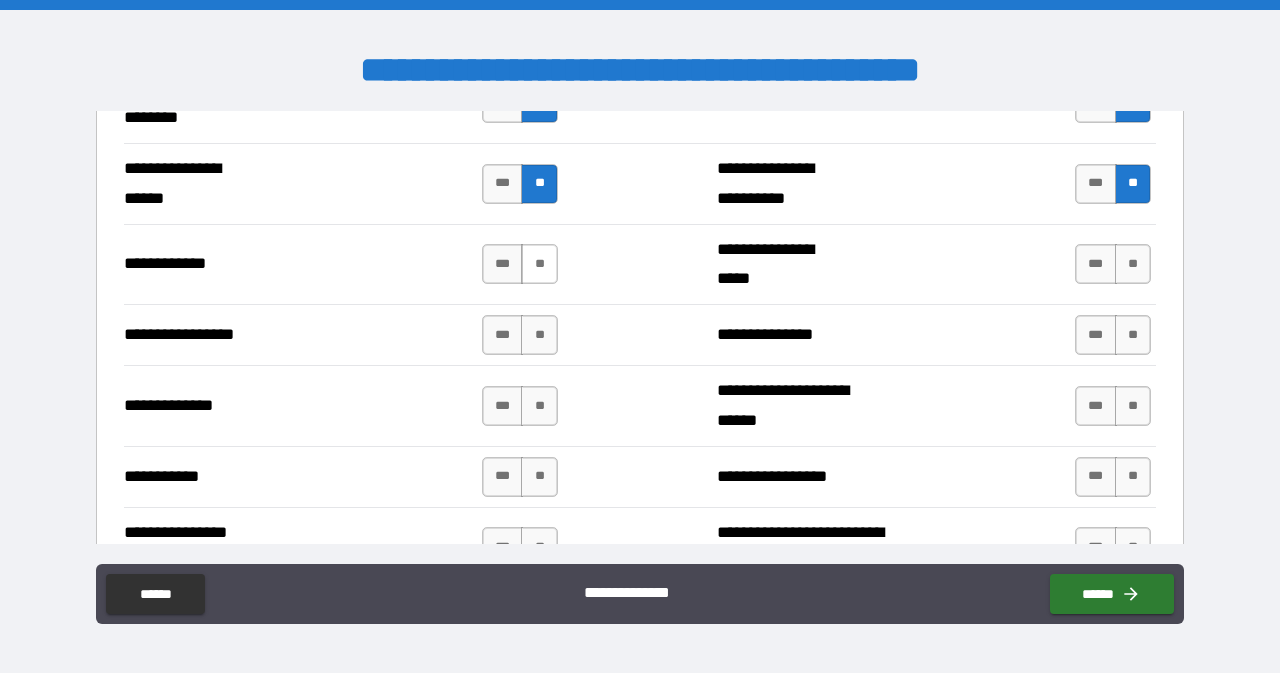 click on "**" at bounding box center [539, 264] 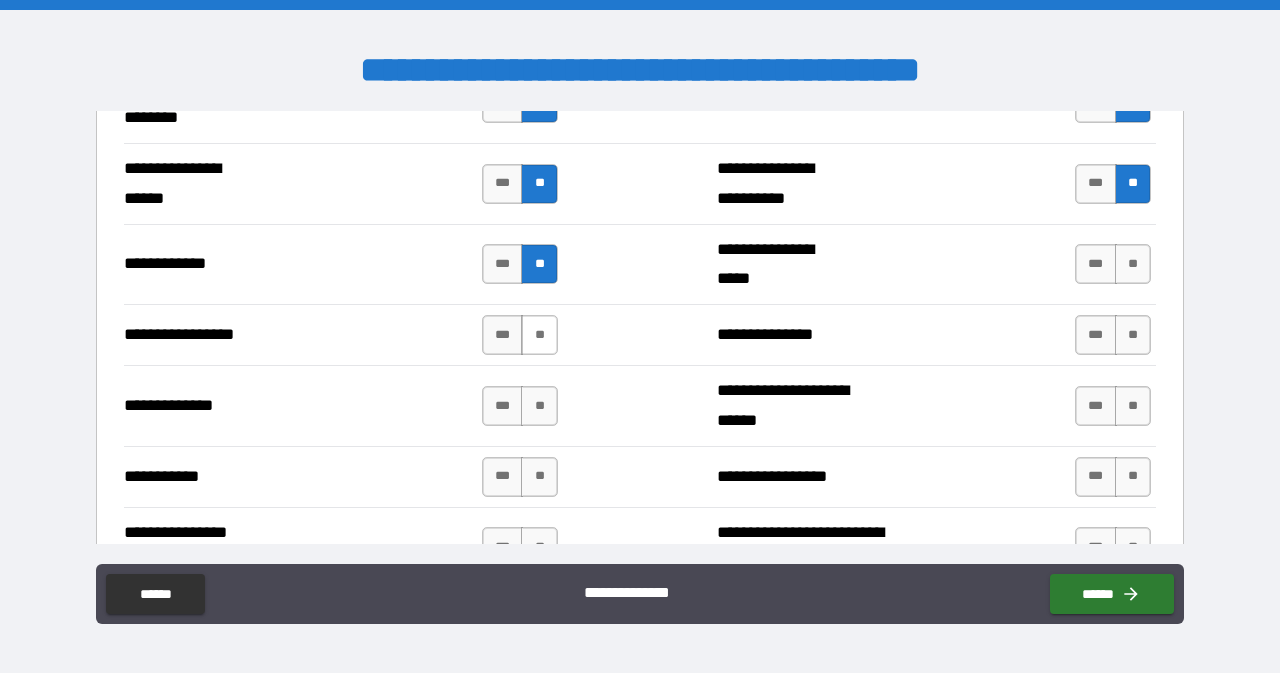 click on "**" at bounding box center [539, 335] 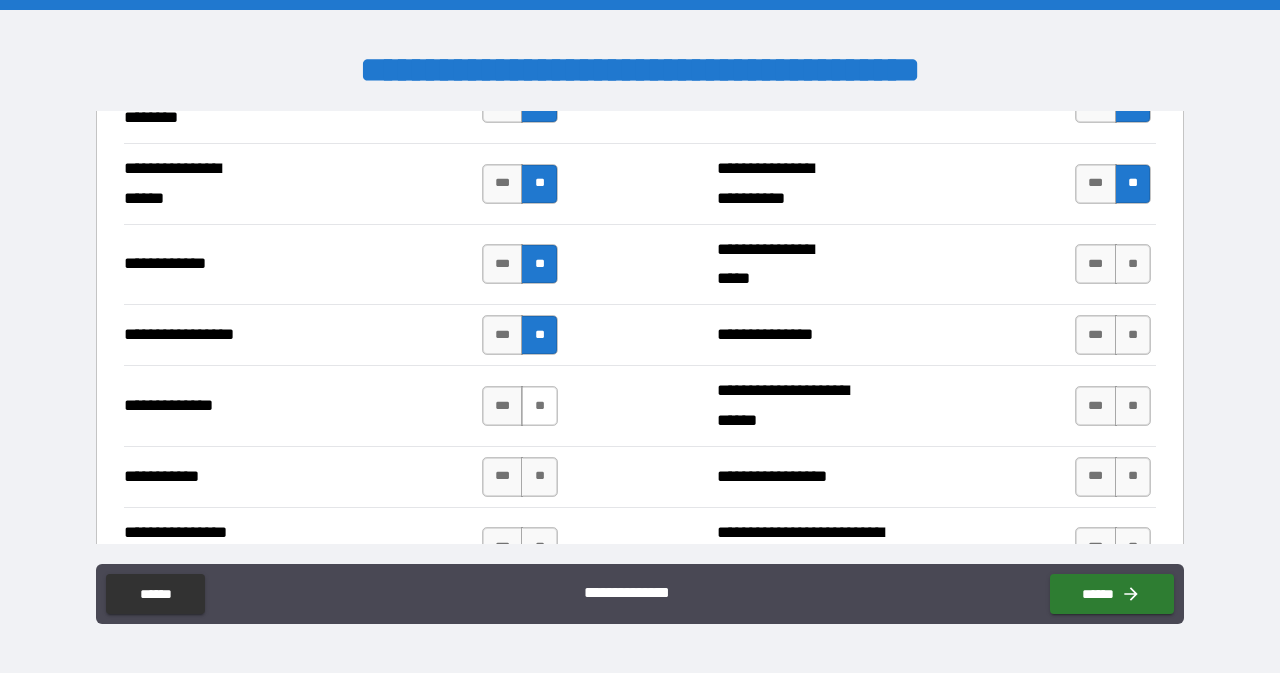 click on "**" at bounding box center [539, 406] 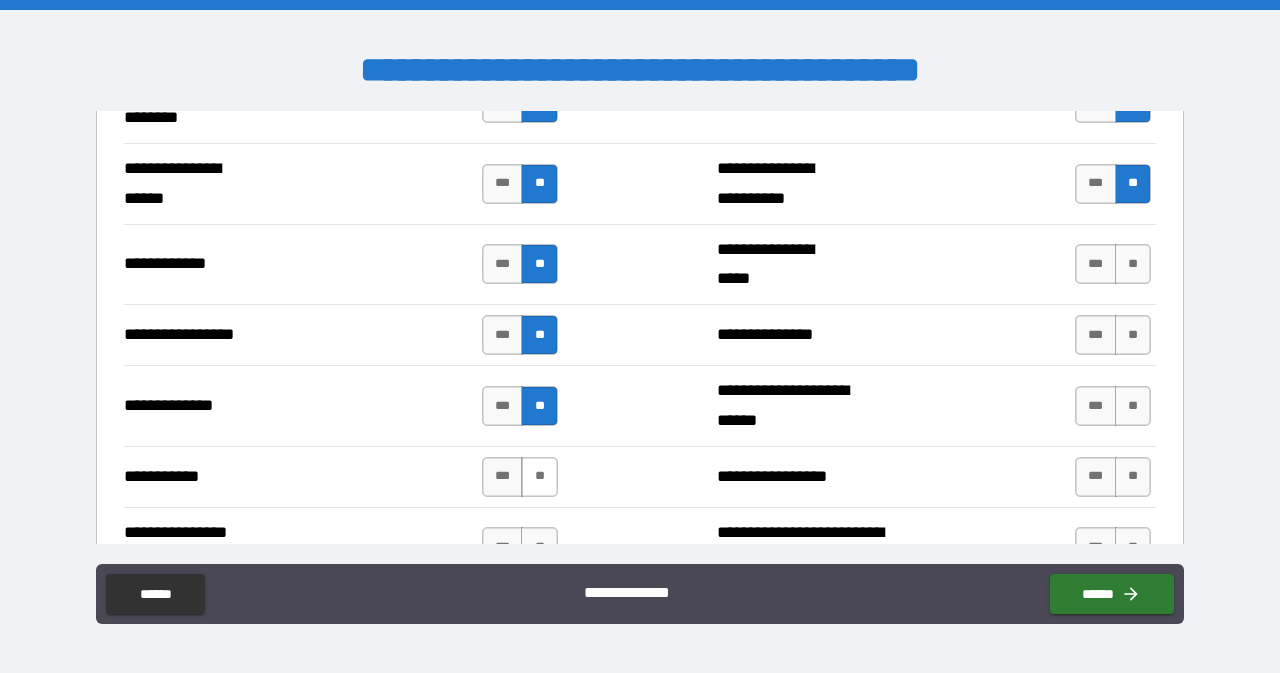 click on "**" at bounding box center [539, 477] 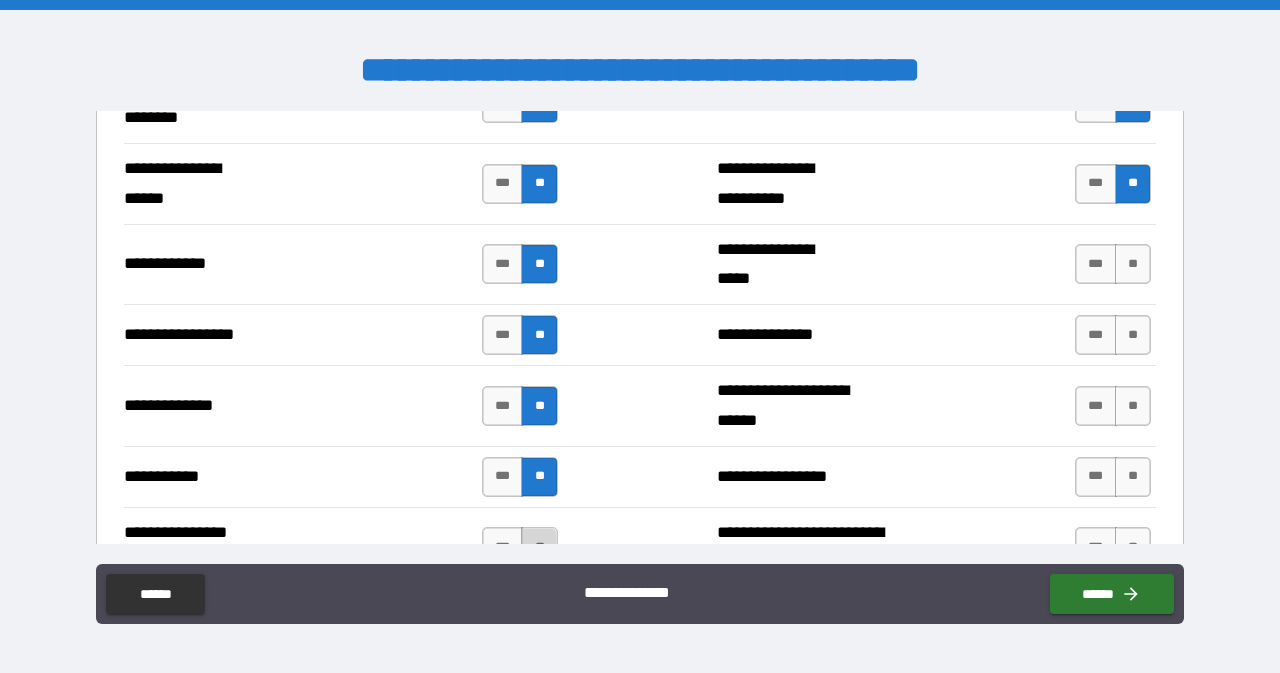 click on "**" at bounding box center [539, 547] 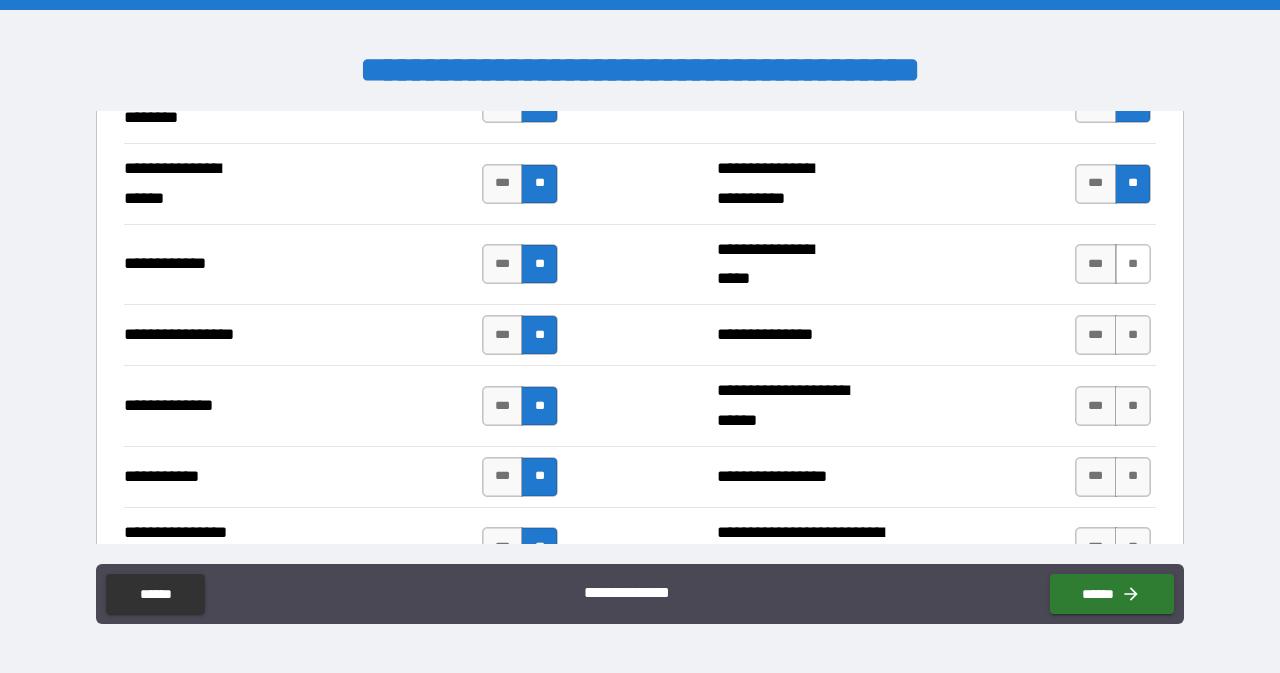 click on "**" at bounding box center [1133, 264] 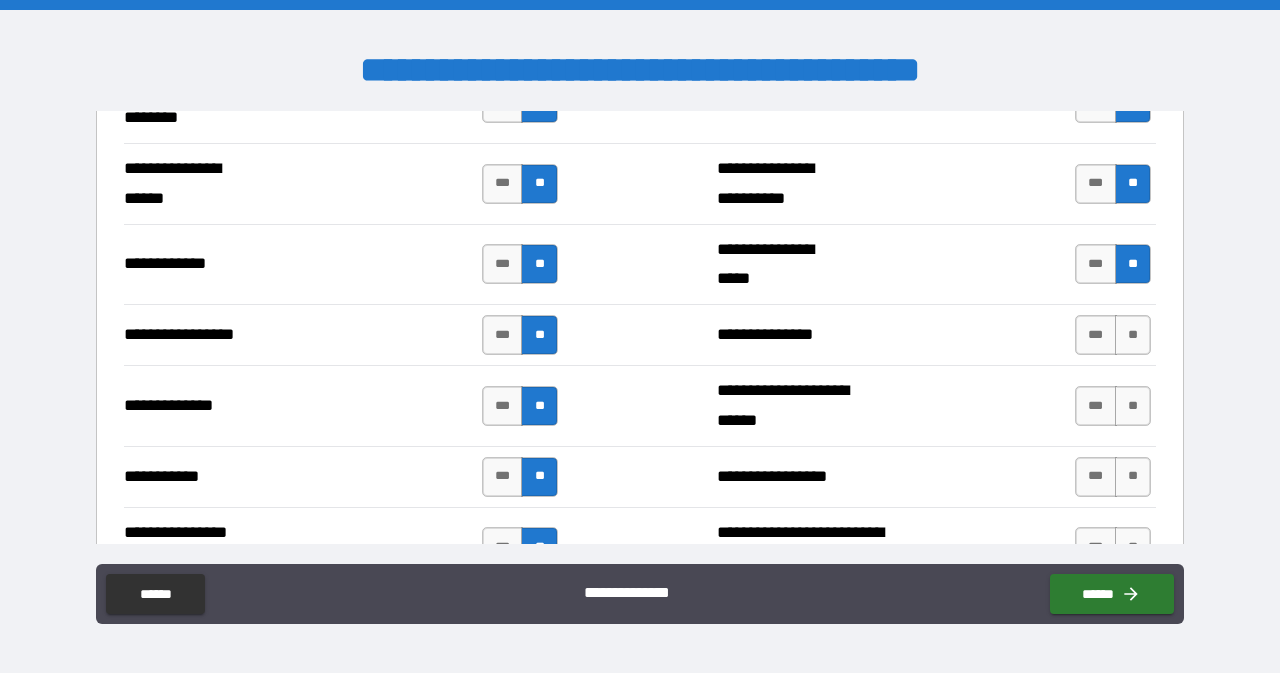 click on "**********" at bounding box center [640, 334] 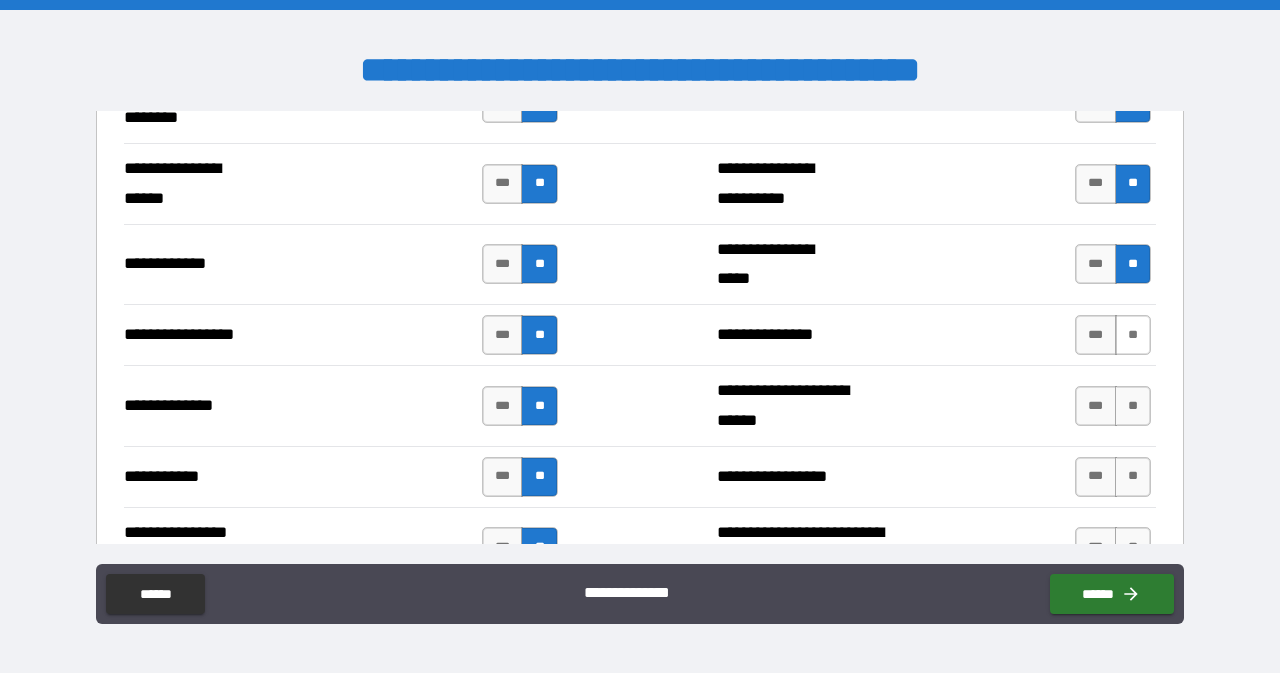 click on "**" at bounding box center (1133, 335) 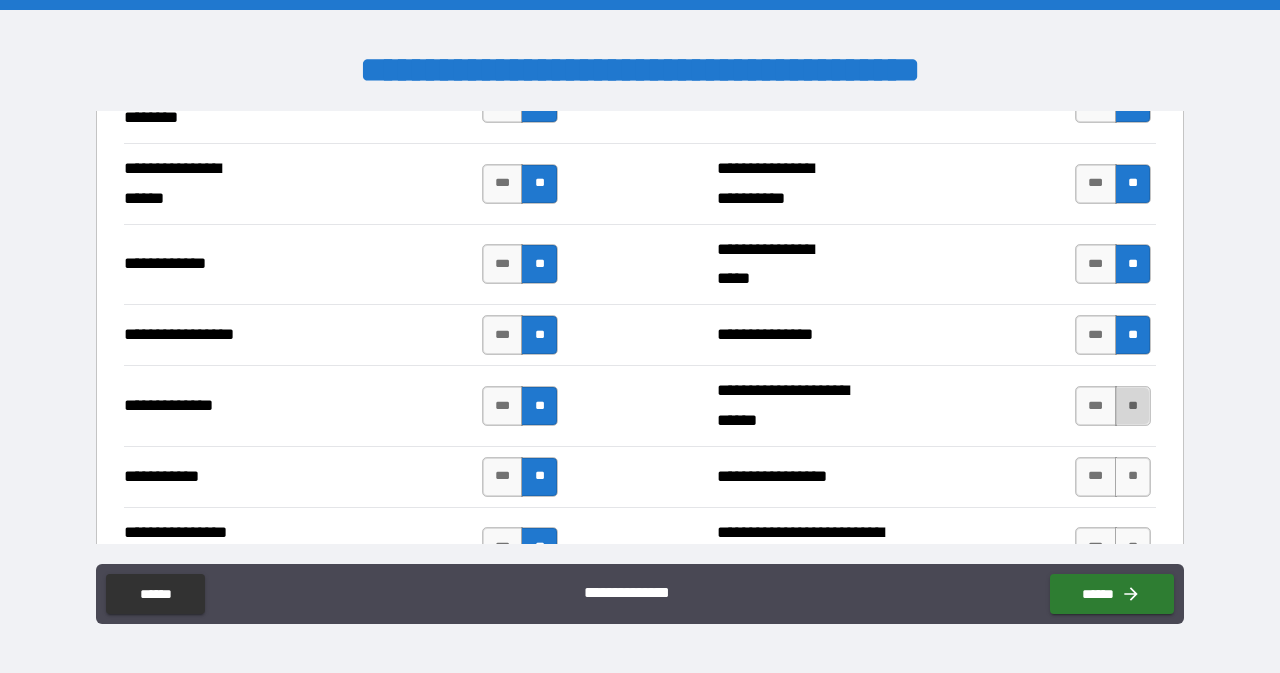 click on "**" at bounding box center [1133, 406] 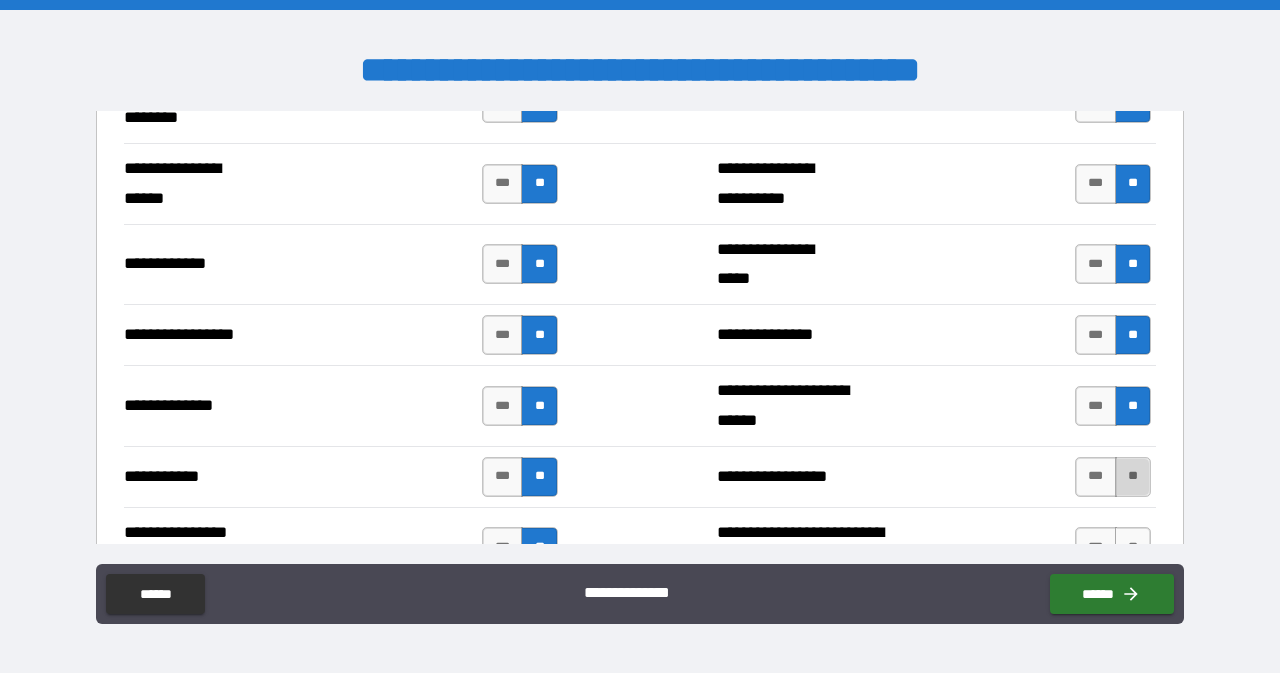 click on "**" at bounding box center (1133, 477) 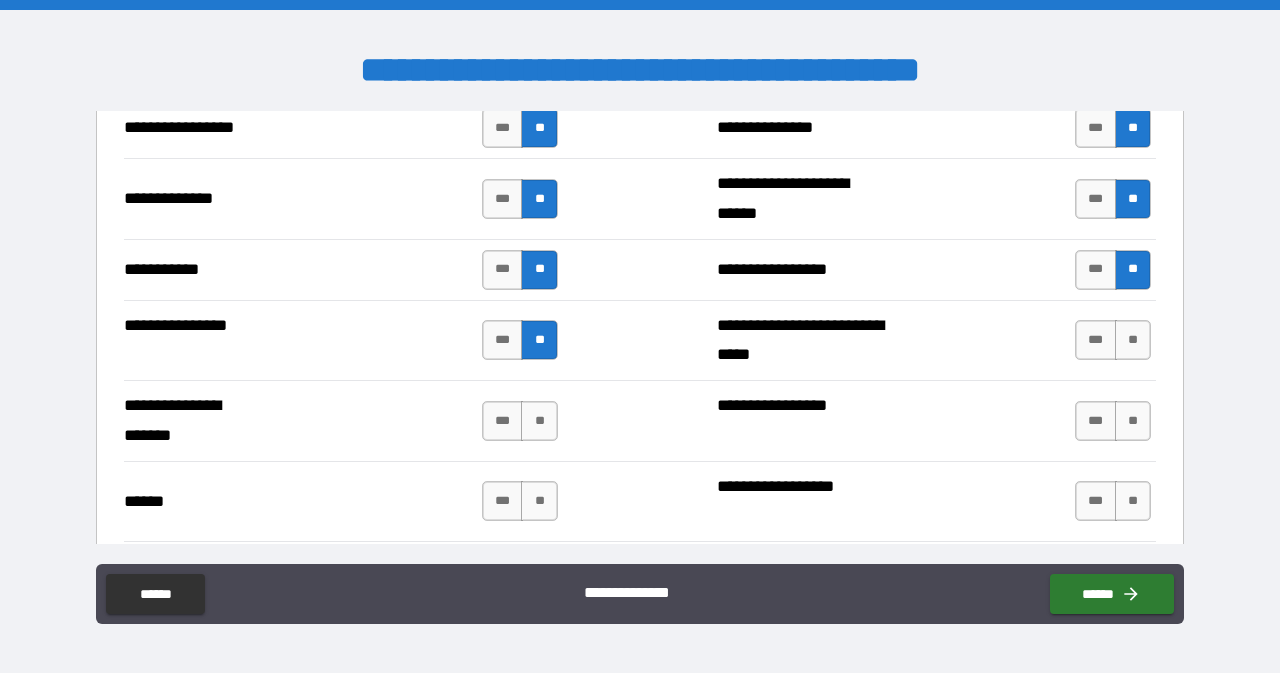 scroll, scrollTop: 3751, scrollLeft: 0, axis: vertical 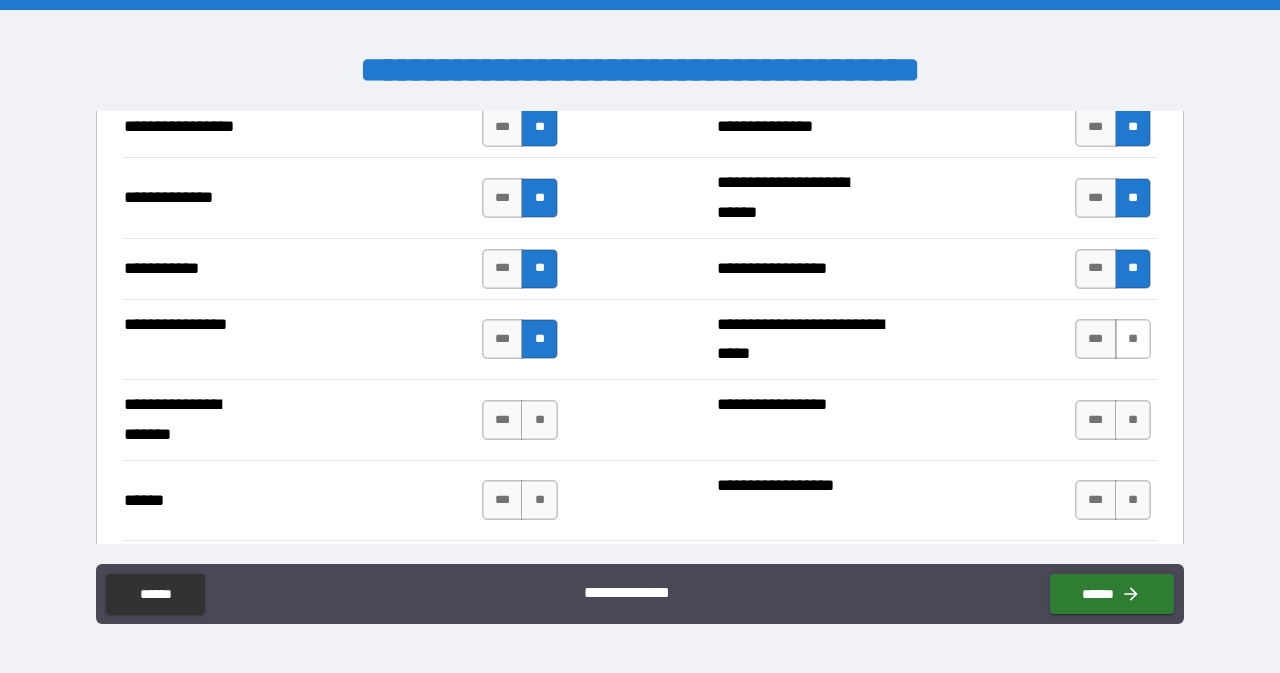 click on "**" at bounding box center (1133, 339) 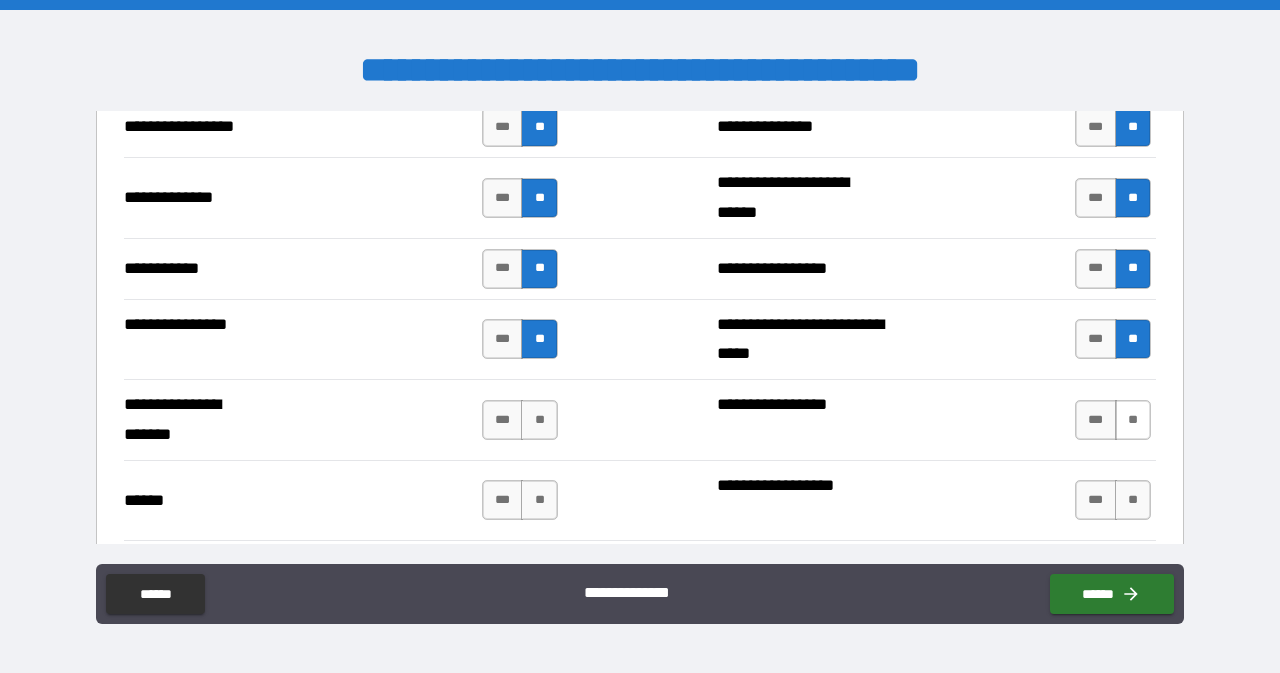 click on "**" at bounding box center (1133, 420) 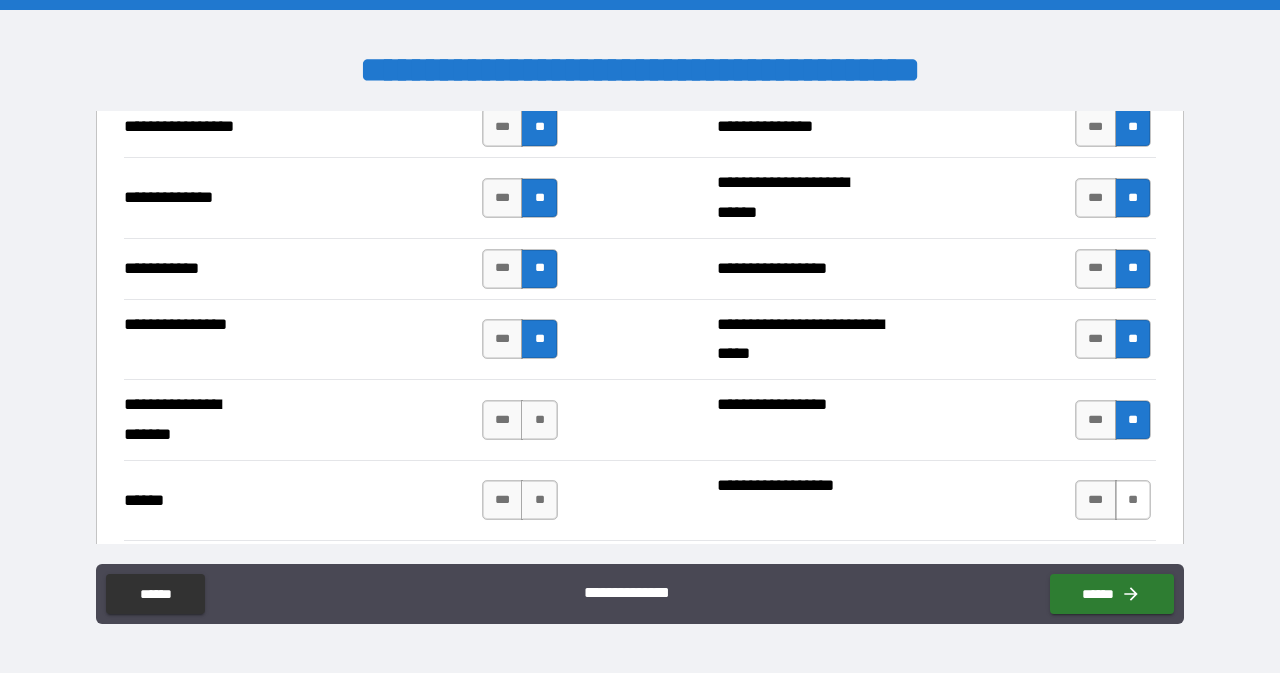 click on "**" at bounding box center (1133, 500) 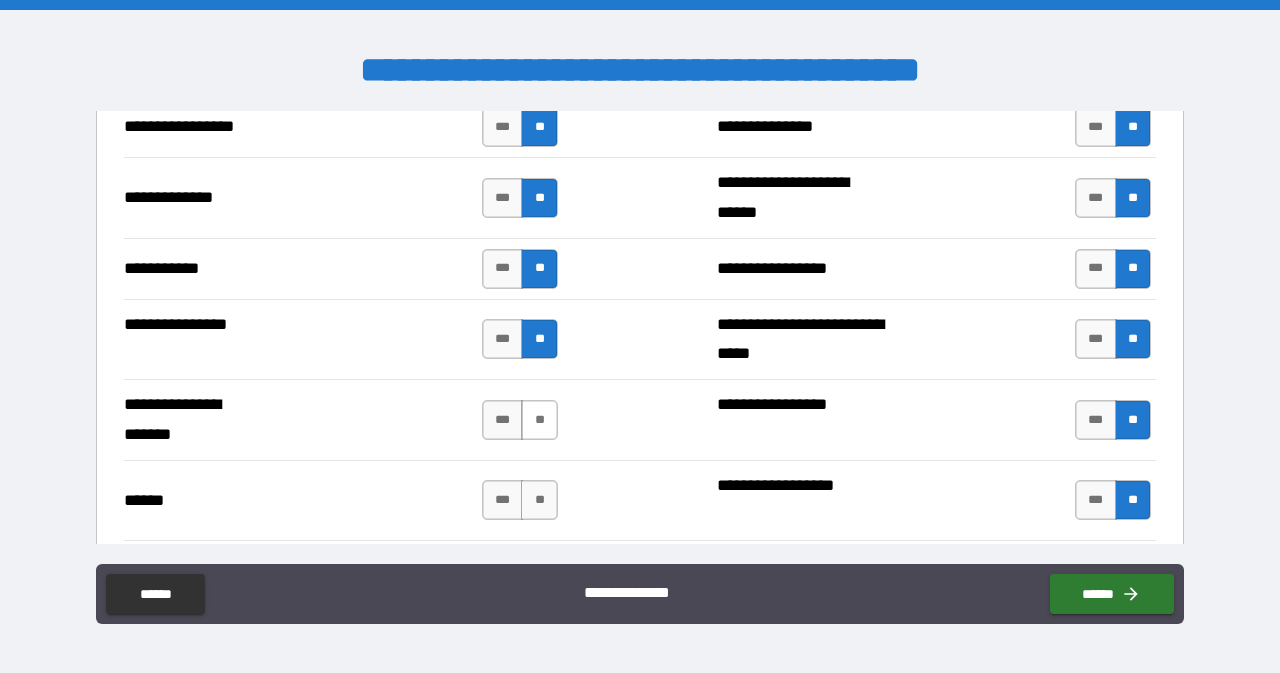 click on "**" at bounding box center [539, 420] 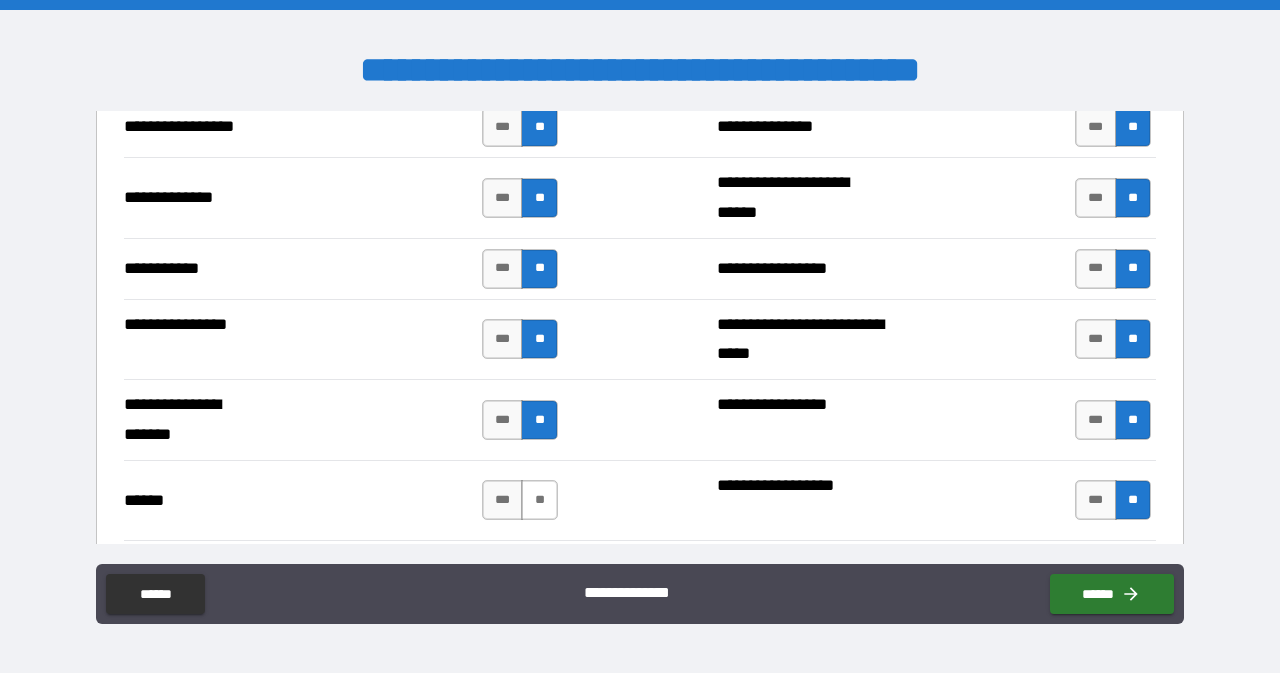 click on "**" at bounding box center (539, 500) 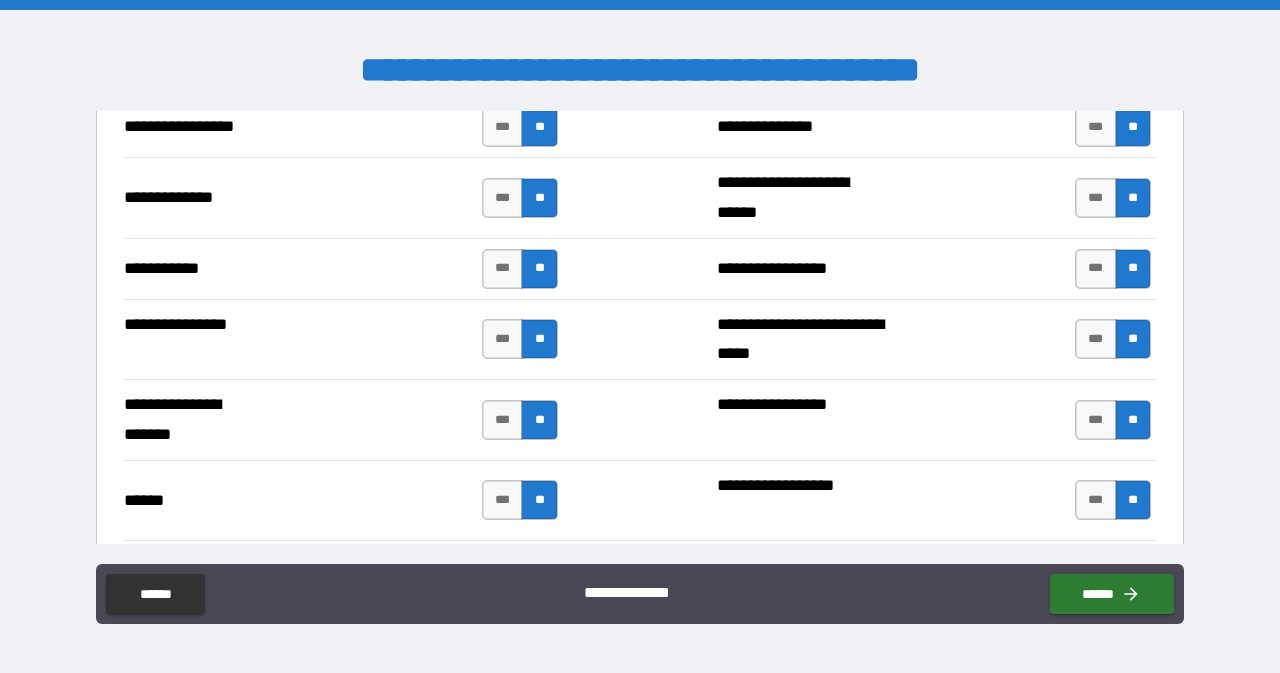 scroll, scrollTop: 4067, scrollLeft: 0, axis: vertical 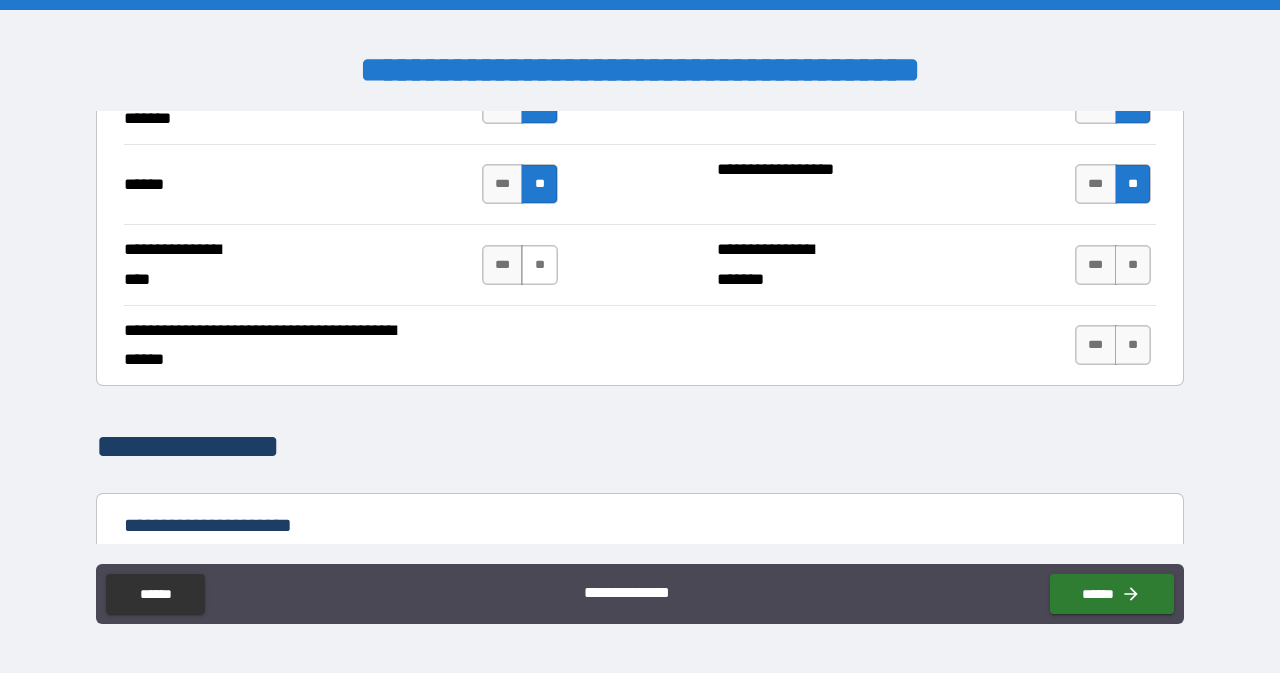 click on "**" at bounding box center (539, 265) 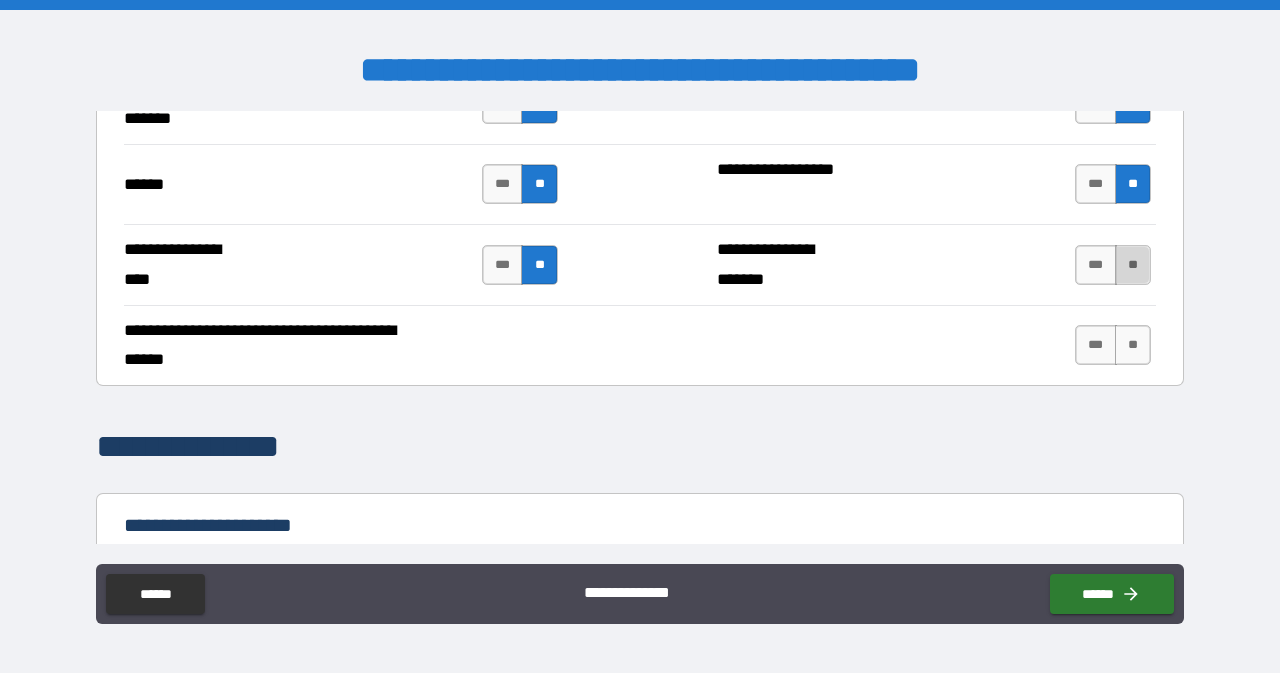 click on "**" at bounding box center [1133, 265] 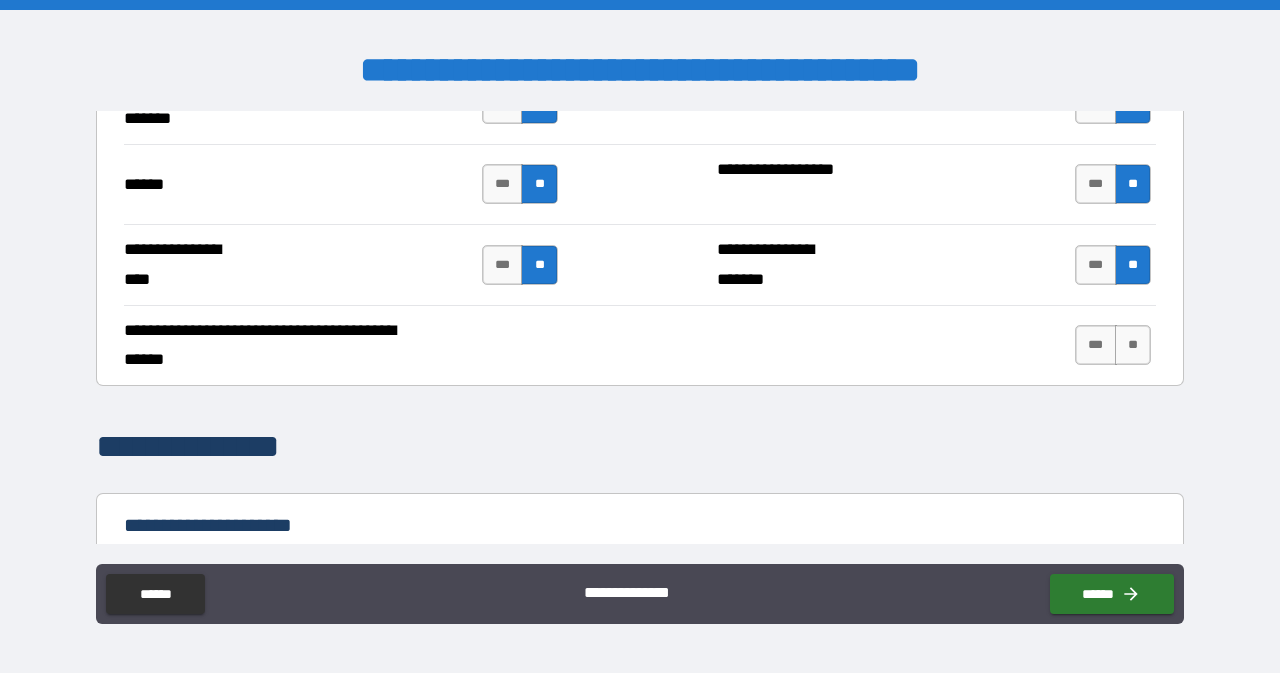 click on "*** **" at bounding box center [1113, 345] 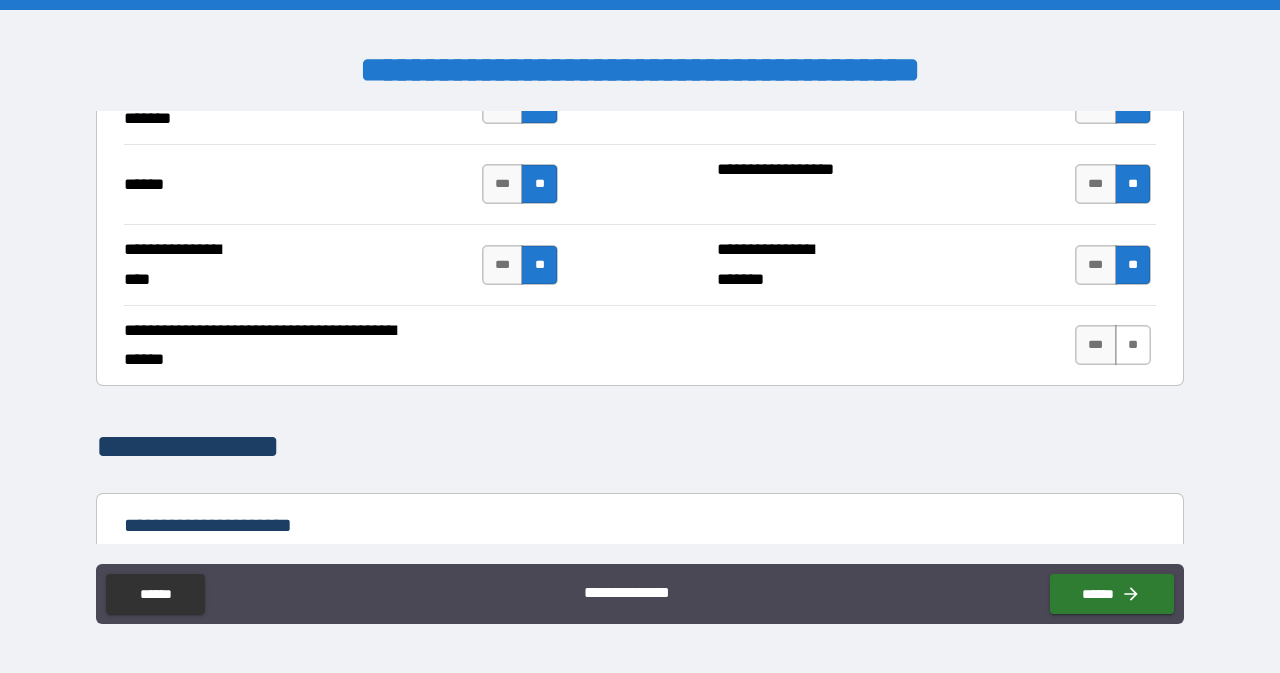 click on "**" at bounding box center [1133, 345] 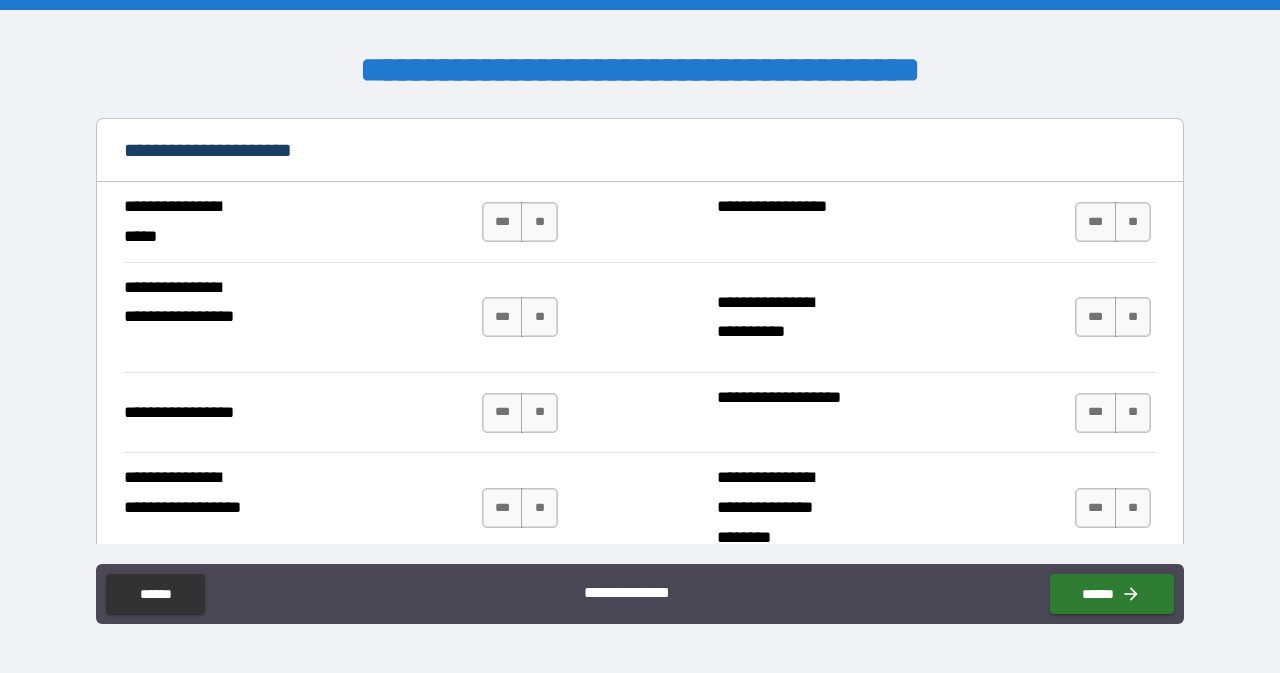 scroll, scrollTop: 4444, scrollLeft: 0, axis: vertical 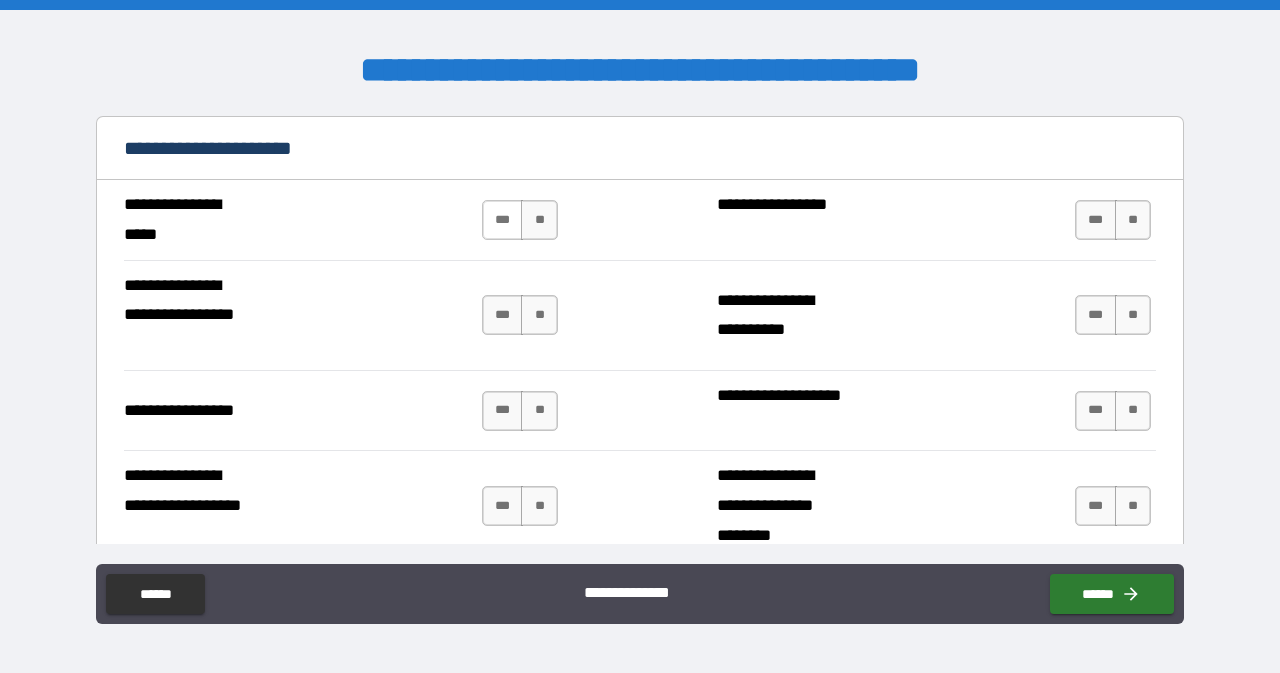 click on "***" at bounding box center [503, 220] 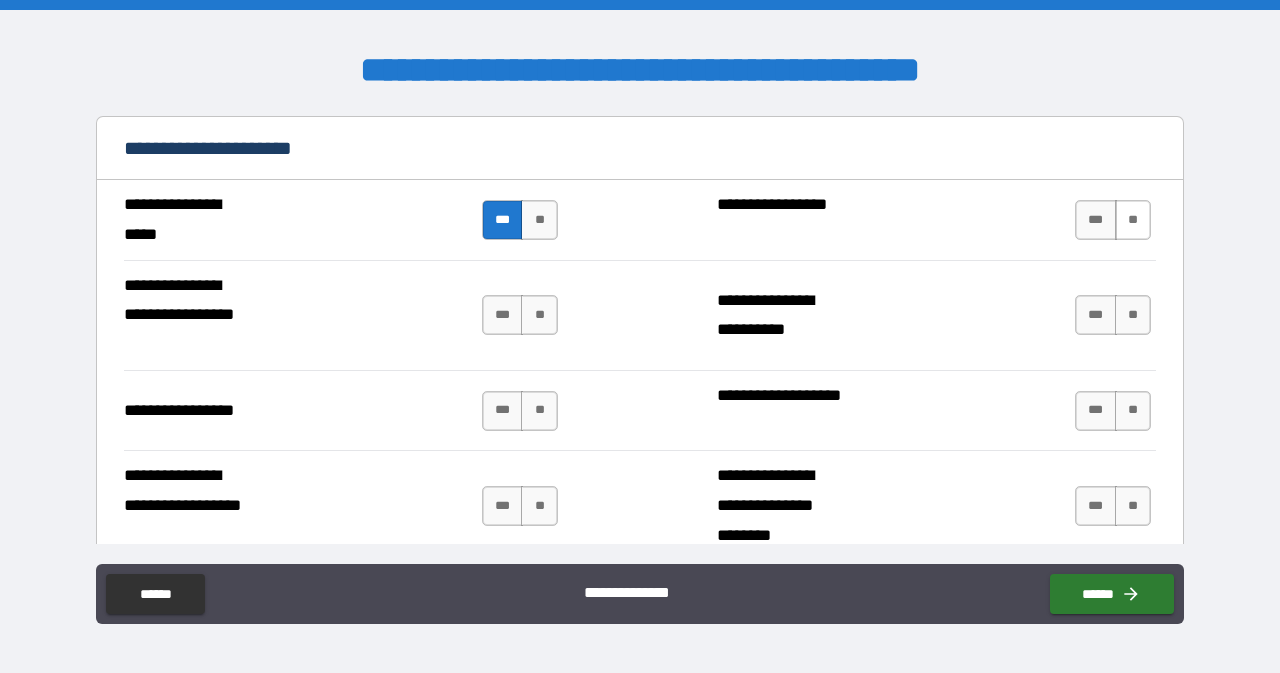 click on "**" at bounding box center [1133, 220] 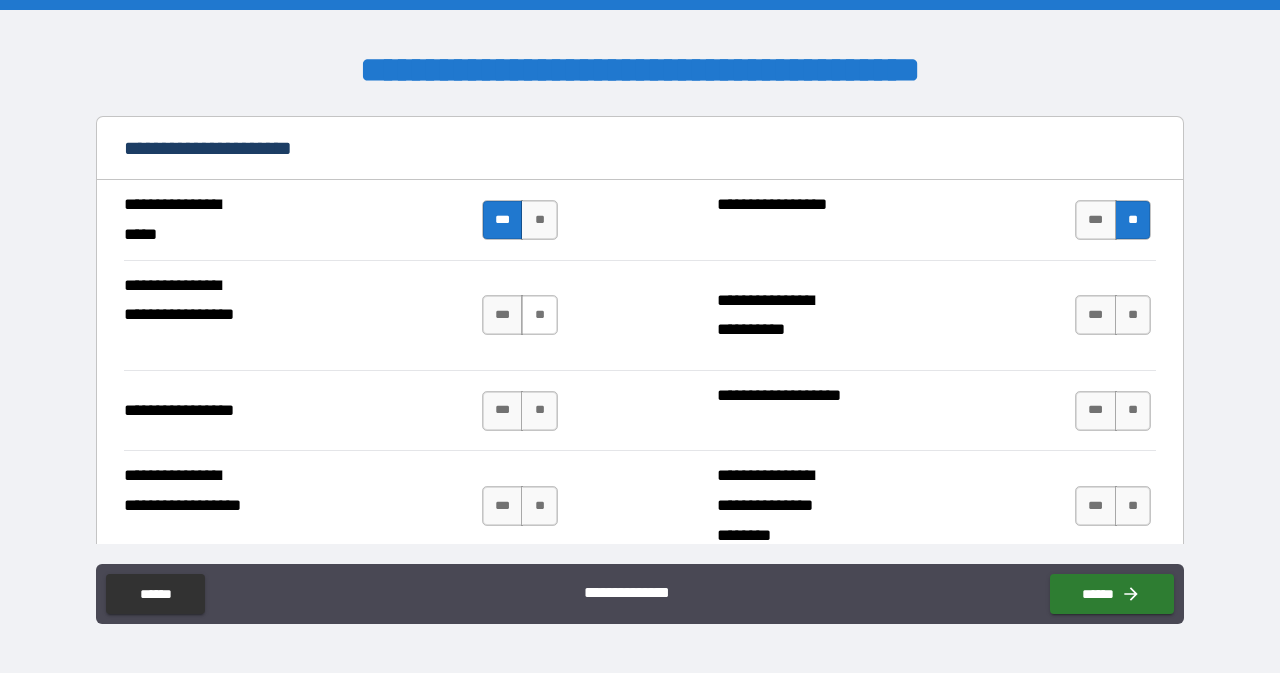 click on "**" at bounding box center [539, 315] 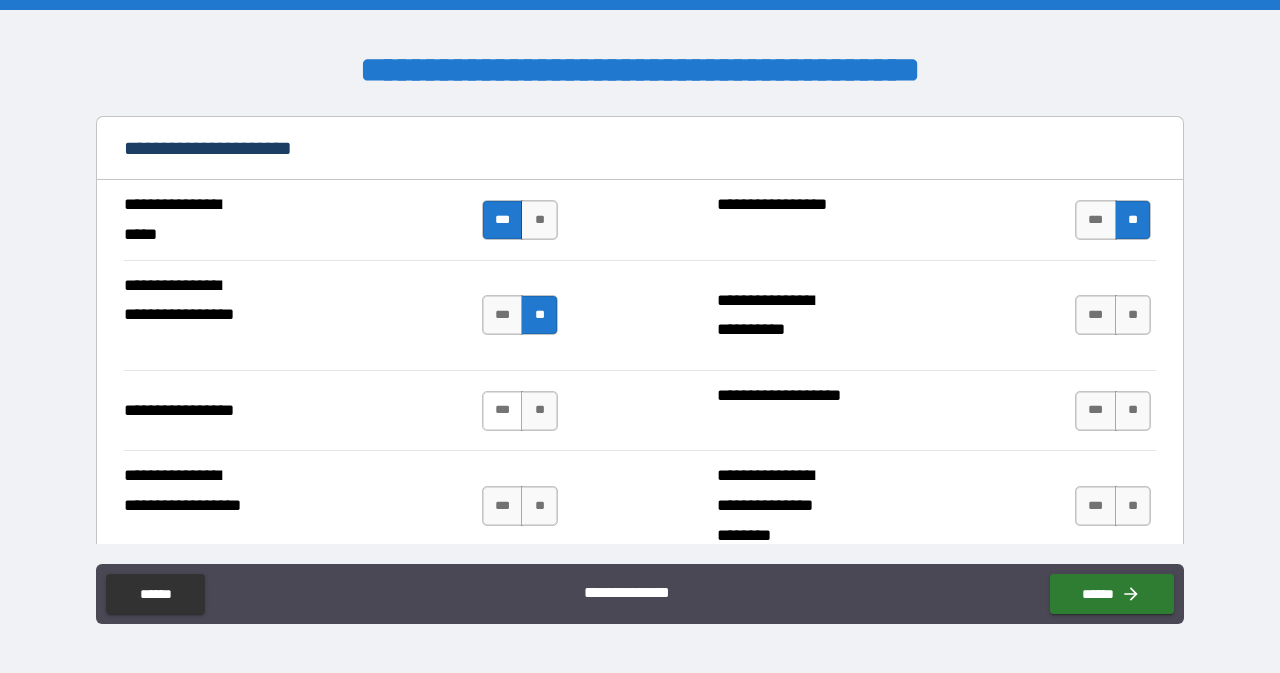 click on "***" at bounding box center [503, 411] 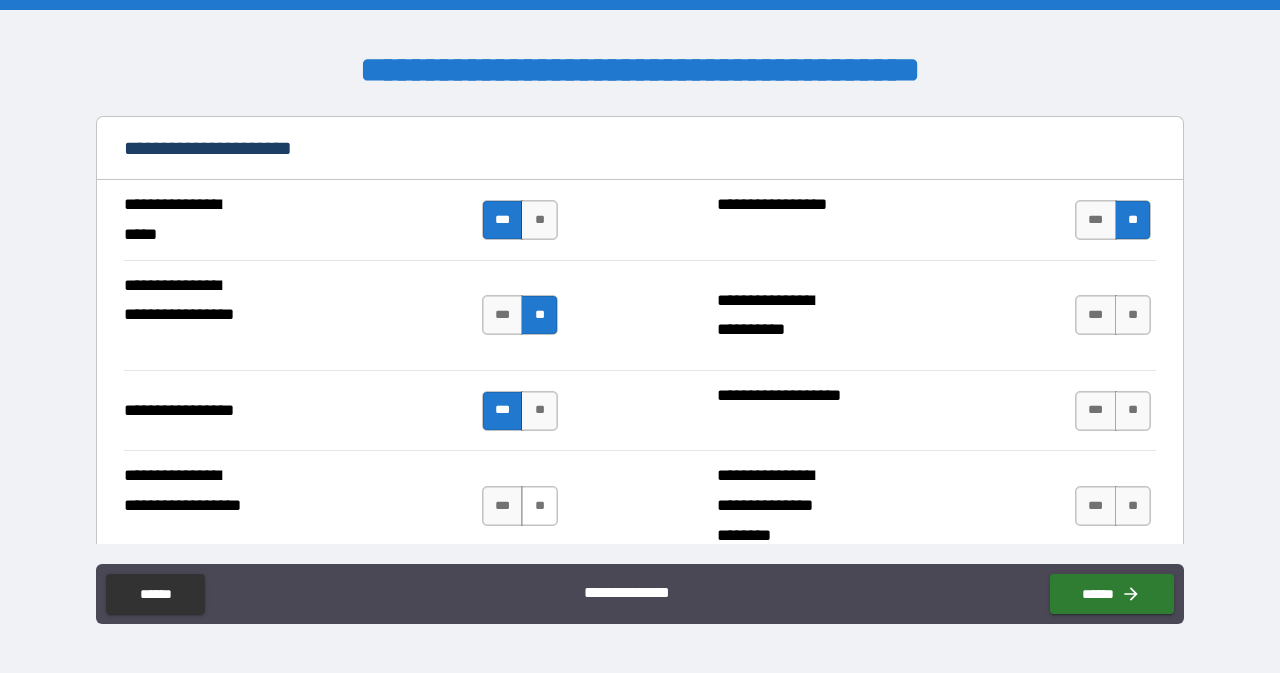click on "**" at bounding box center (539, 506) 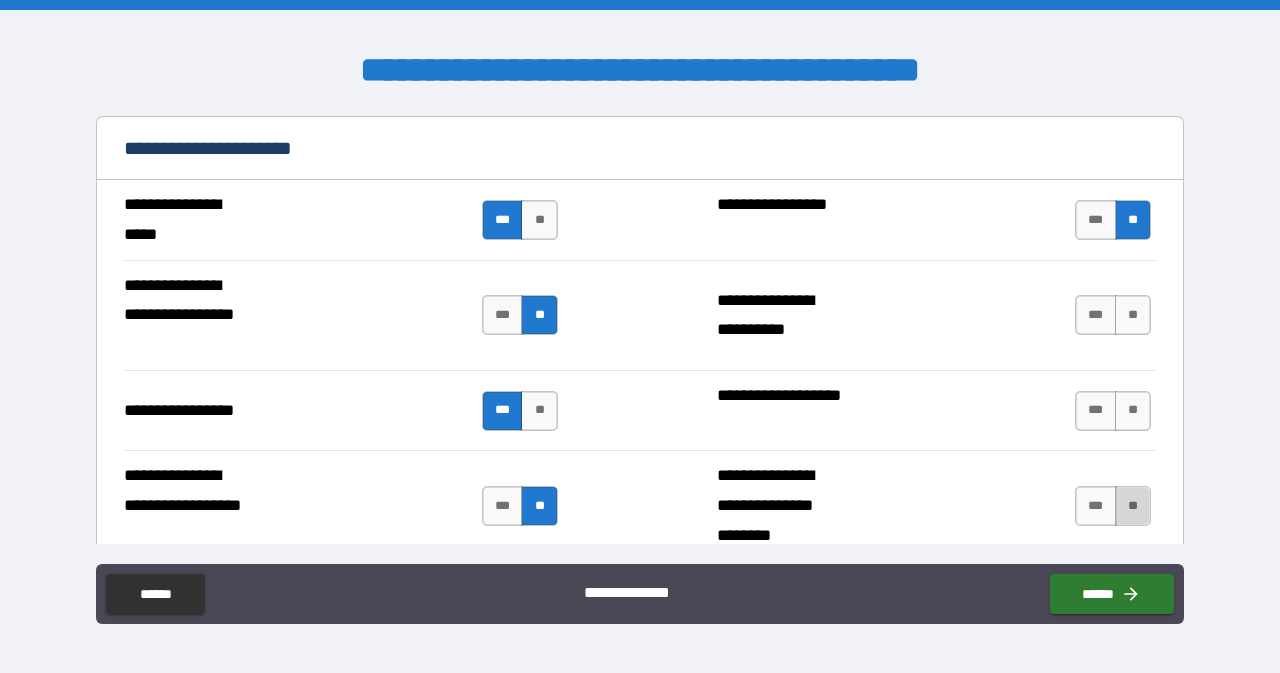 click on "**" at bounding box center [1133, 506] 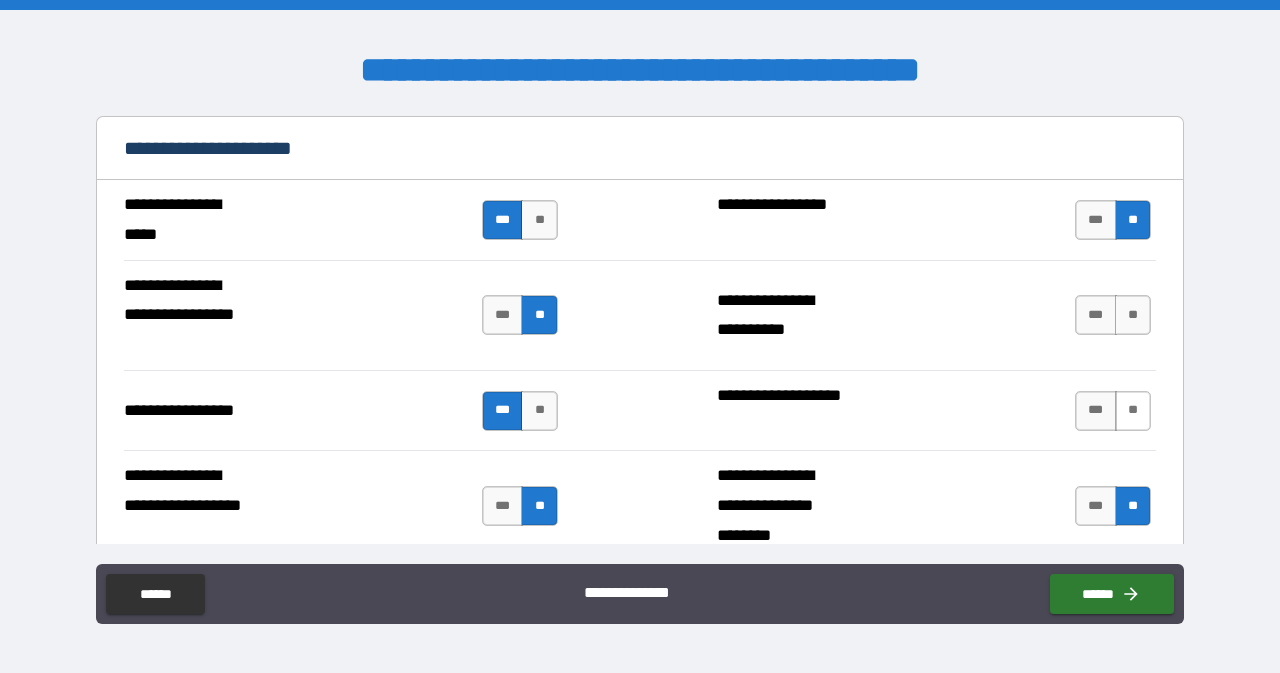 click on "**" at bounding box center (1133, 411) 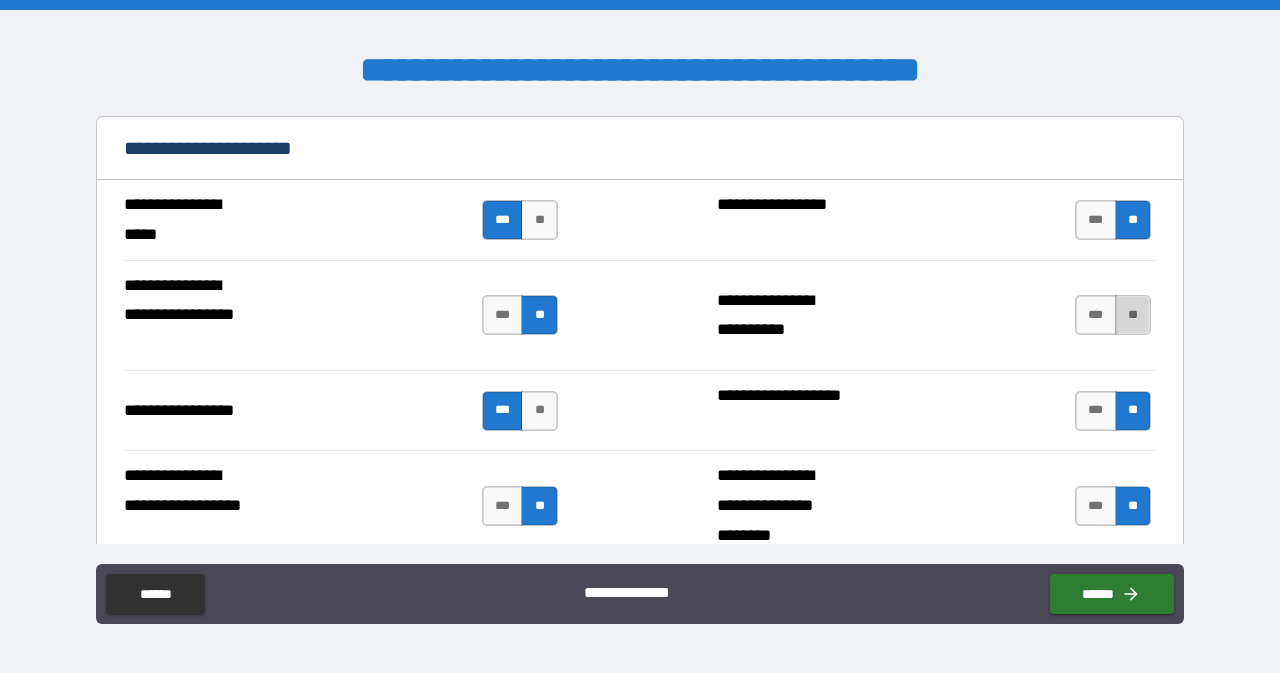 click on "**" at bounding box center (1133, 315) 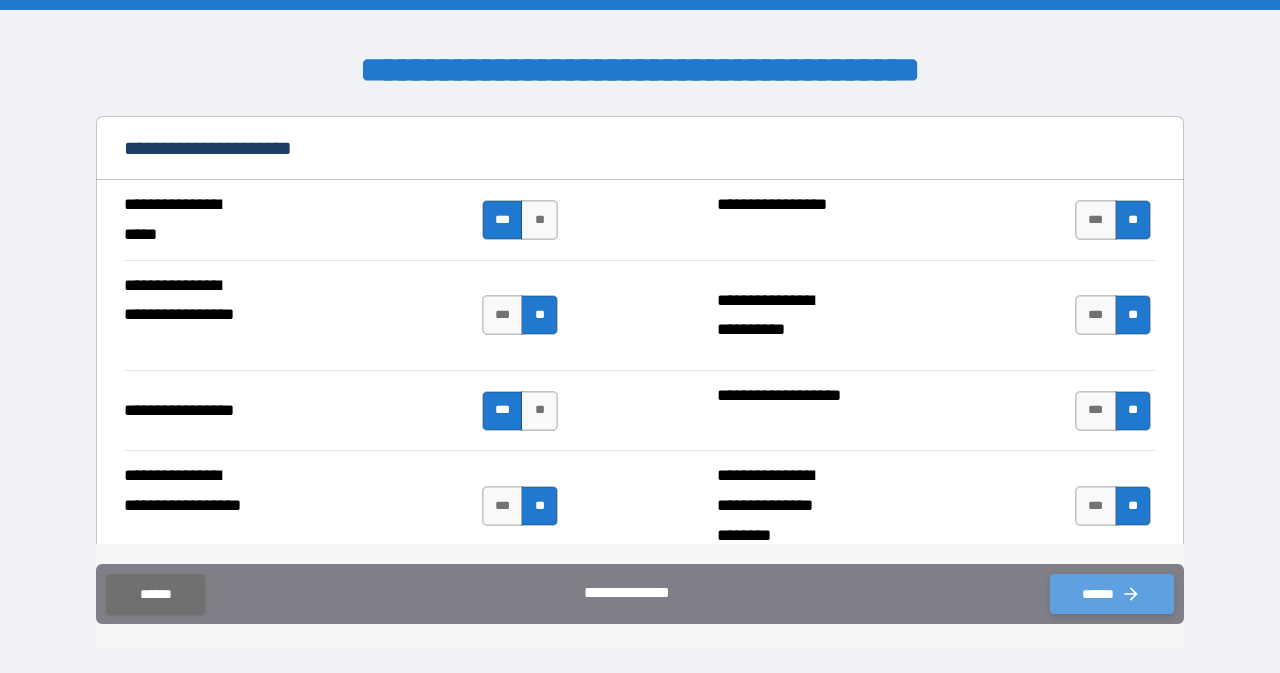 click on "******" at bounding box center (1112, 594) 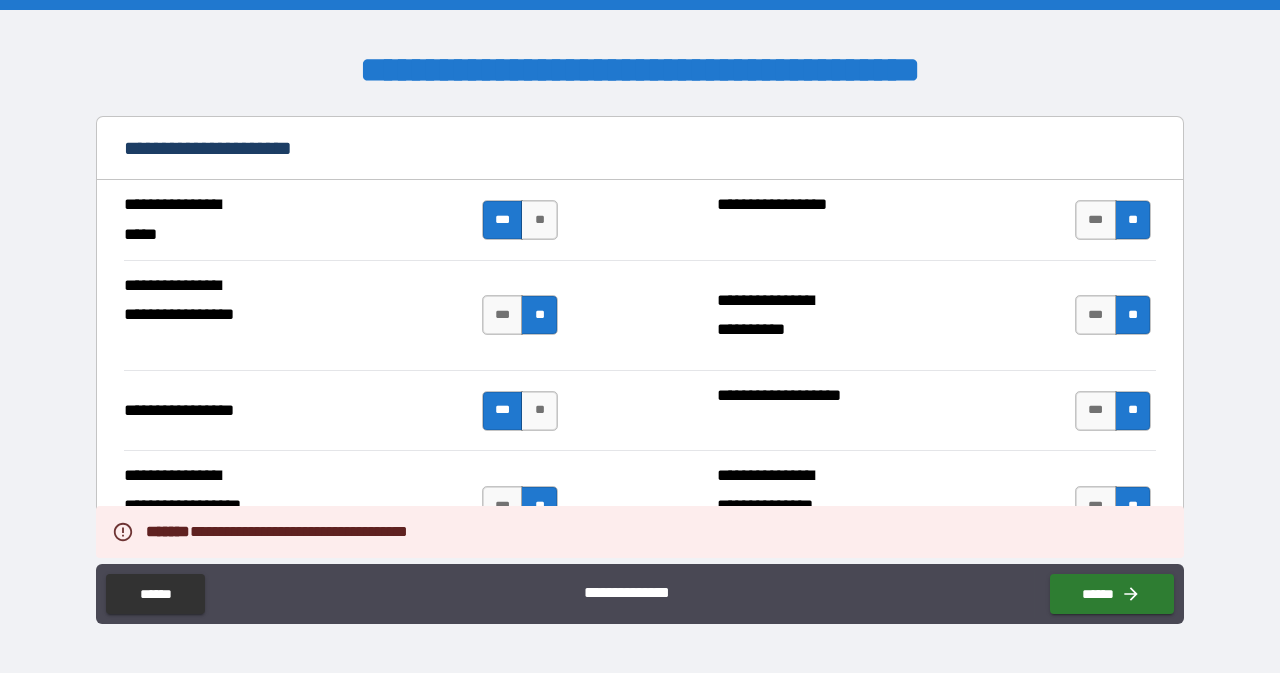 scroll, scrollTop: 4762, scrollLeft: 0, axis: vertical 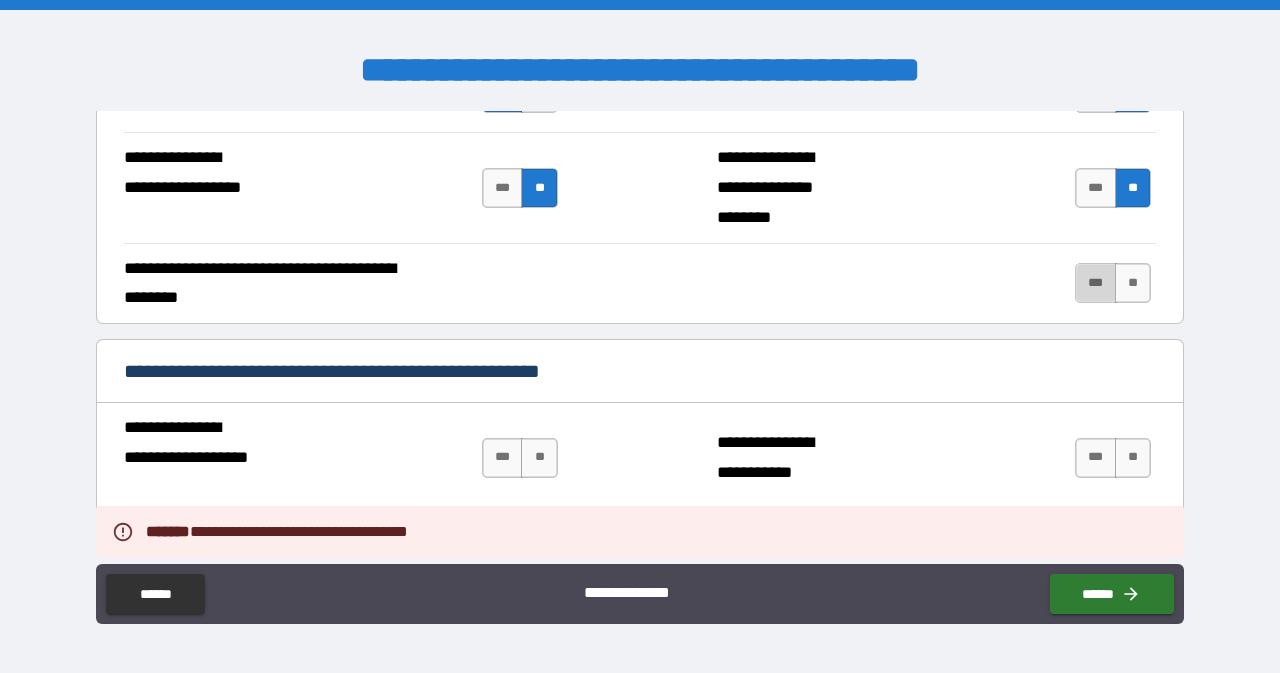 click on "***" at bounding box center (1096, 283) 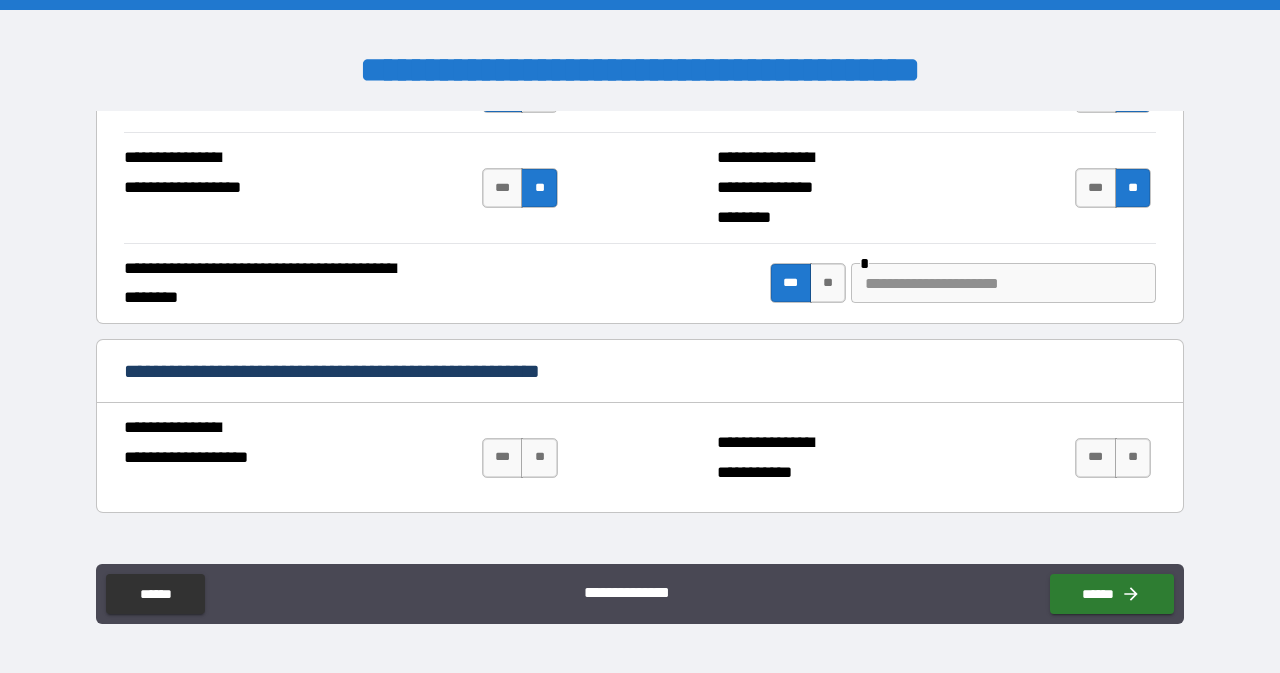 click at bounding box center [1003, 283] 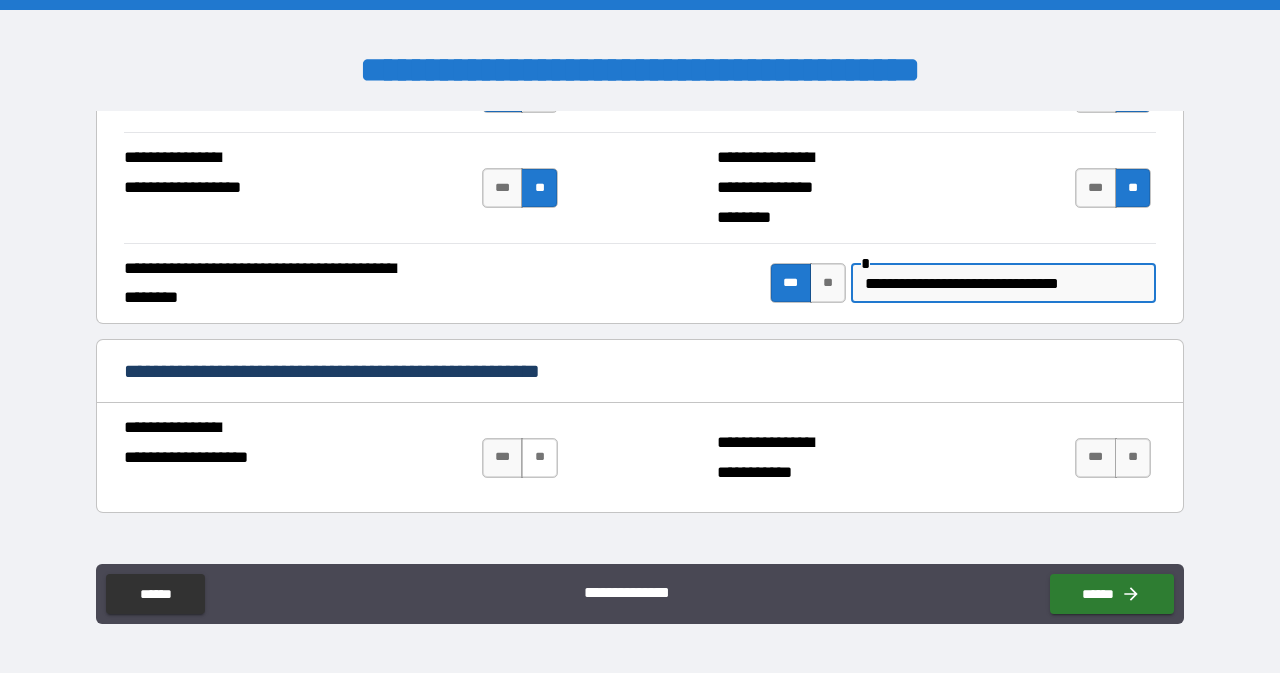 type on "**********" 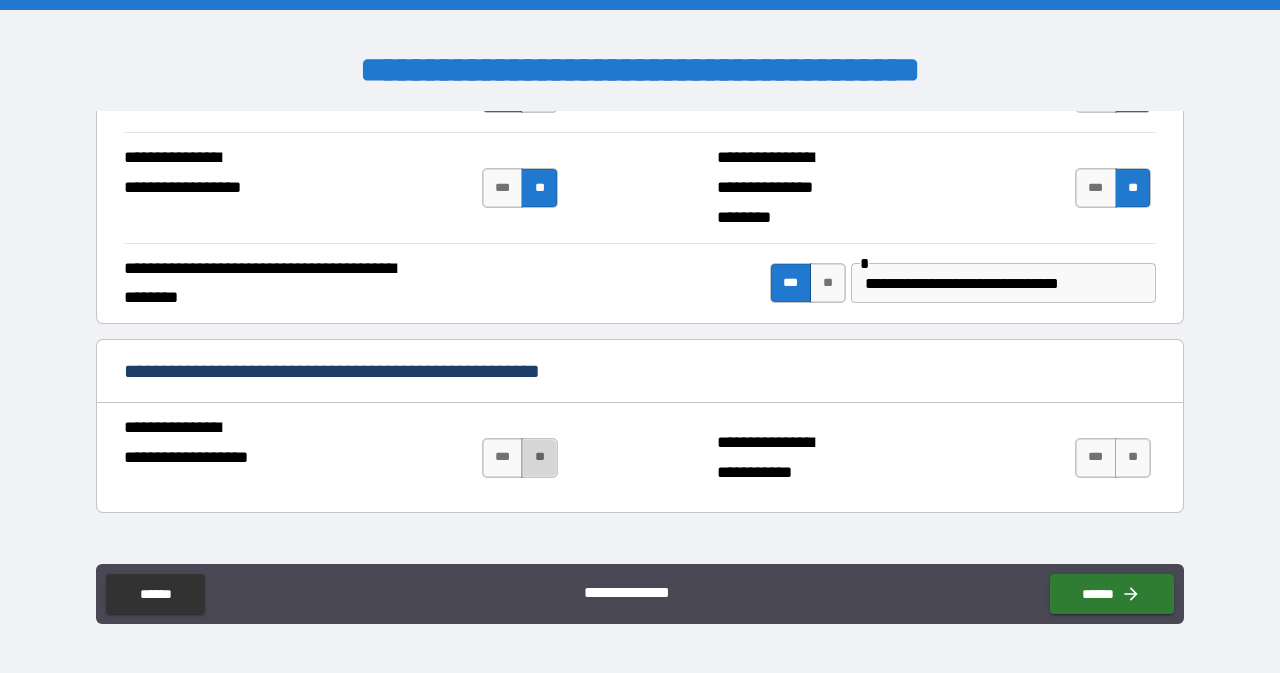 click on "**" at bounding box center (539, 458) 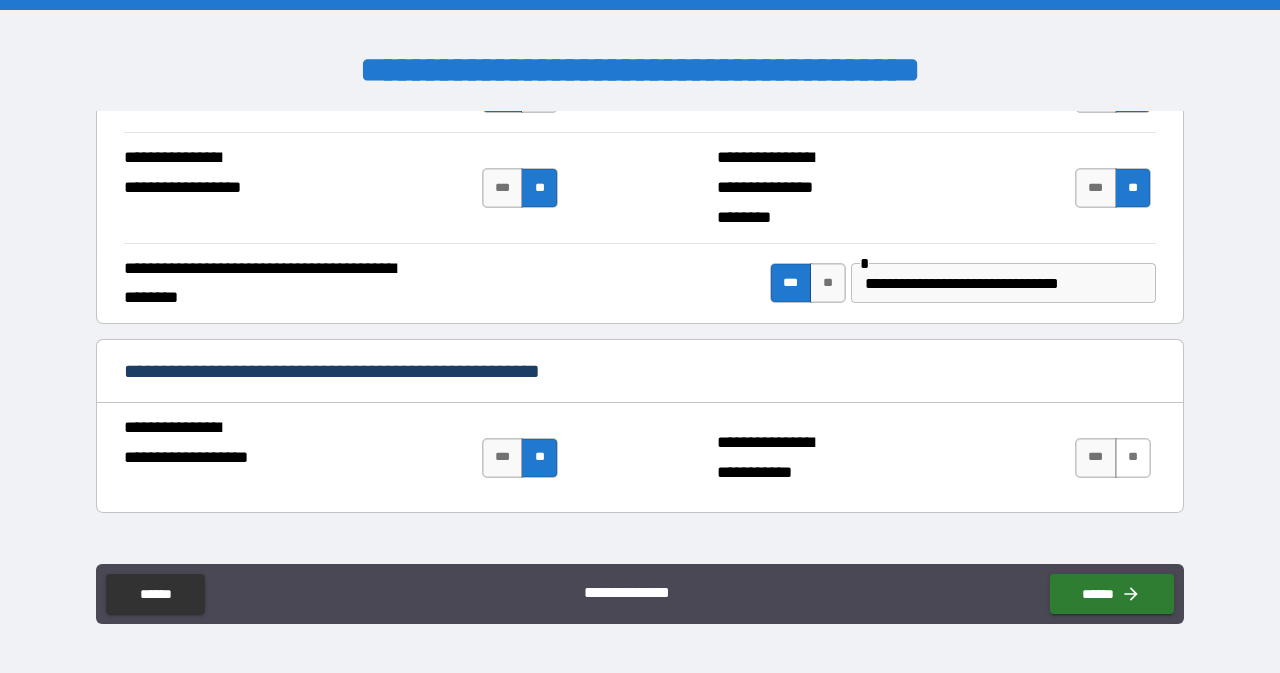 click on "**" at bounding box center (1133, 458) 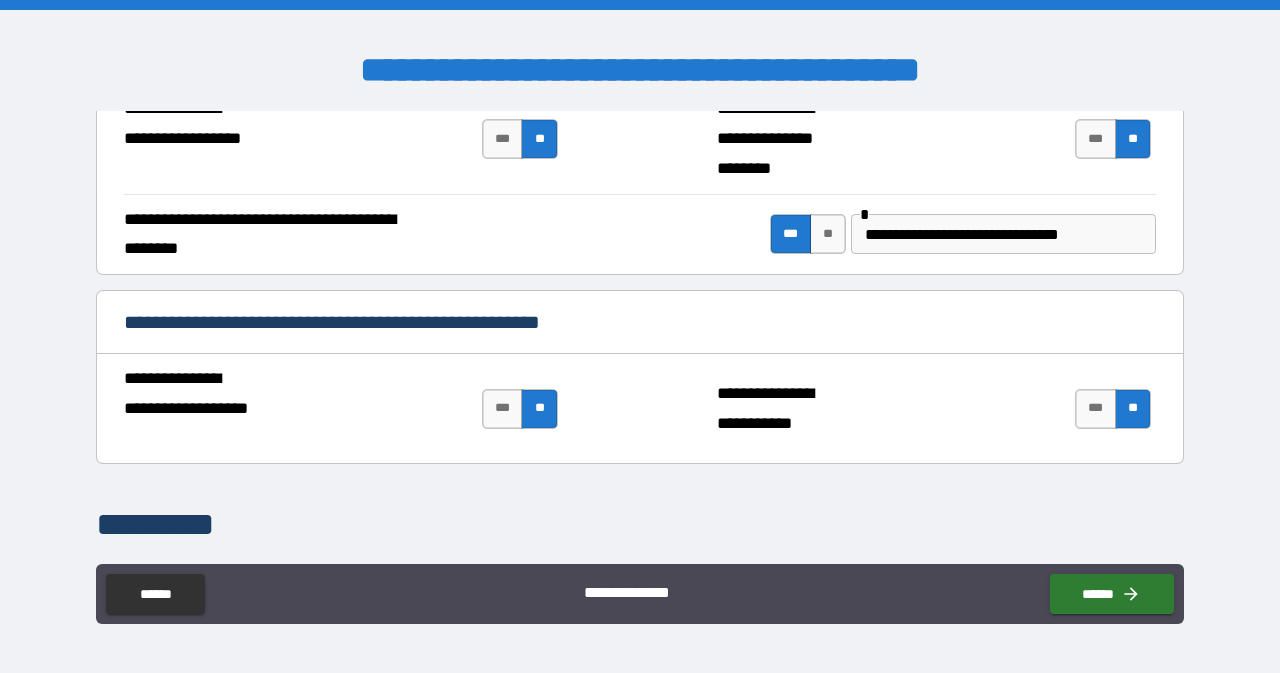 scroll, scrollTop: 4812, scrollLeft: 0, axis: vertical 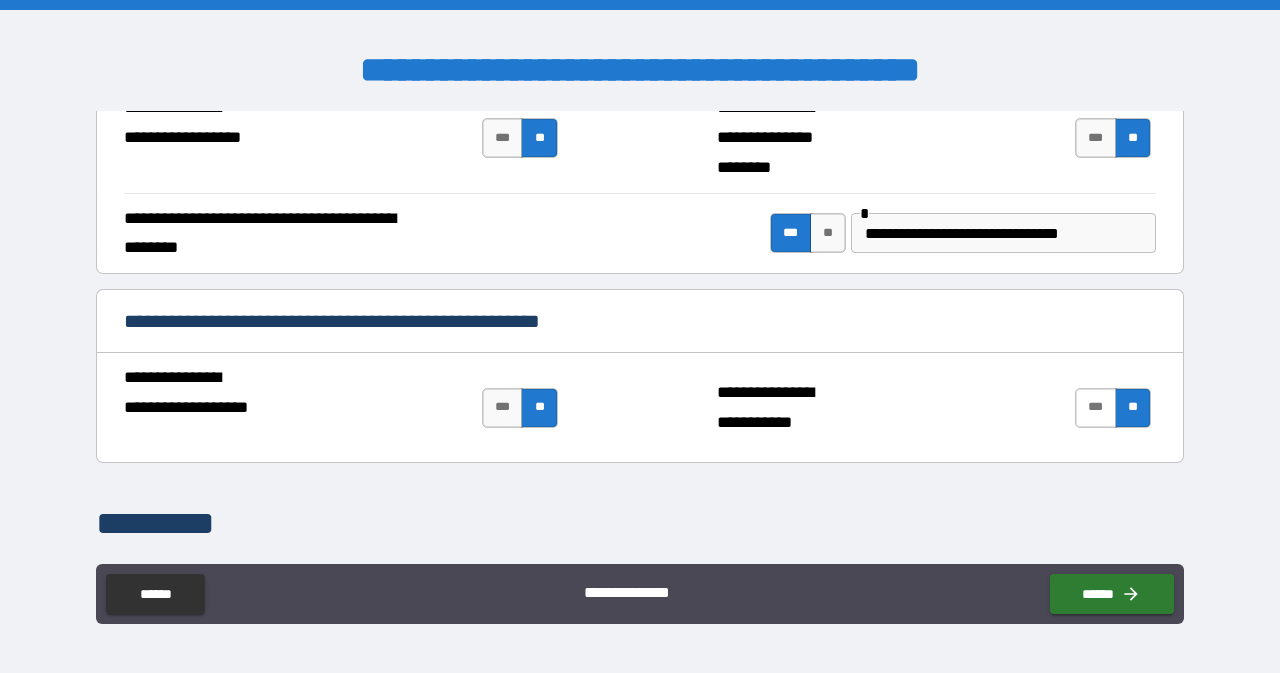 click on "***" at bounding box center [1096, 408] 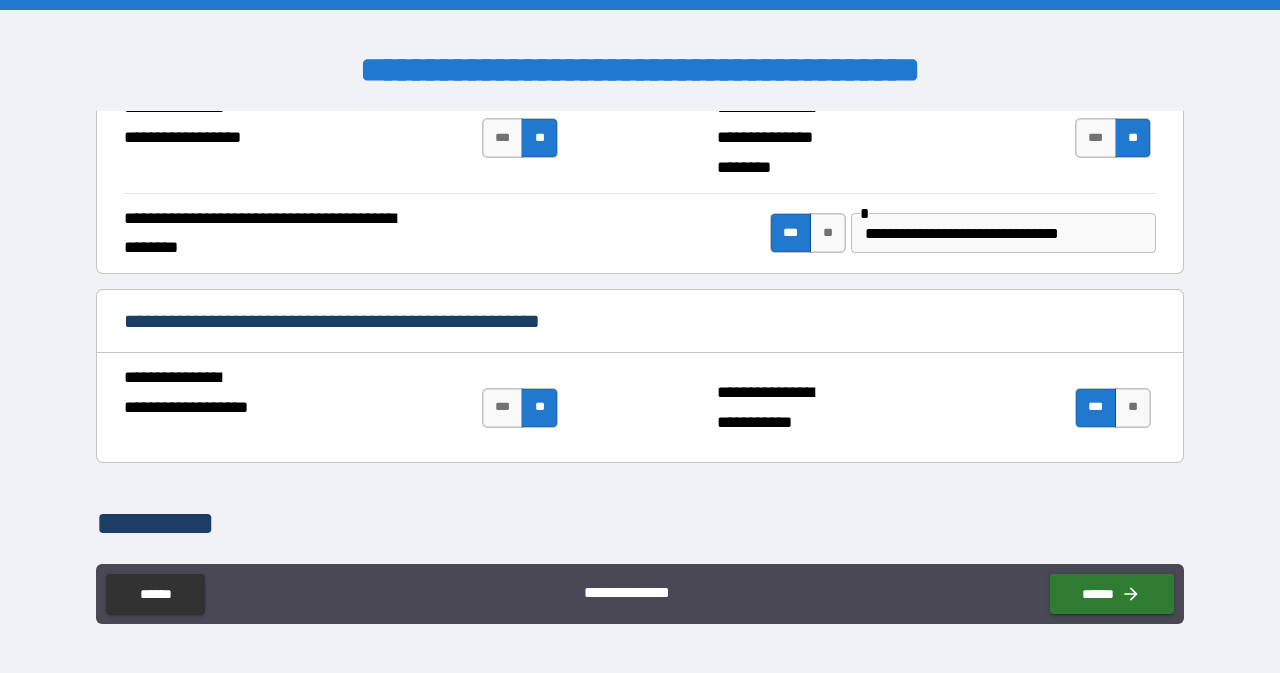 scroll, scrollTop: 4960, scrollLeft: 0, axis: vertical 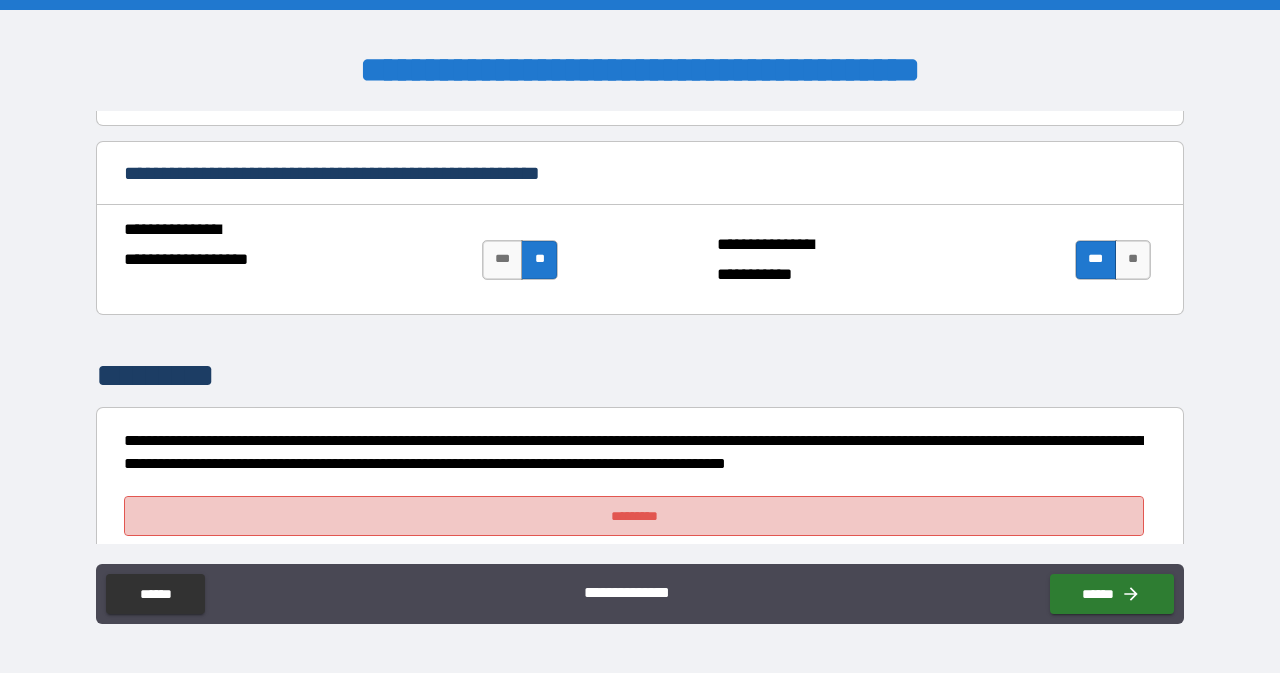 click on "*********" at bounding box center (634, 516) 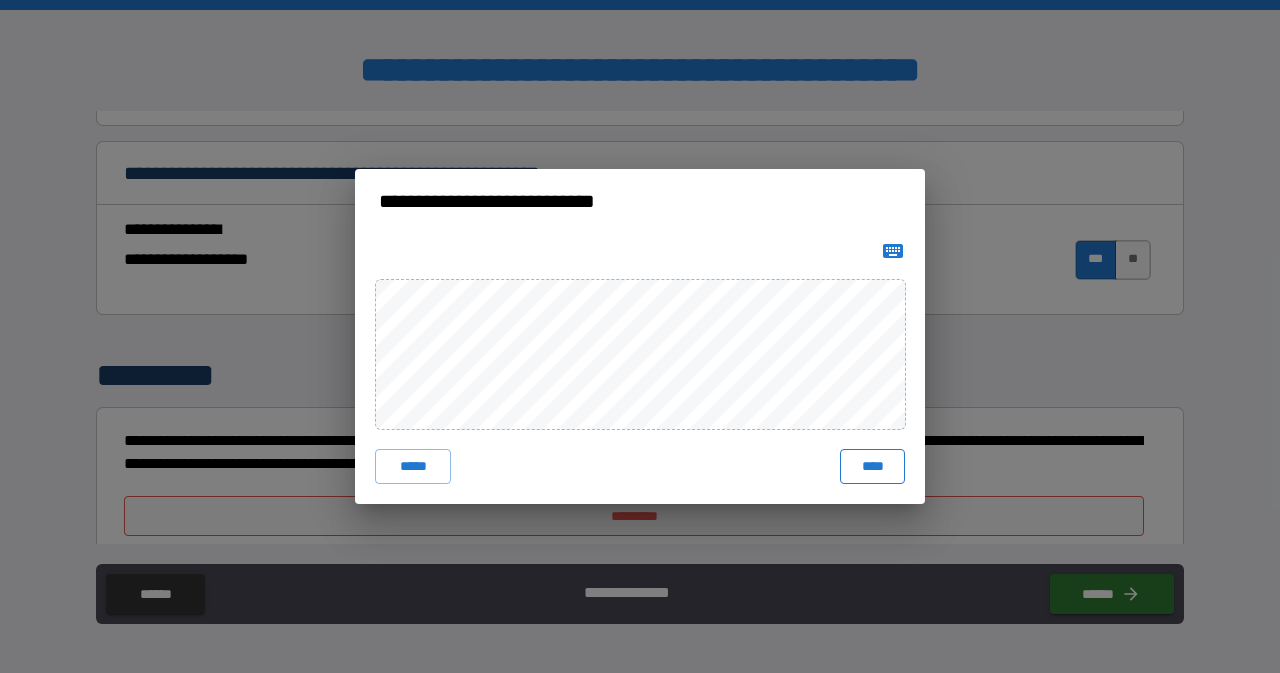 click on "****" at bounding box center (872, 467) 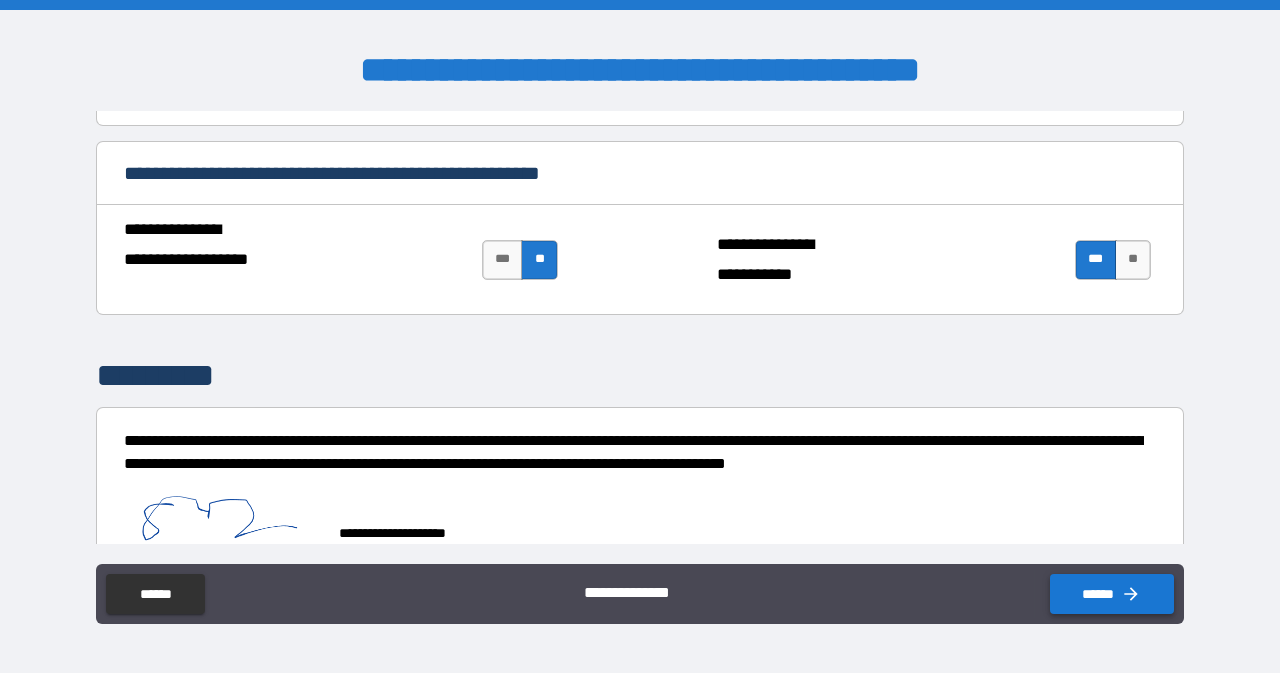 click on "******" at bounding box center (1112, 594) 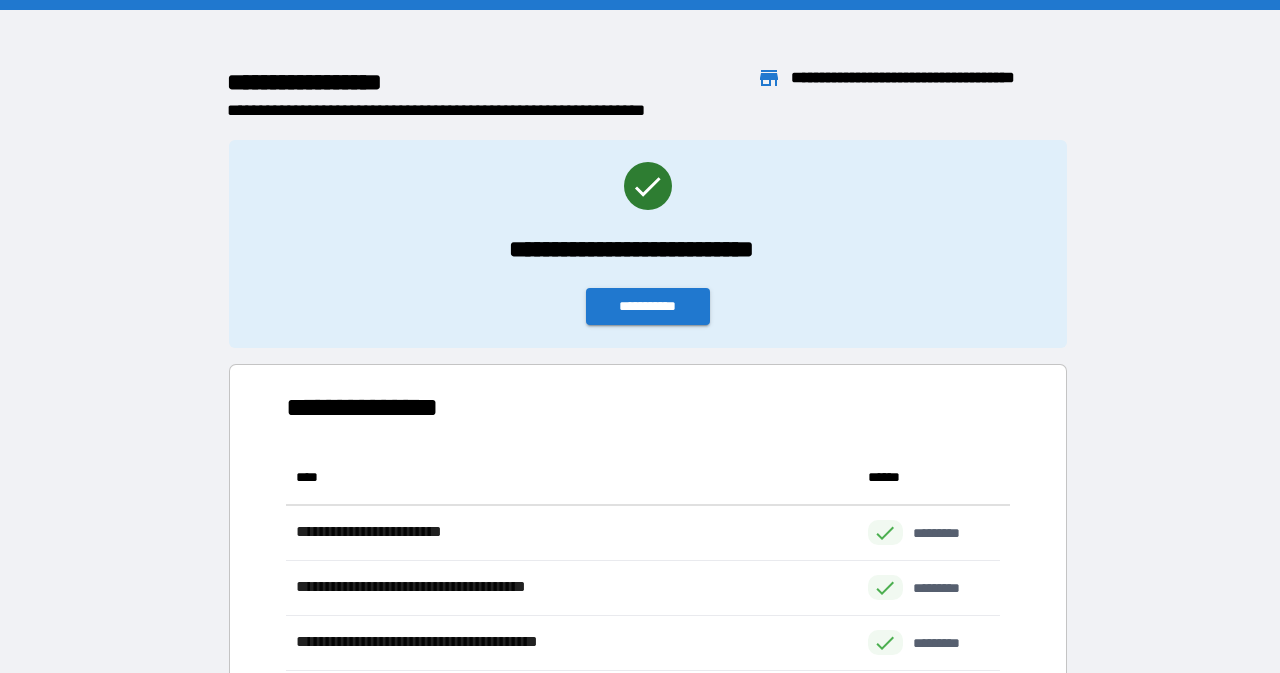 scroll, scrollTop: 16, scrollLeft: 16, axis: both 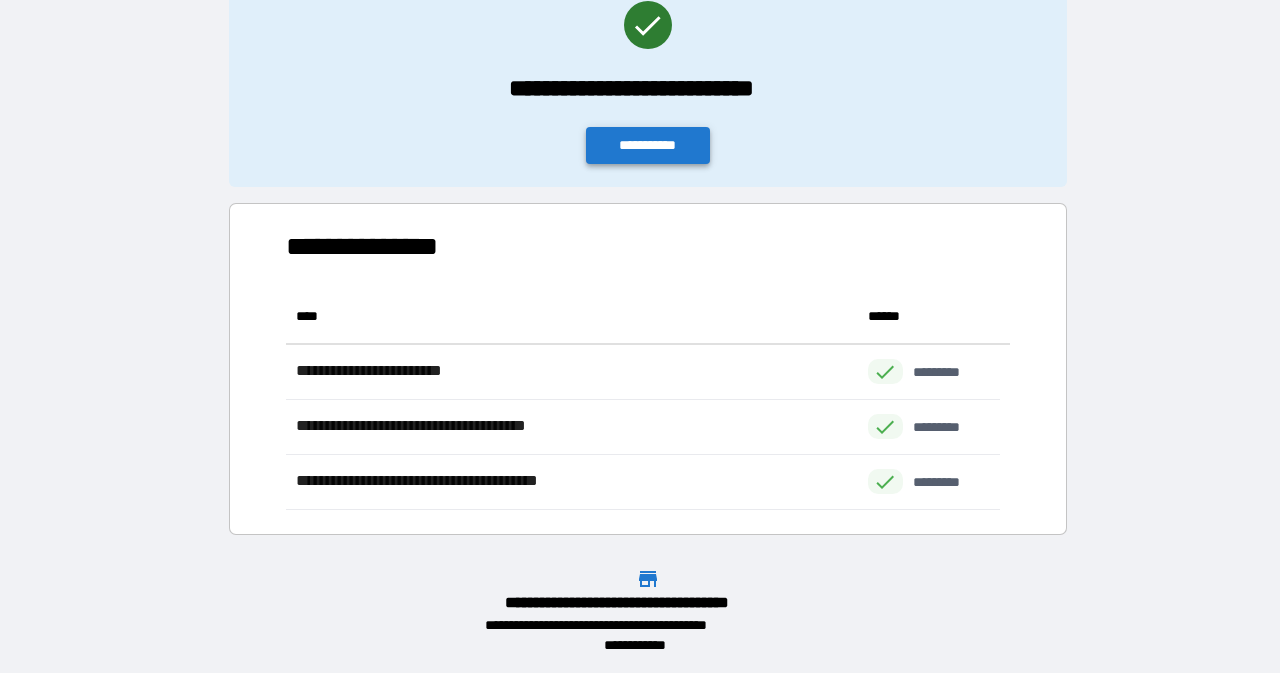 click on "**********" at bounding box center (648, 145) 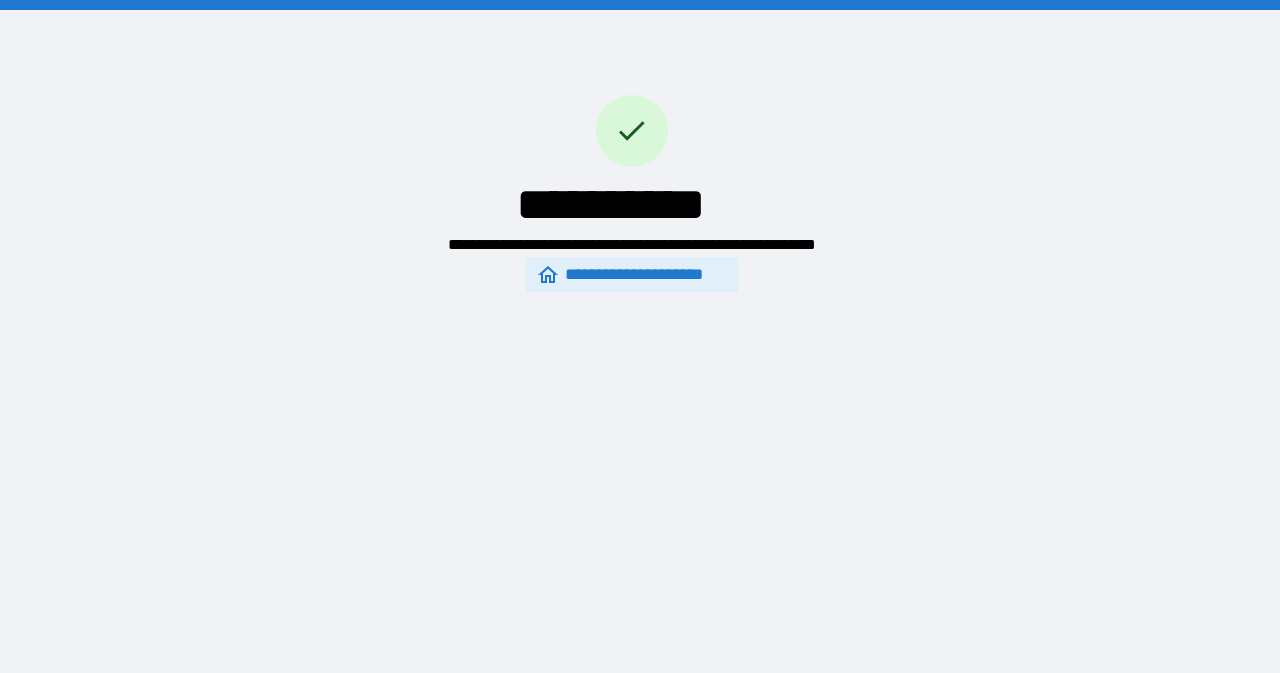 scroll, scrollTop: 0, scrollLeft: 0, axis: both 